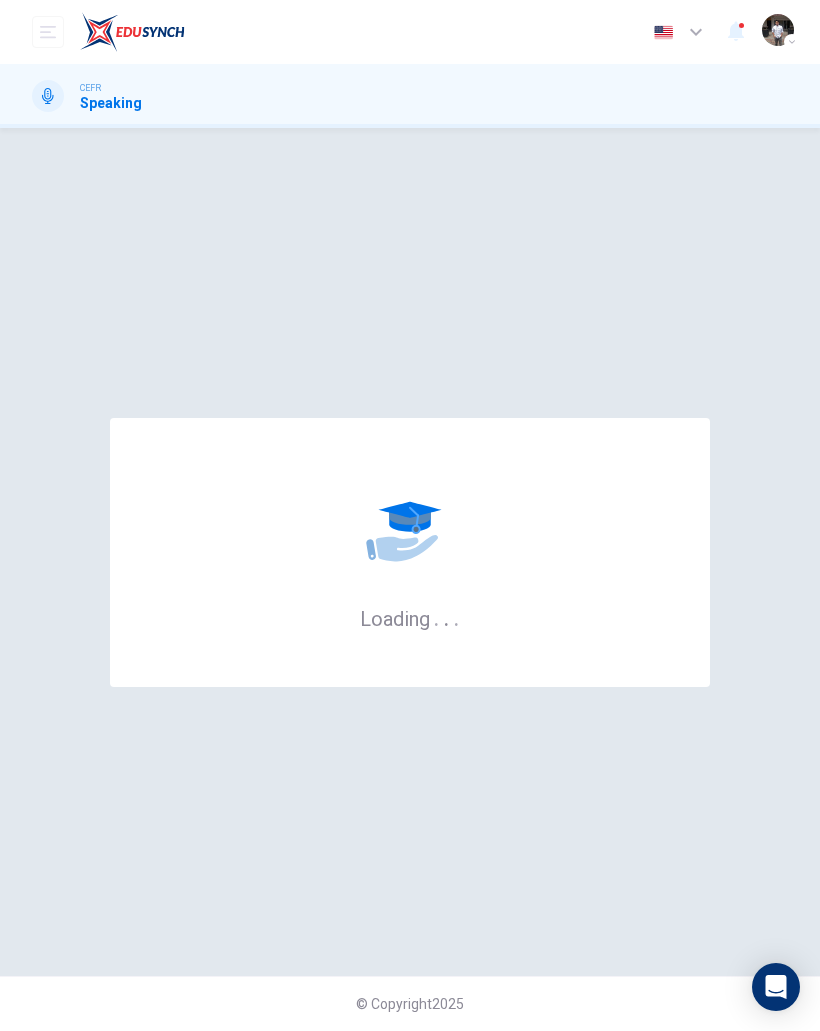 scroll, scrollTop: 0, scrollLeft: 0, axis: both 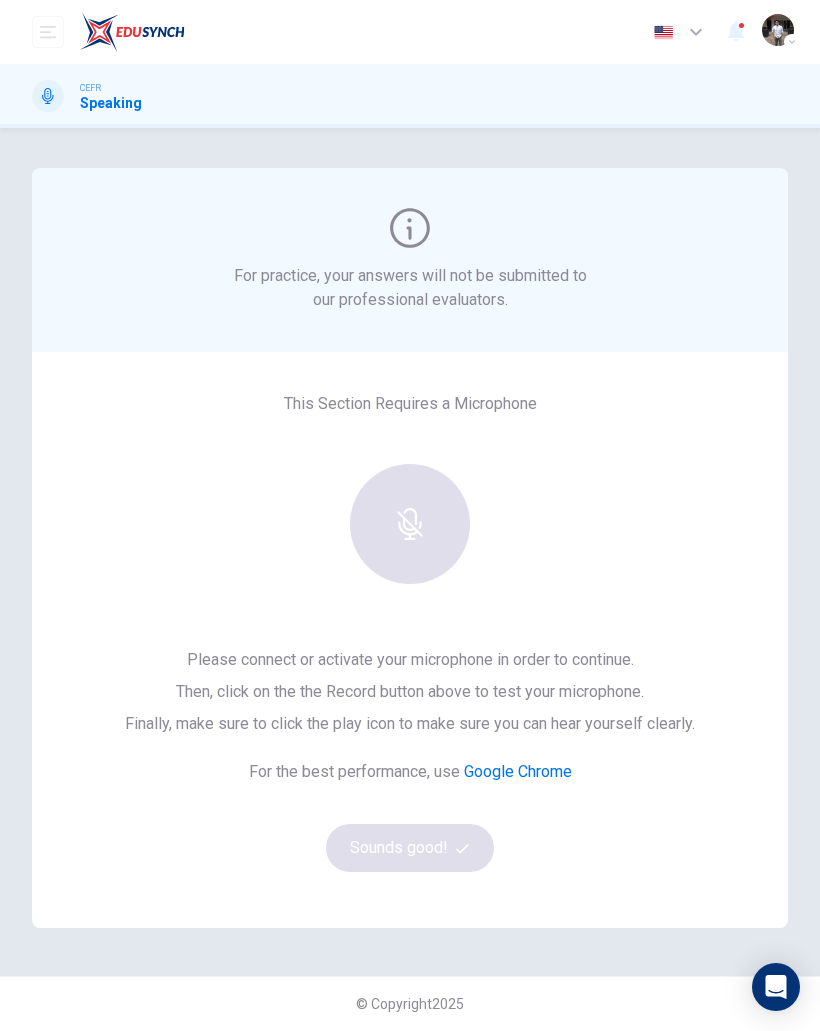 click at bounding box center [410, 524] 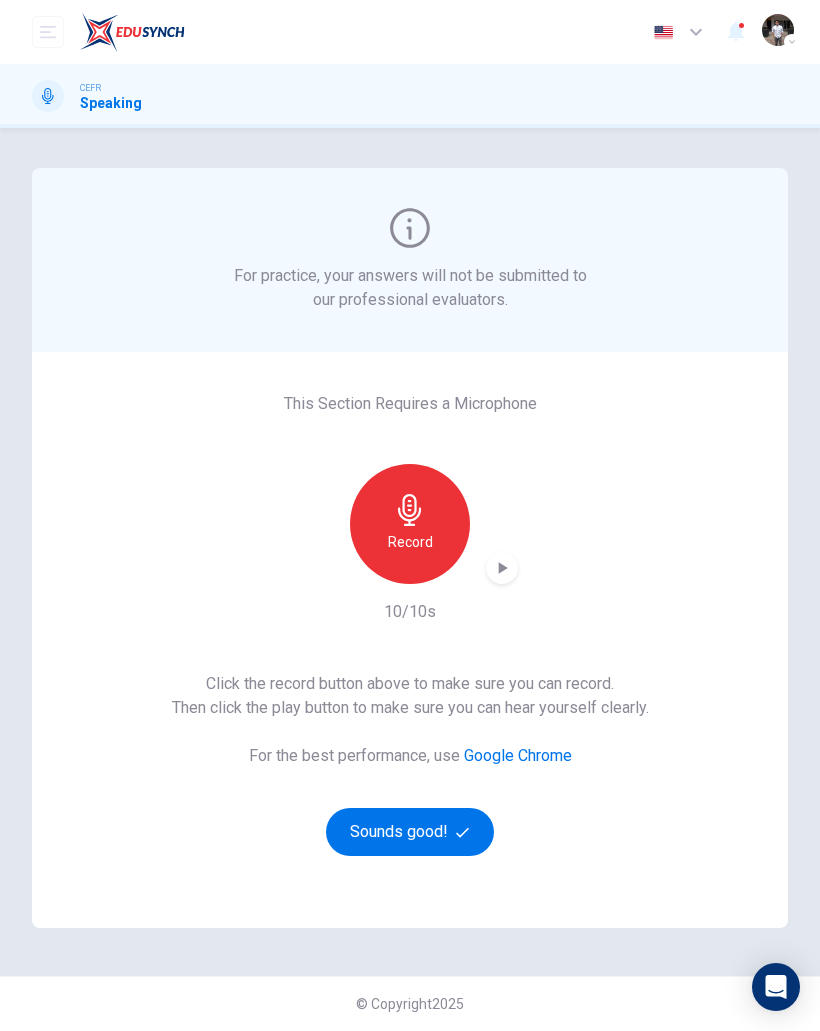 click on "Sounds good!" at bounding box center (410, 832) 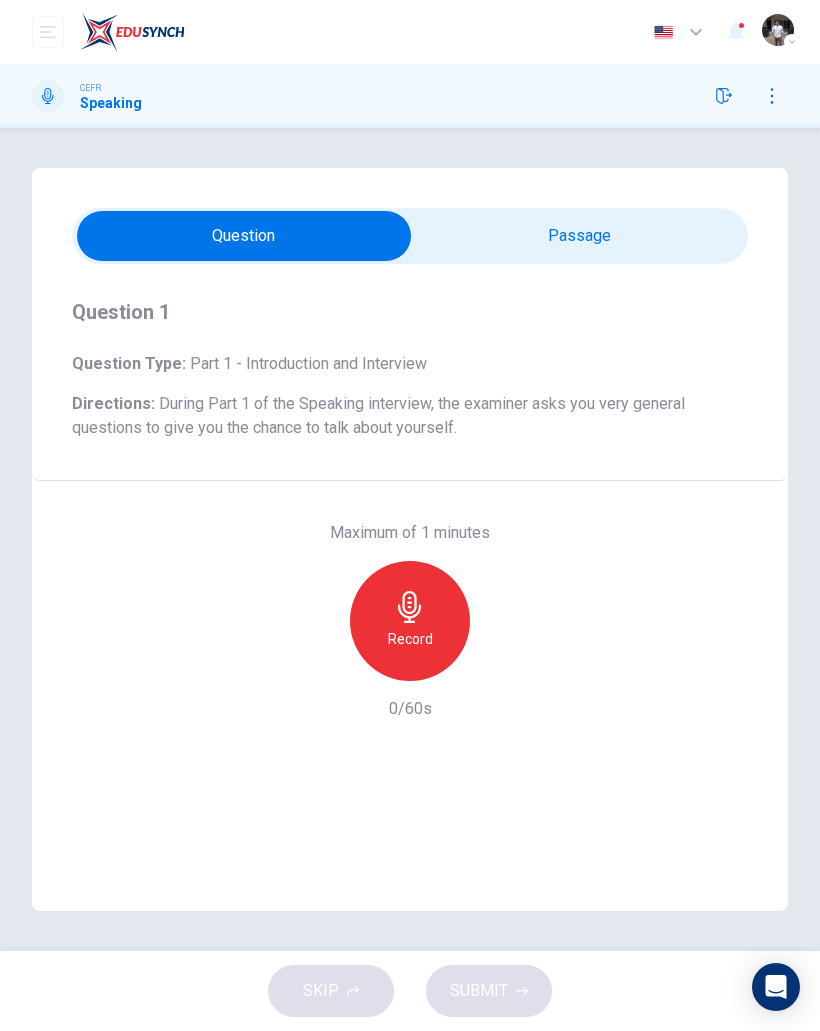 click 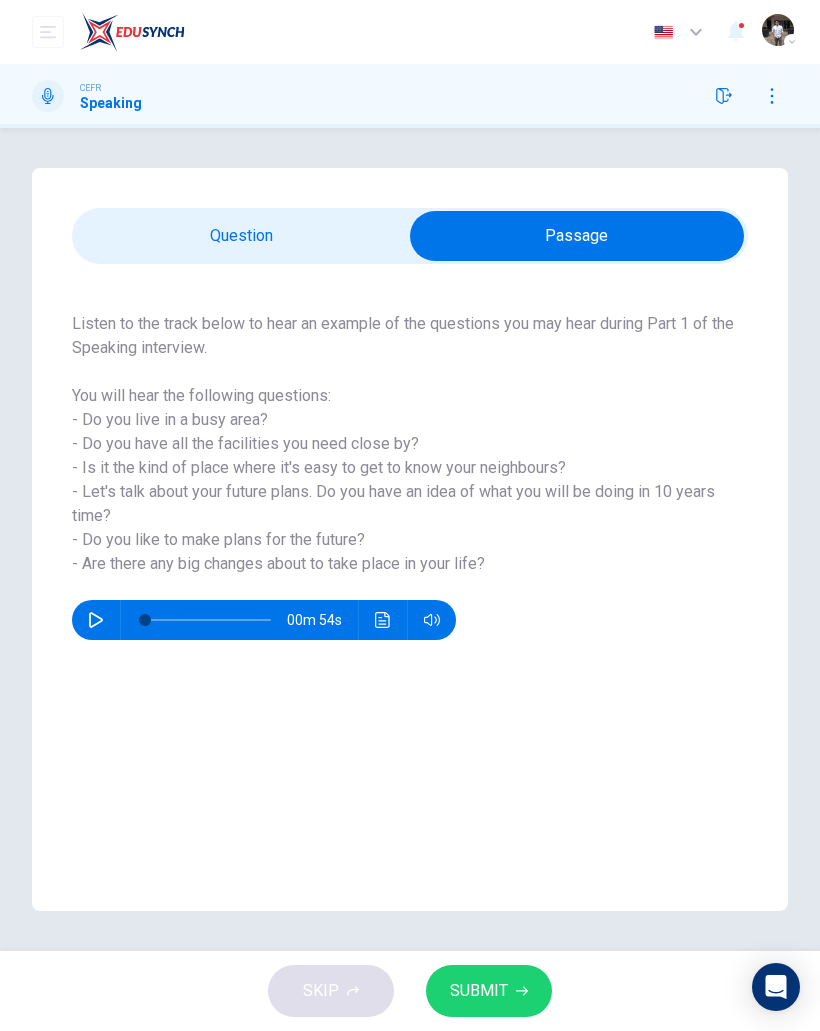 click on "SUBMIT" at bounding box center [479, 991] 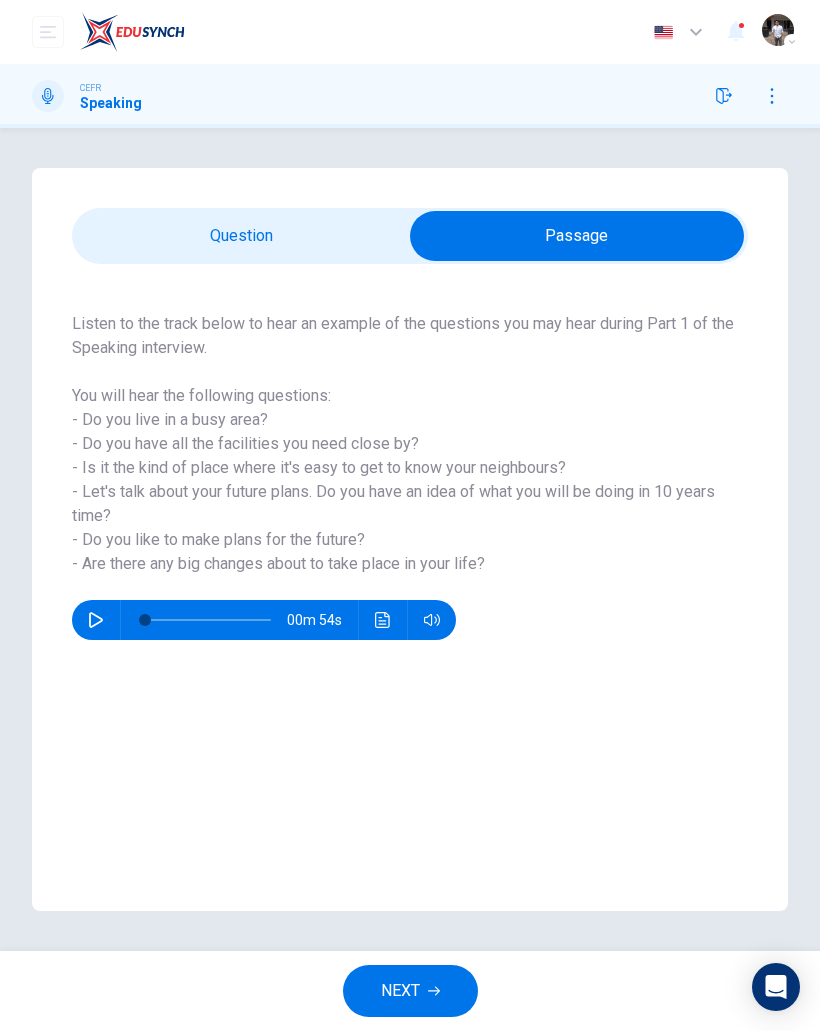 click on "NEXT" at bounding box center [410, 991] 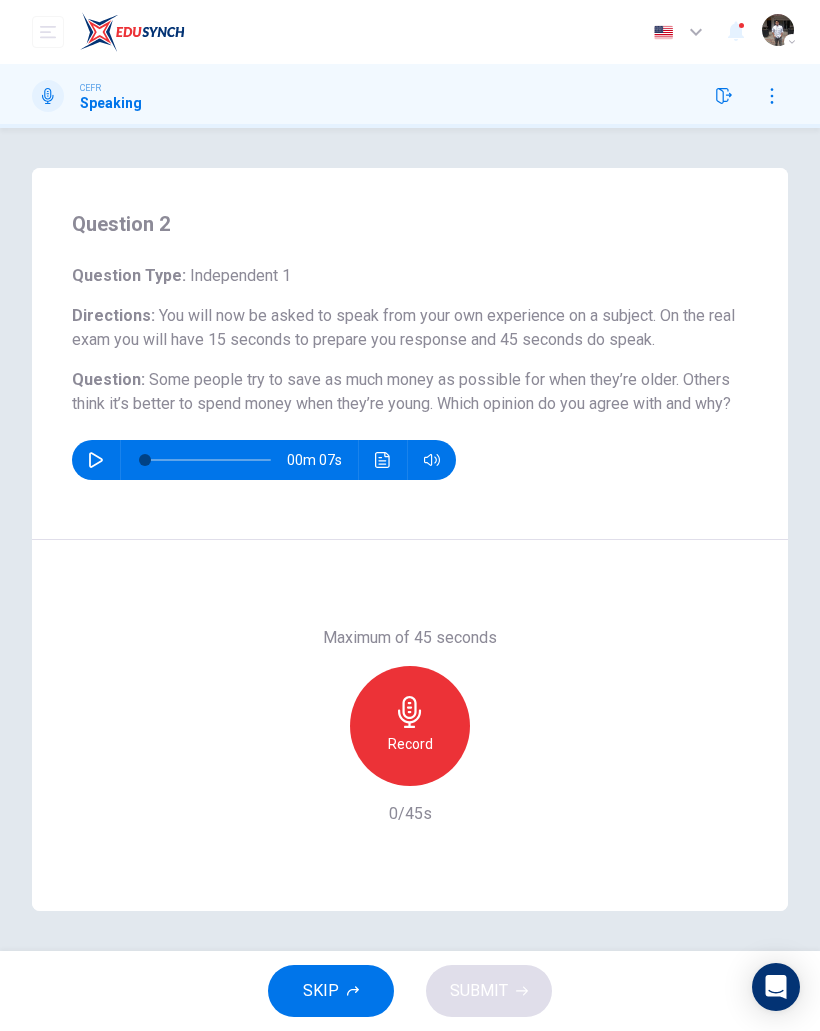 click 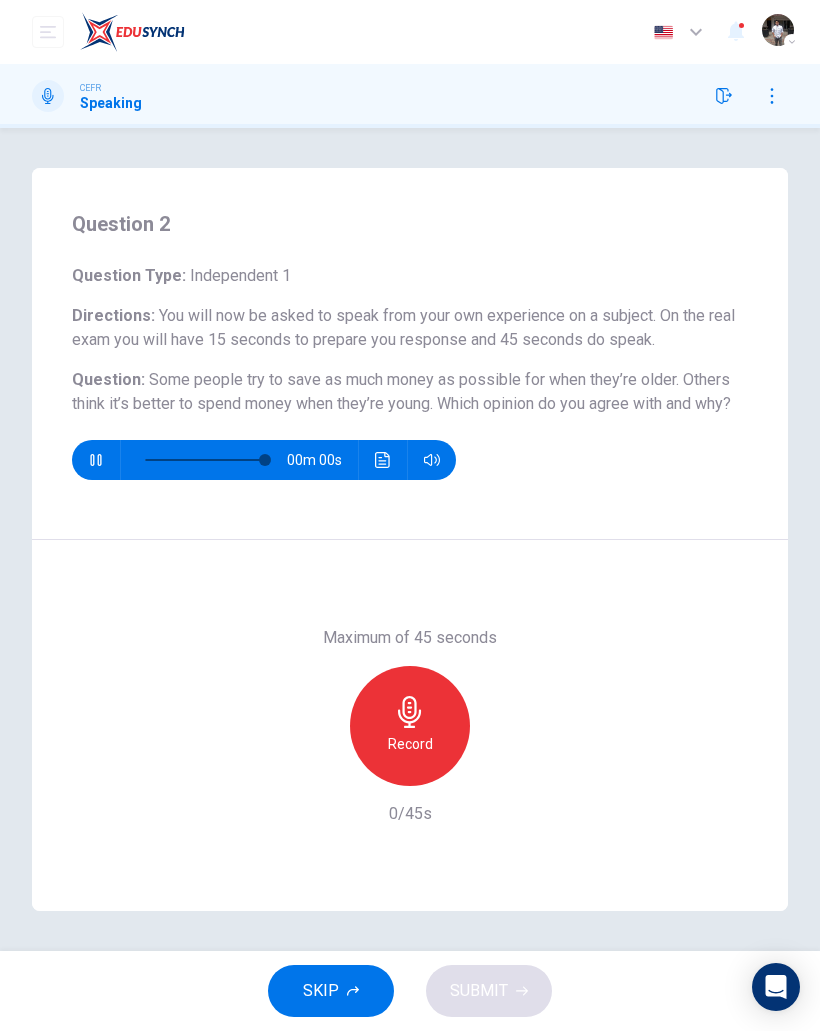 type on "*" 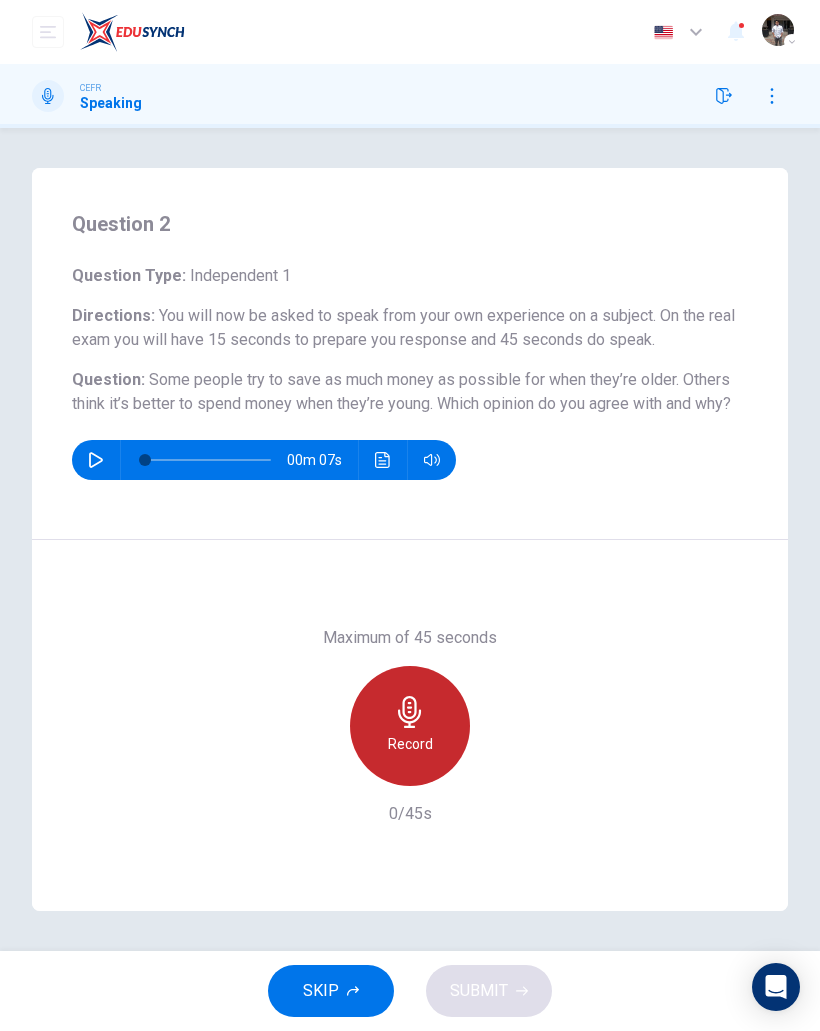 click on "Record" at bounding box center [410, 744] 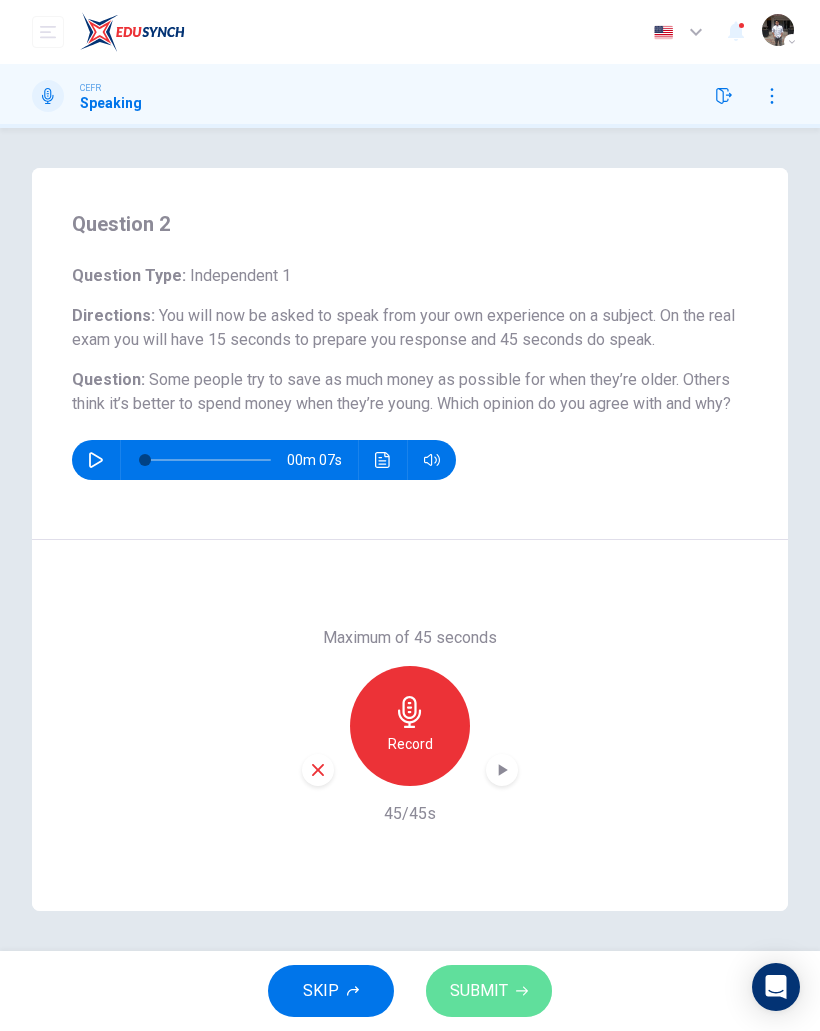 click on "SUBMIT" at bounding box center [479, 991] 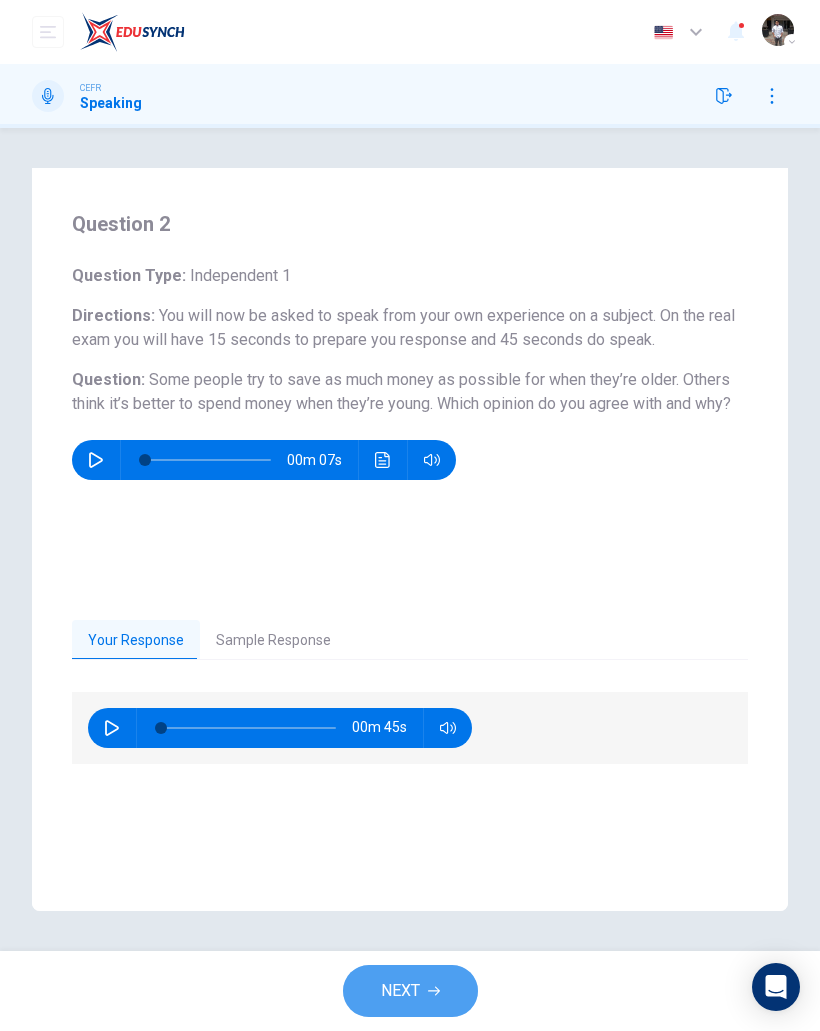 click 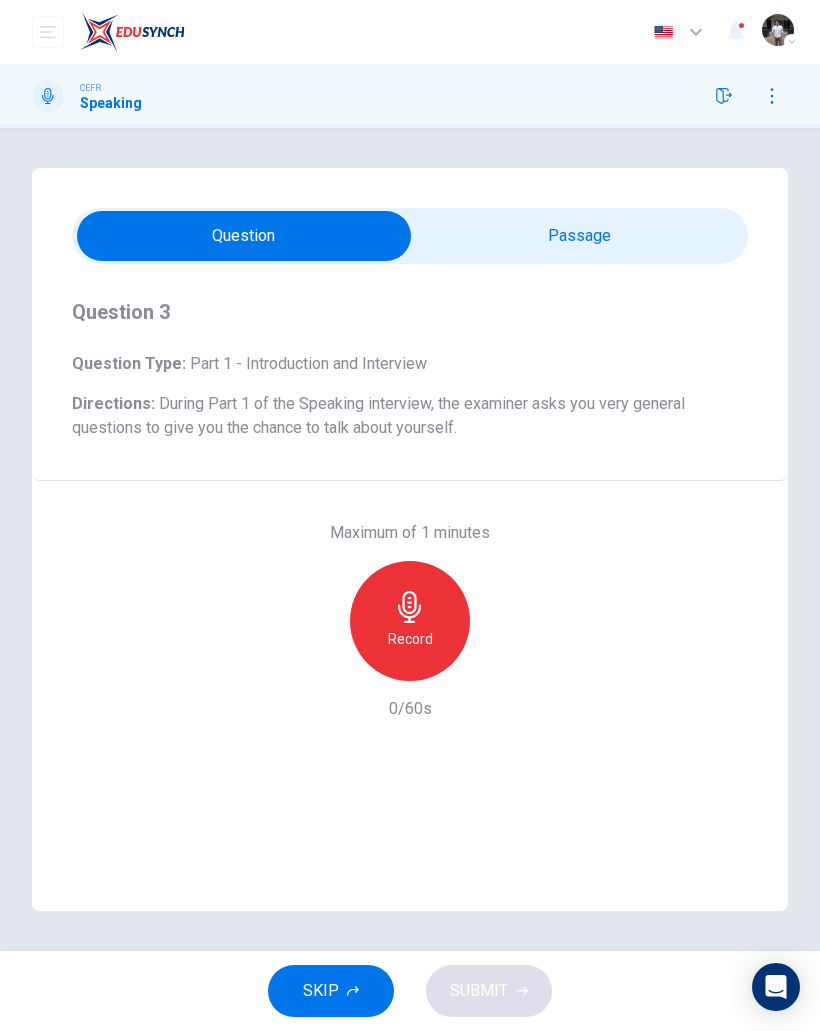 click 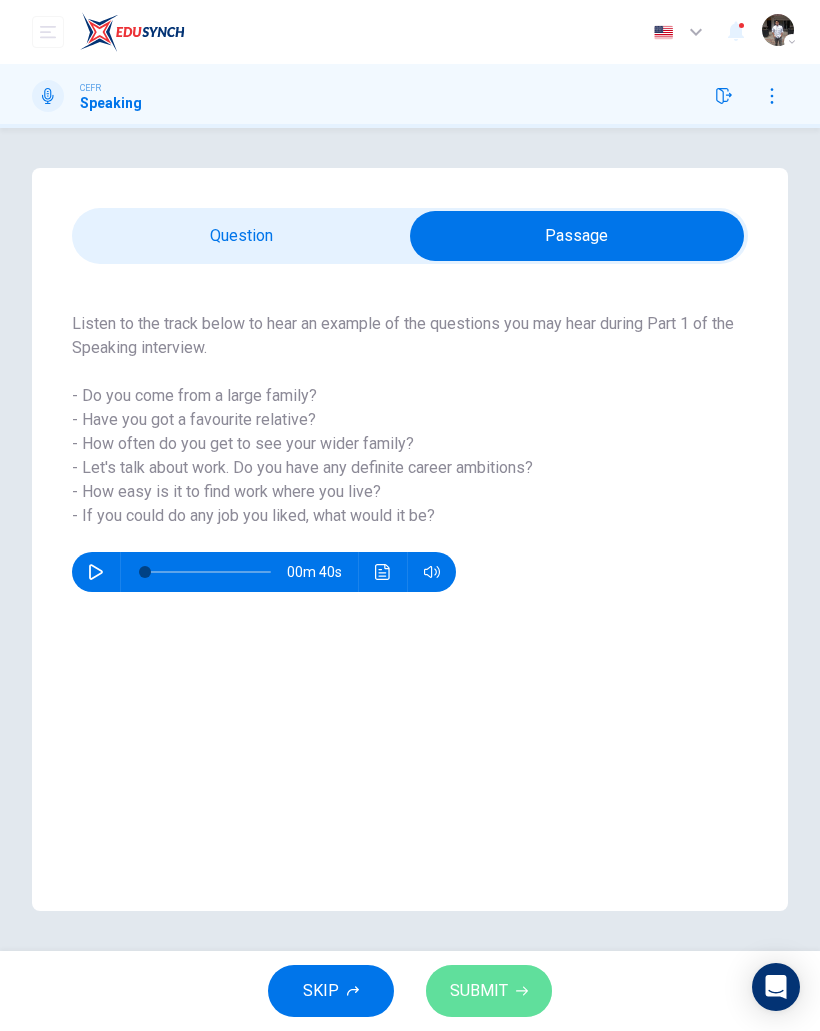 click 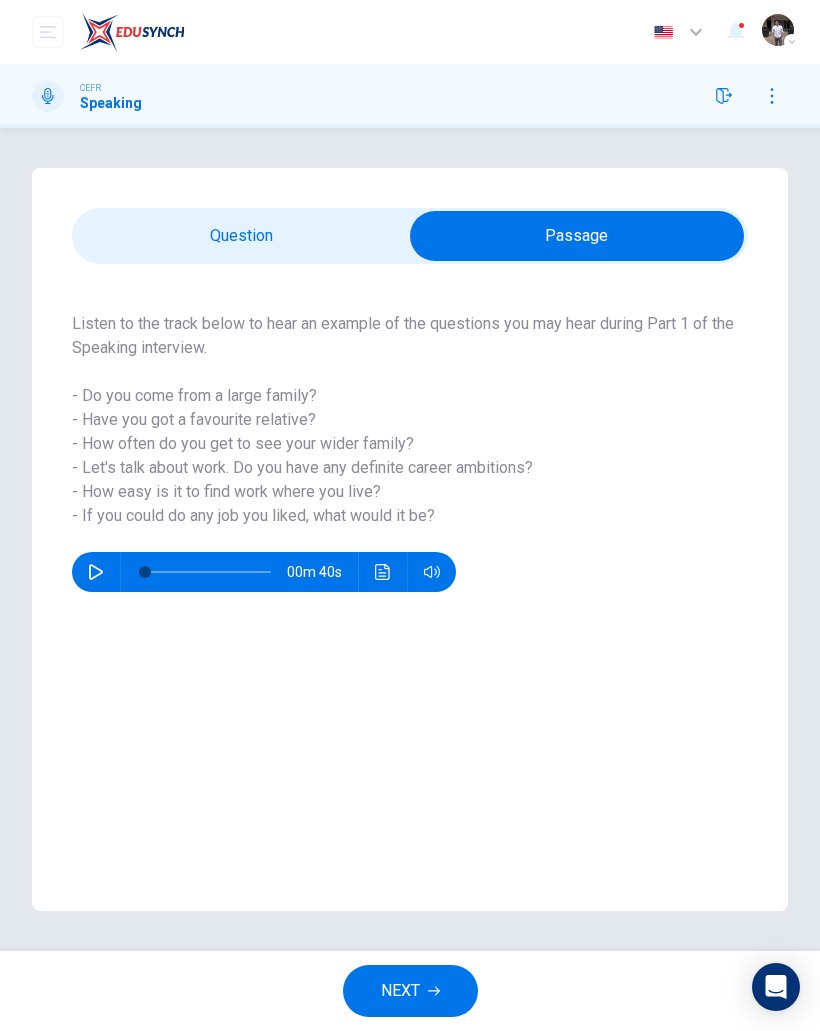 click on "NEXT" at bounding box center (410, 991) 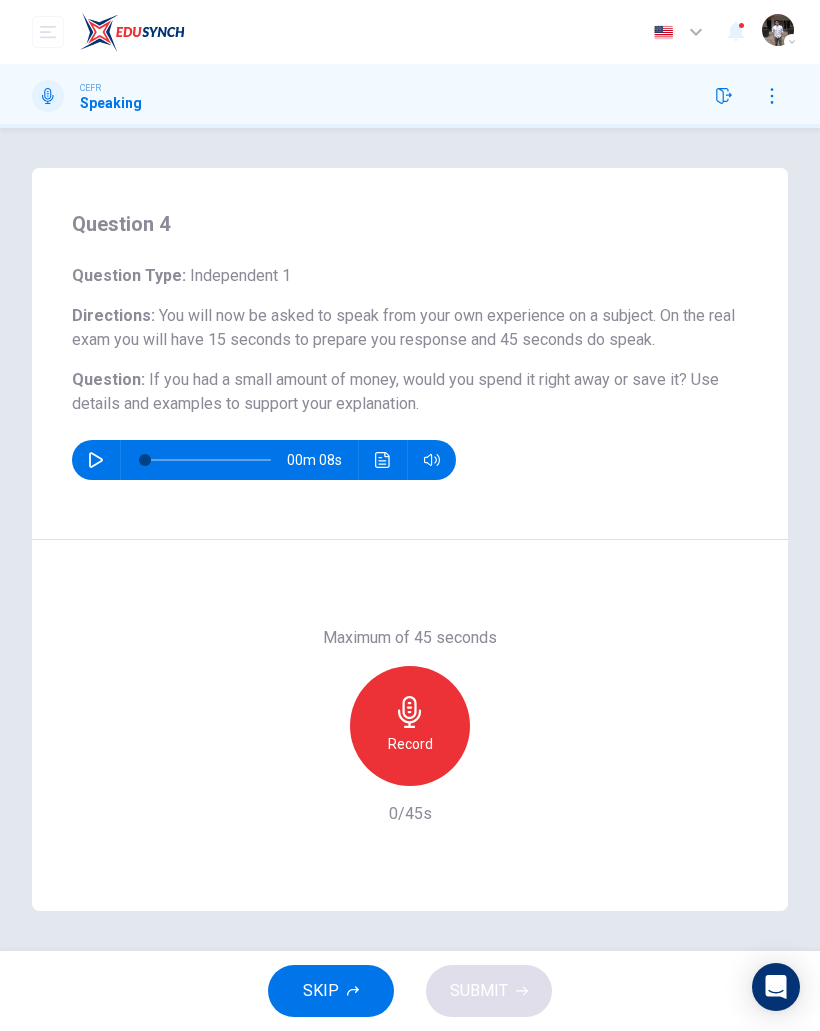 click on "Record" at bounding box center (410, 726) 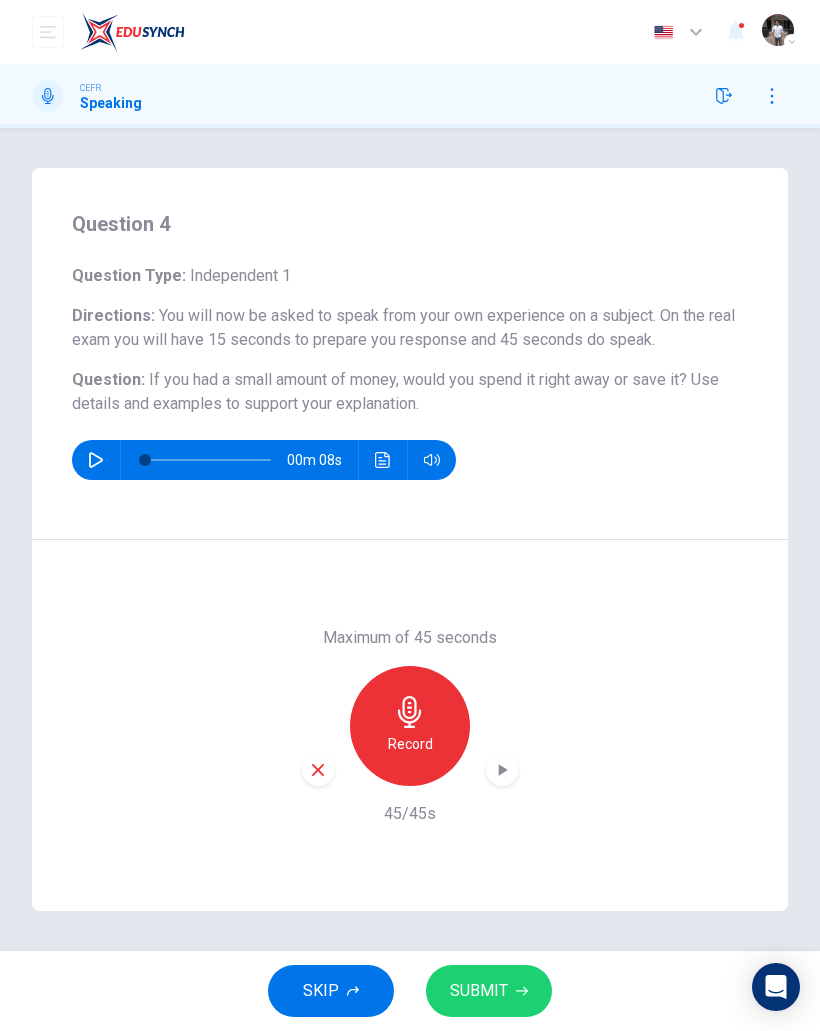 click on "SUBMIT" at bounding box center (489, 991) 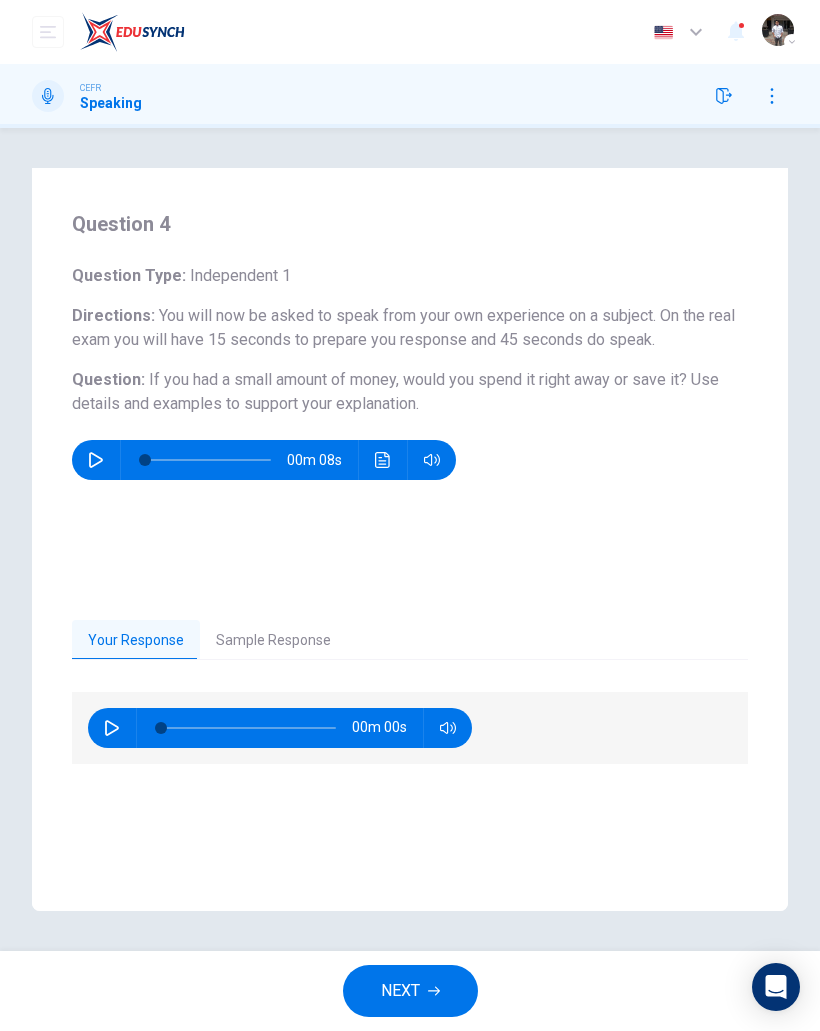 click on "NEXT" at bounding box center (410, 991) 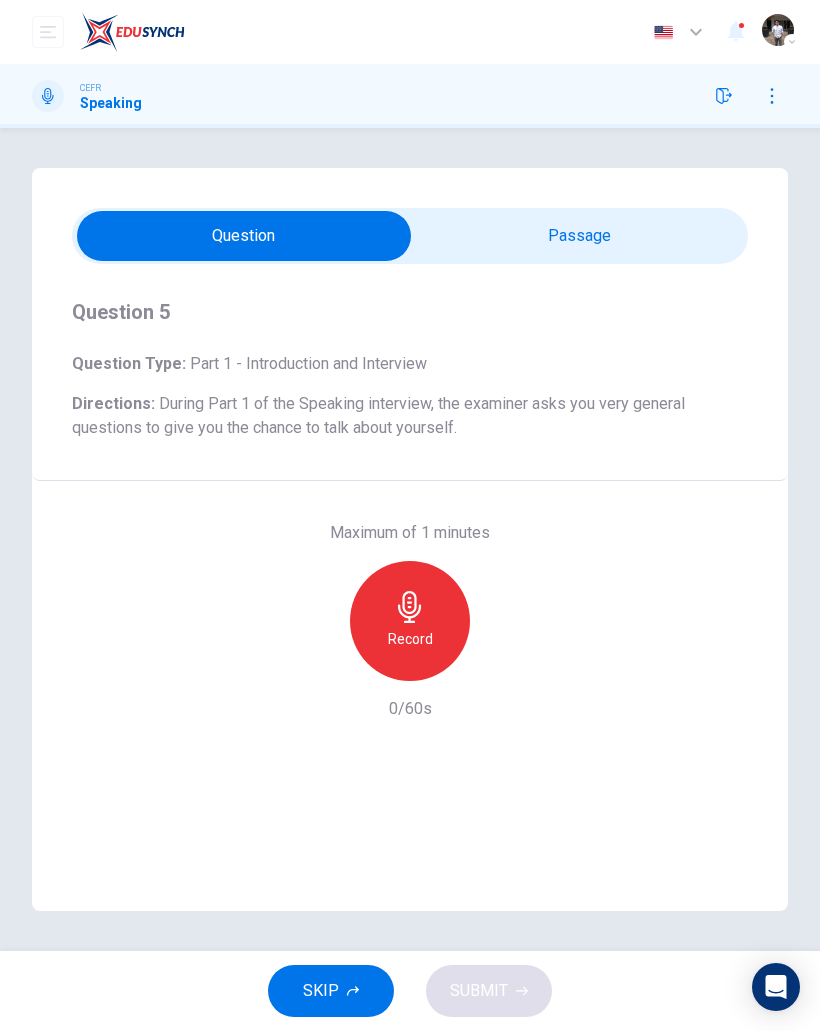 click on "Record" at bounding box center [410, 621] 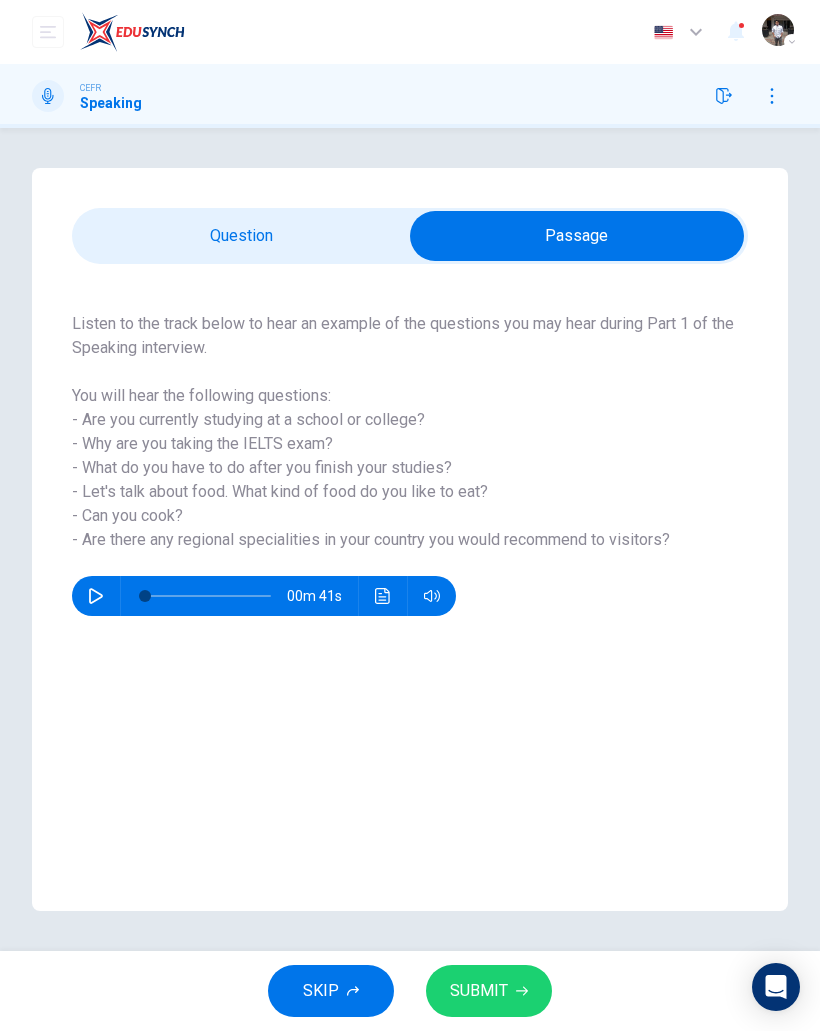 click on "SUBMIT" at bounding box center (479, 991) 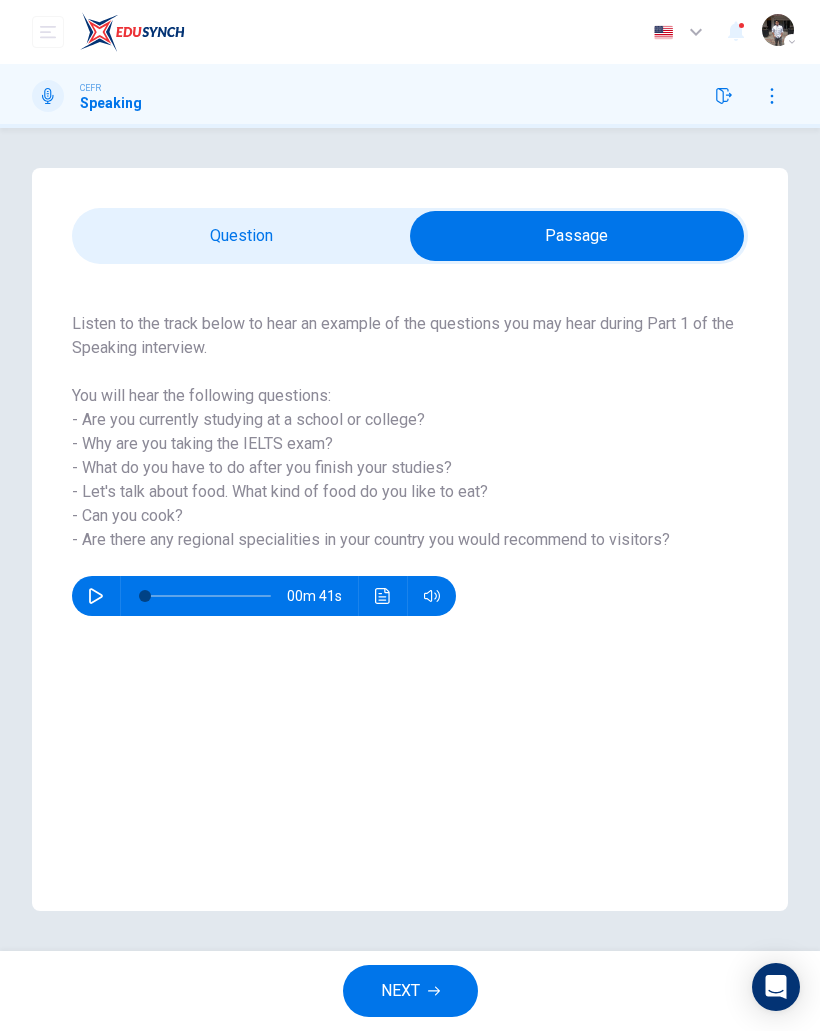 click on "NEXT" at bounding box center [400, 991] 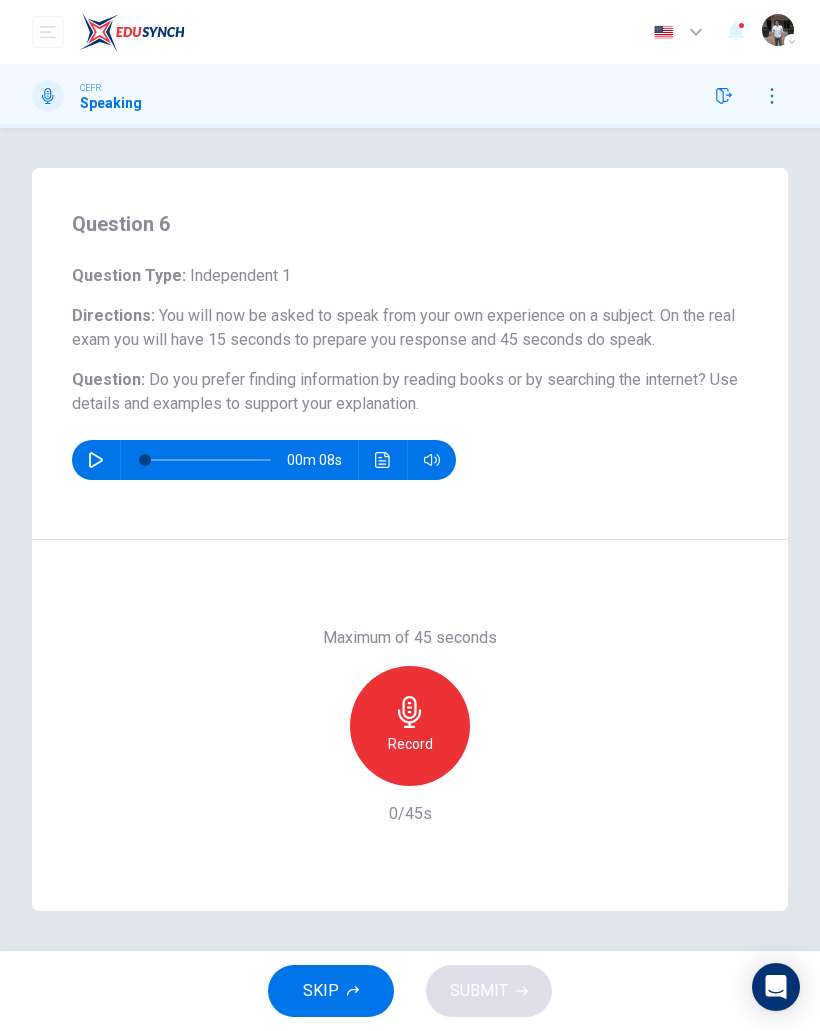 click on "Record" at bounding box center (410, 726) 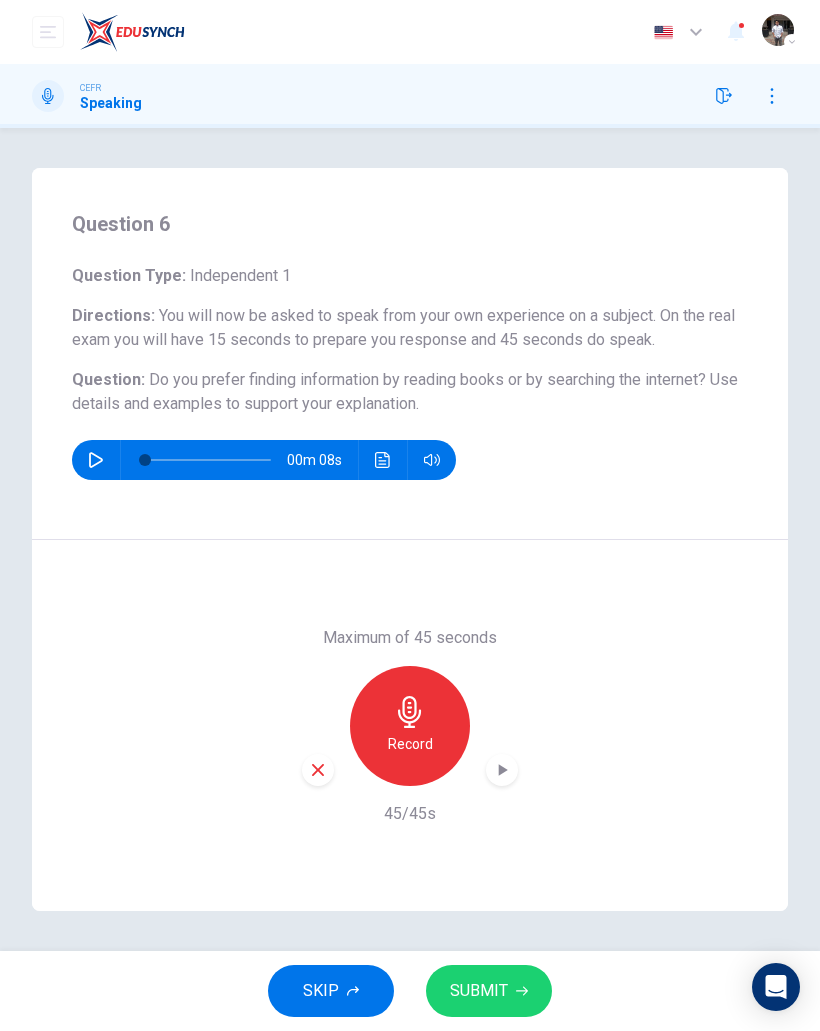 click on "SUBMIT" at bounding box center (479, 991) 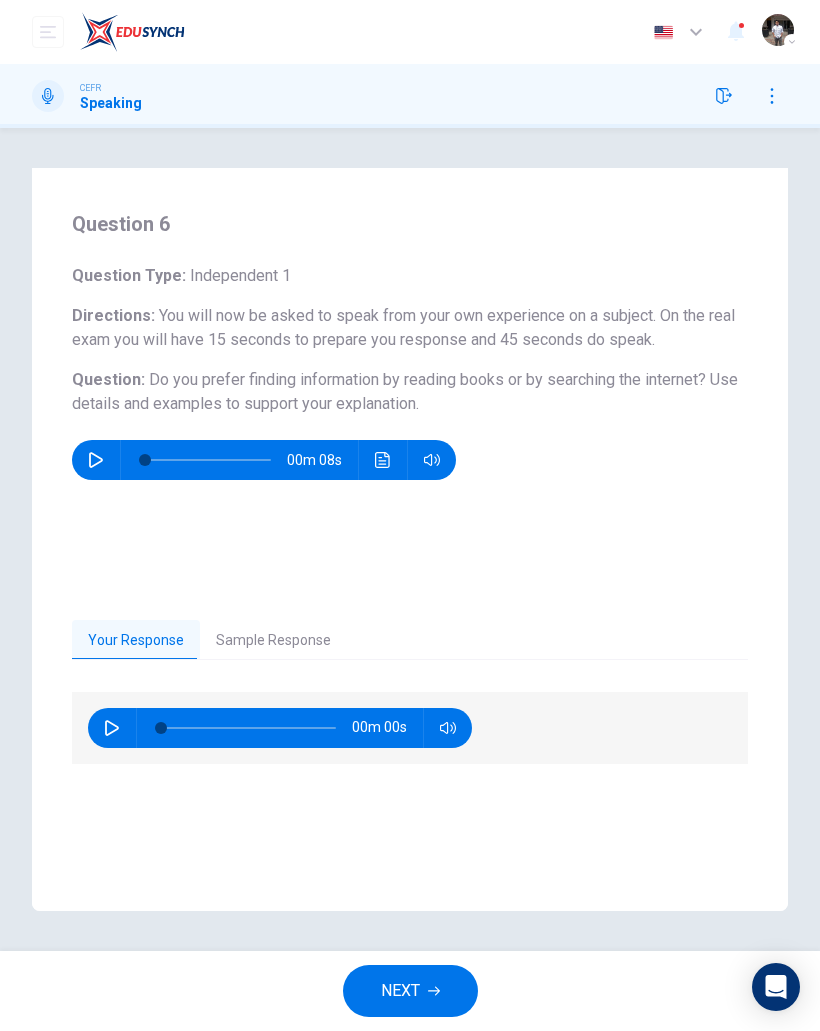 click on "NEXT" at bounding box center [410, 991] 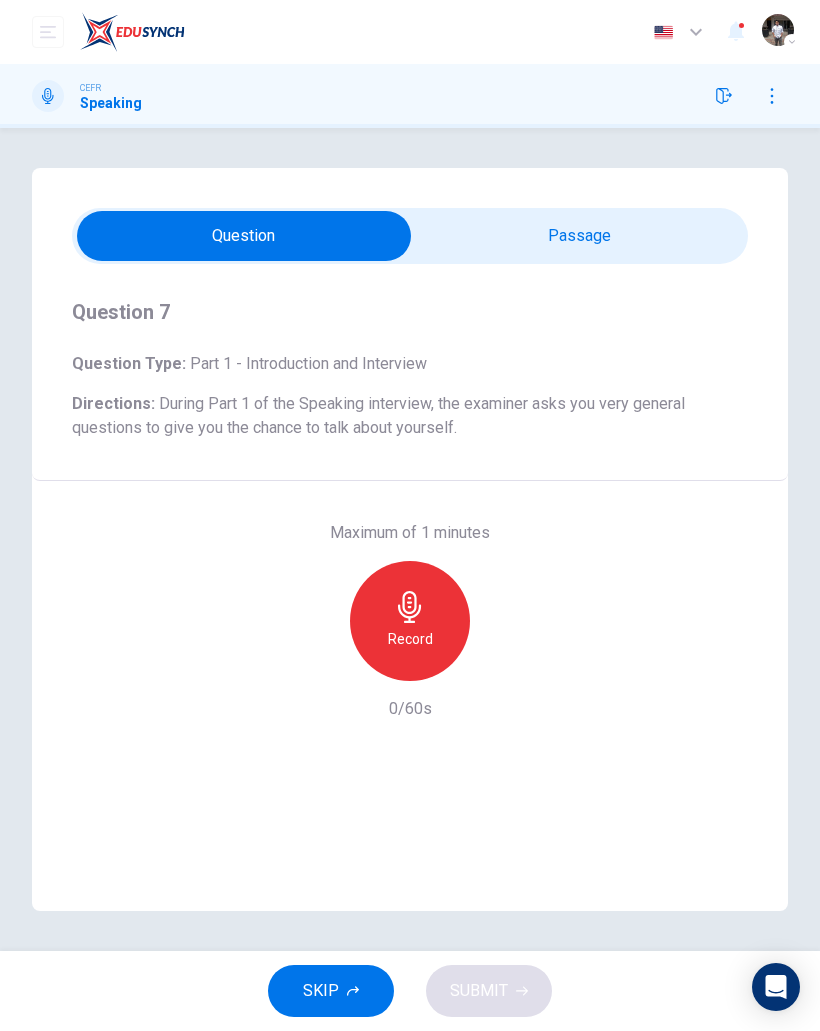 click on "Record" at bounding box center (410, 639) 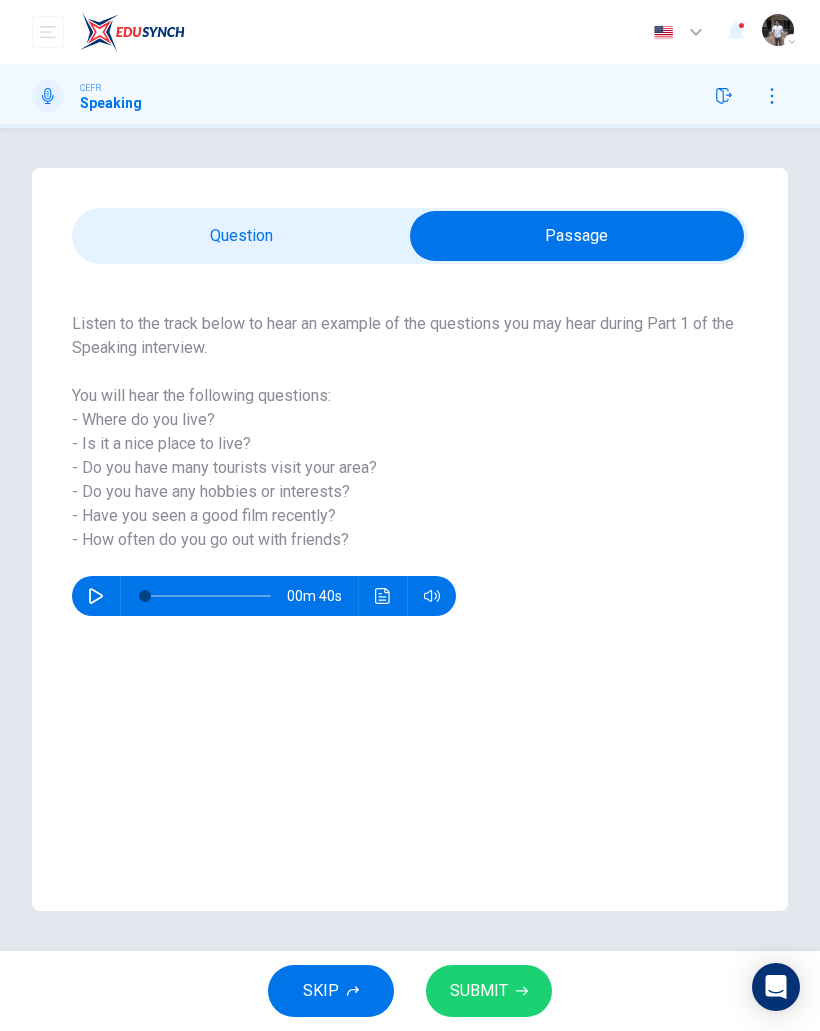 click on "SUBMIT" at bounding box center (479, 991) 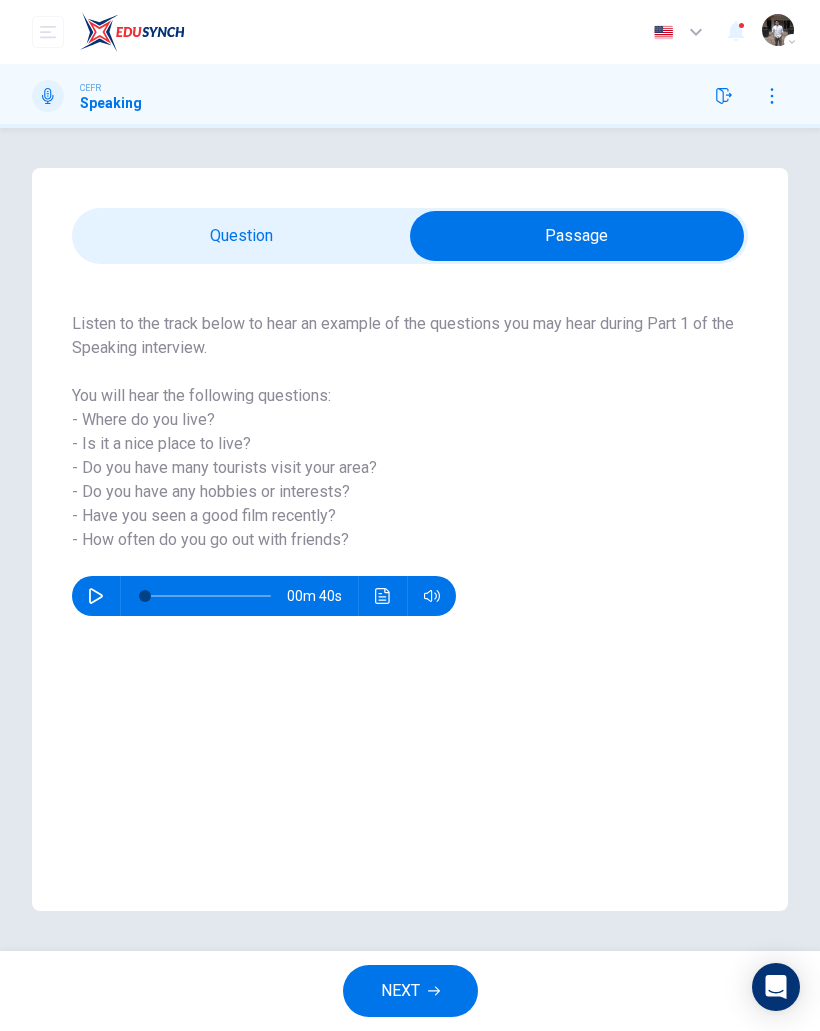 click 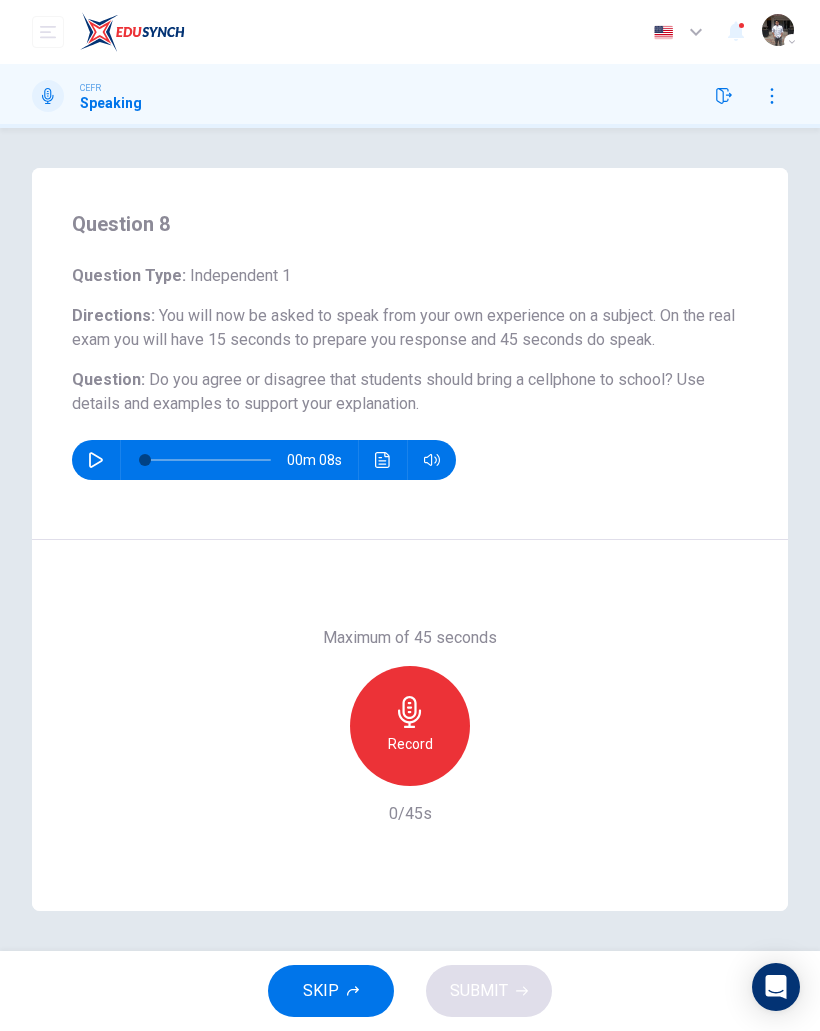 click on "Record" at bounding box center (410, 726) 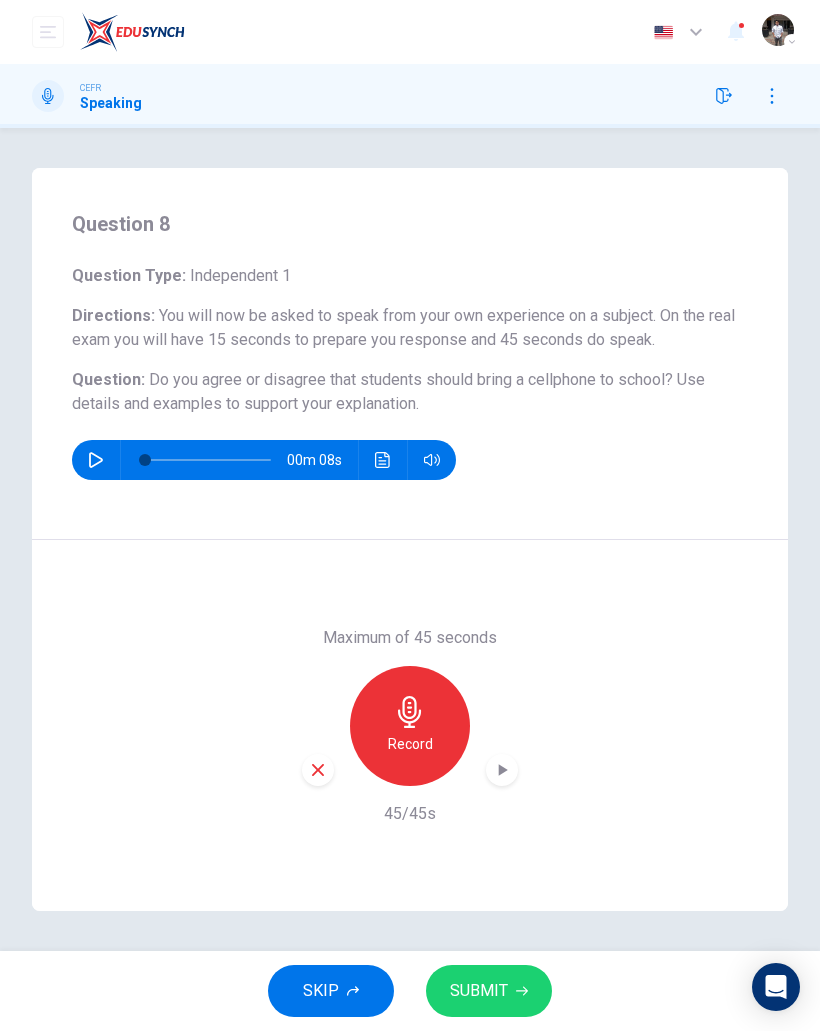 click on "SUBMIT" at bounding box center [479, 991] 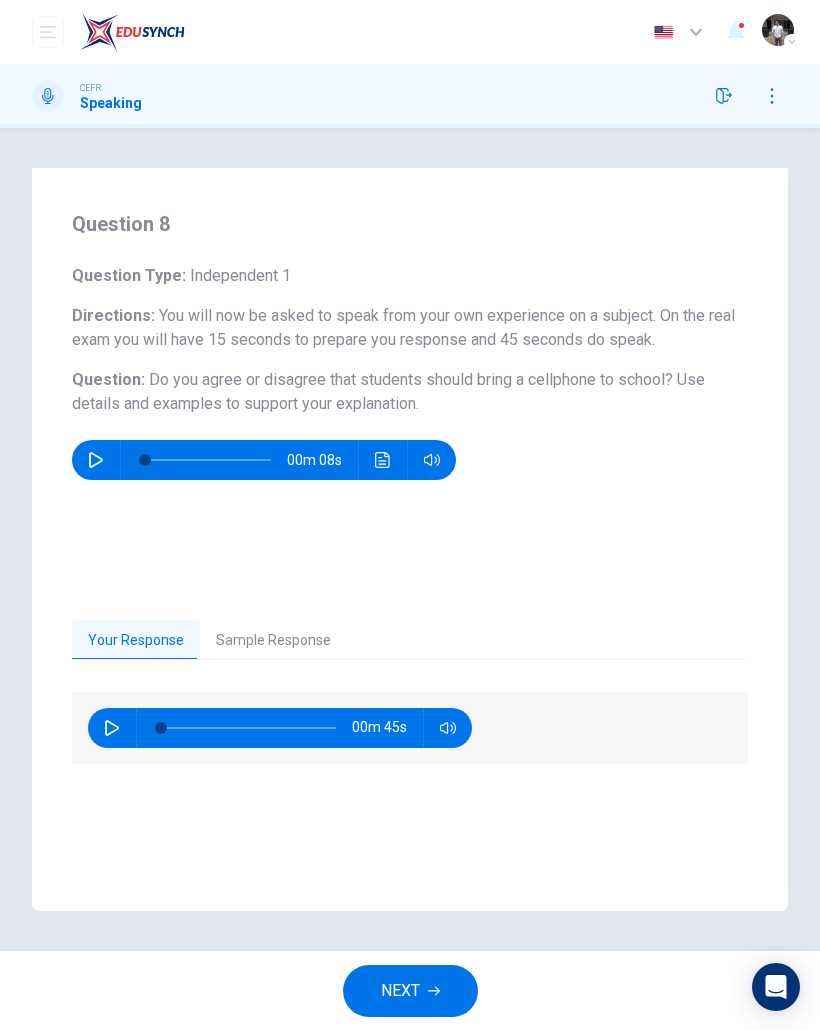 click on "NEXT" at bounding box center [400, 991] 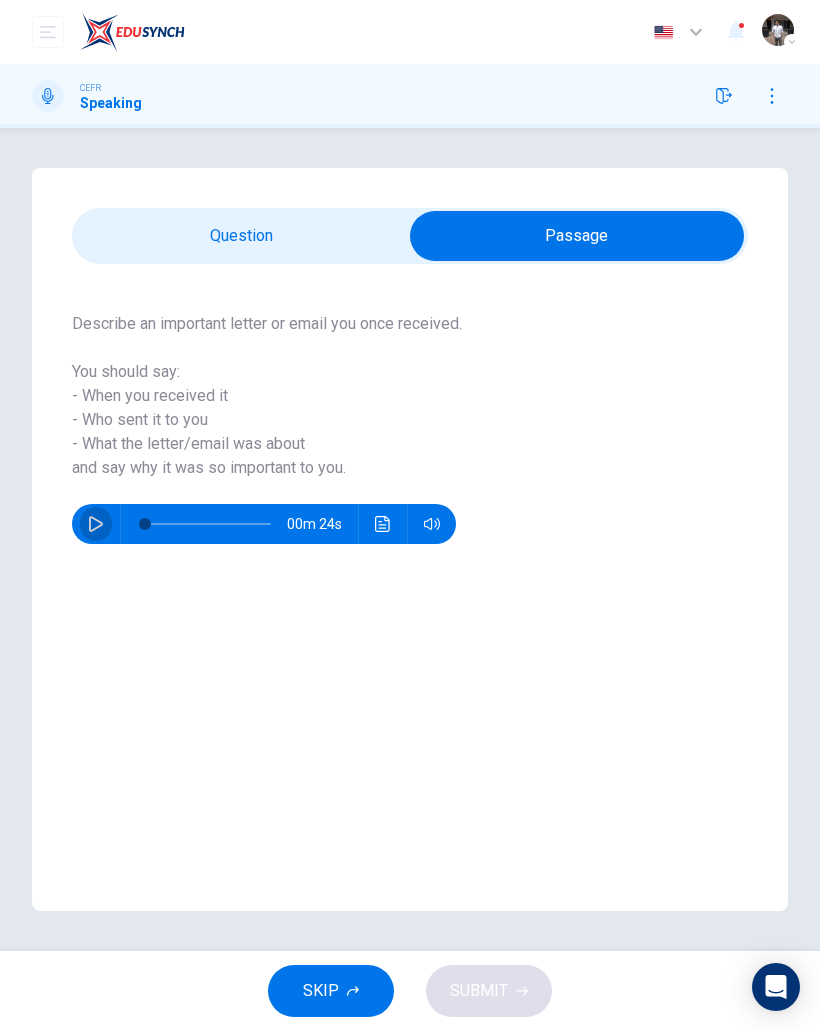 click at bounding box center (96, 524) 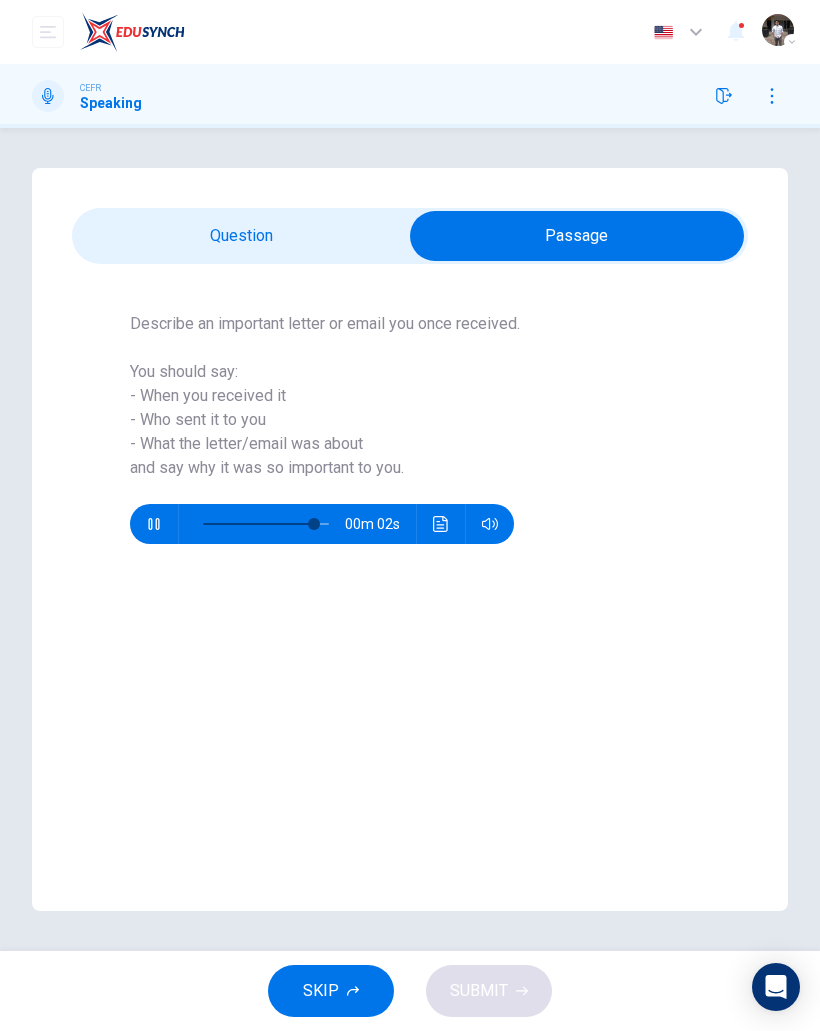 type on "**" 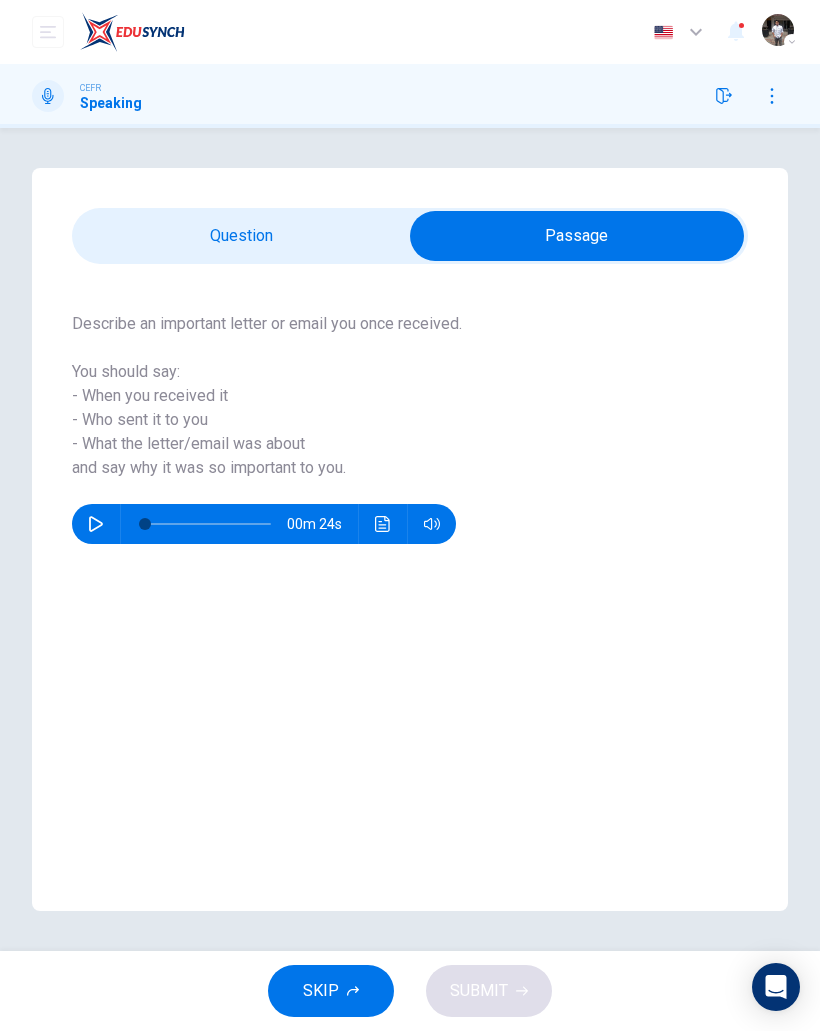 click on "SKIP" at bounding box center [331, 991] 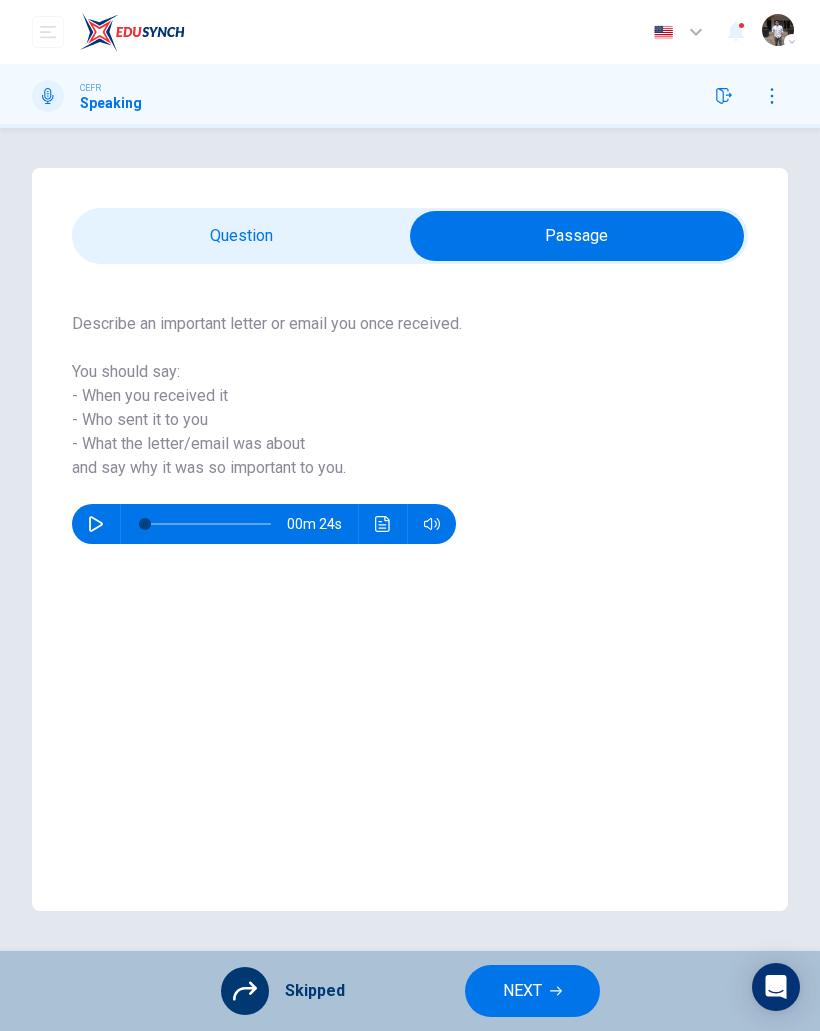 click on "NEXT" at bounding box center [532, 991] 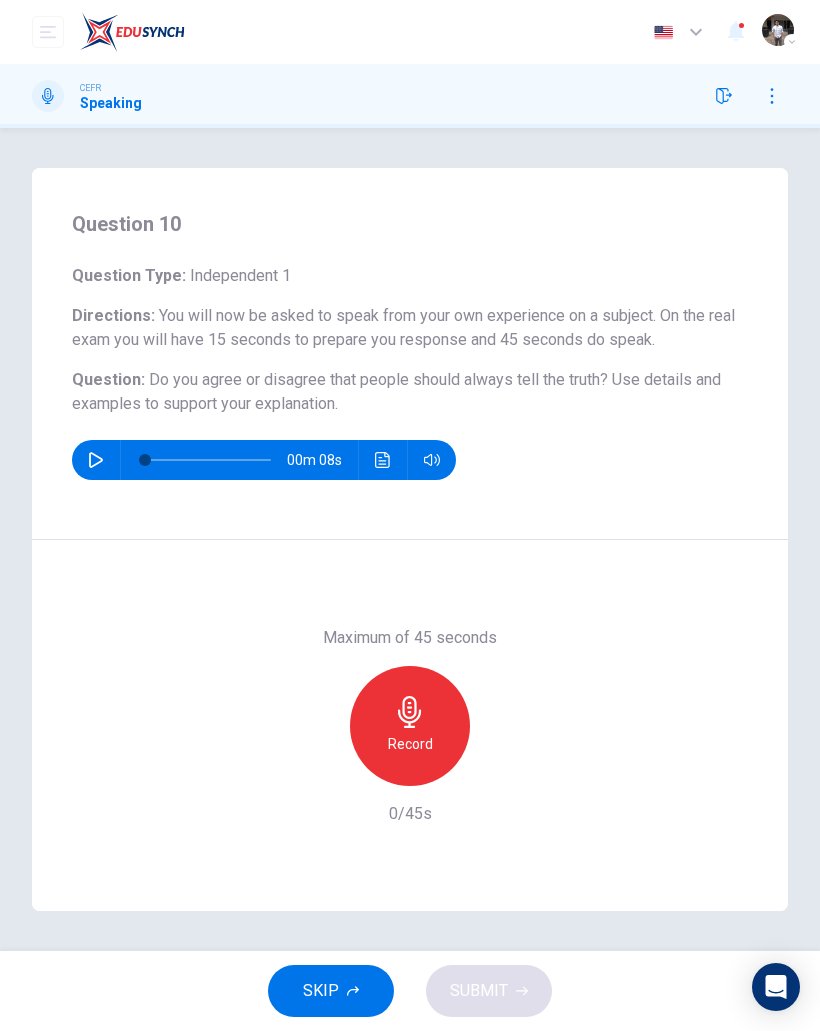 click 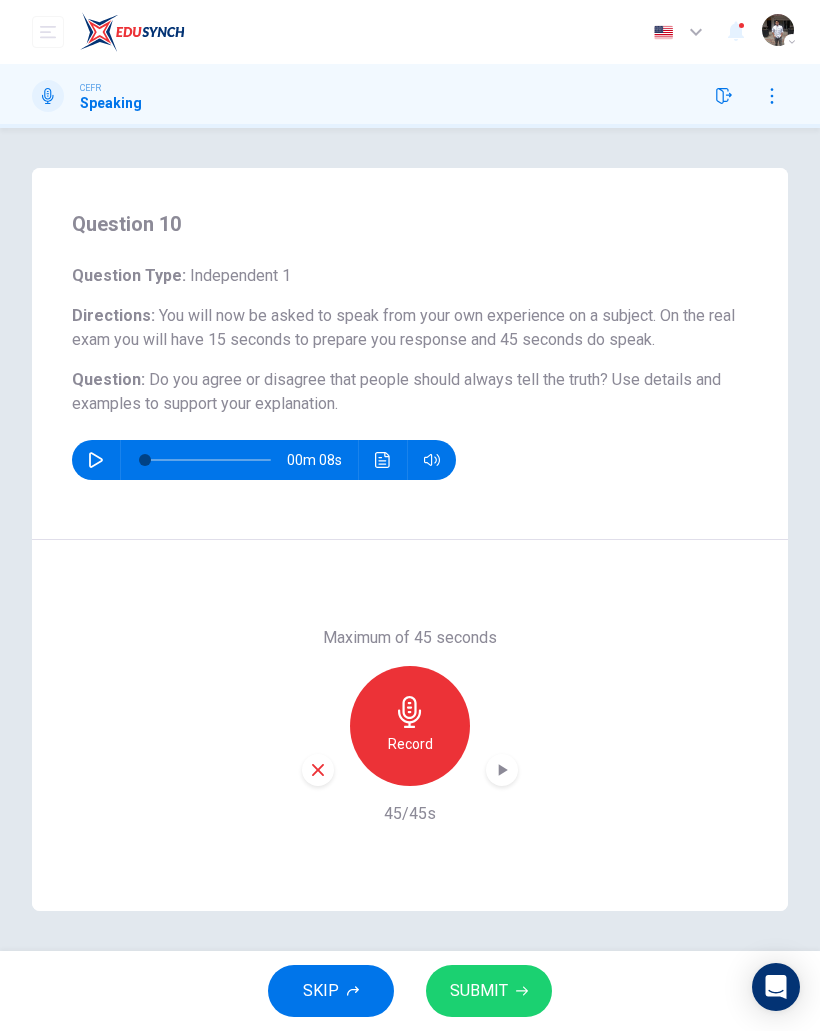 click on "SUBMIT" at bounding box center [479, 991] 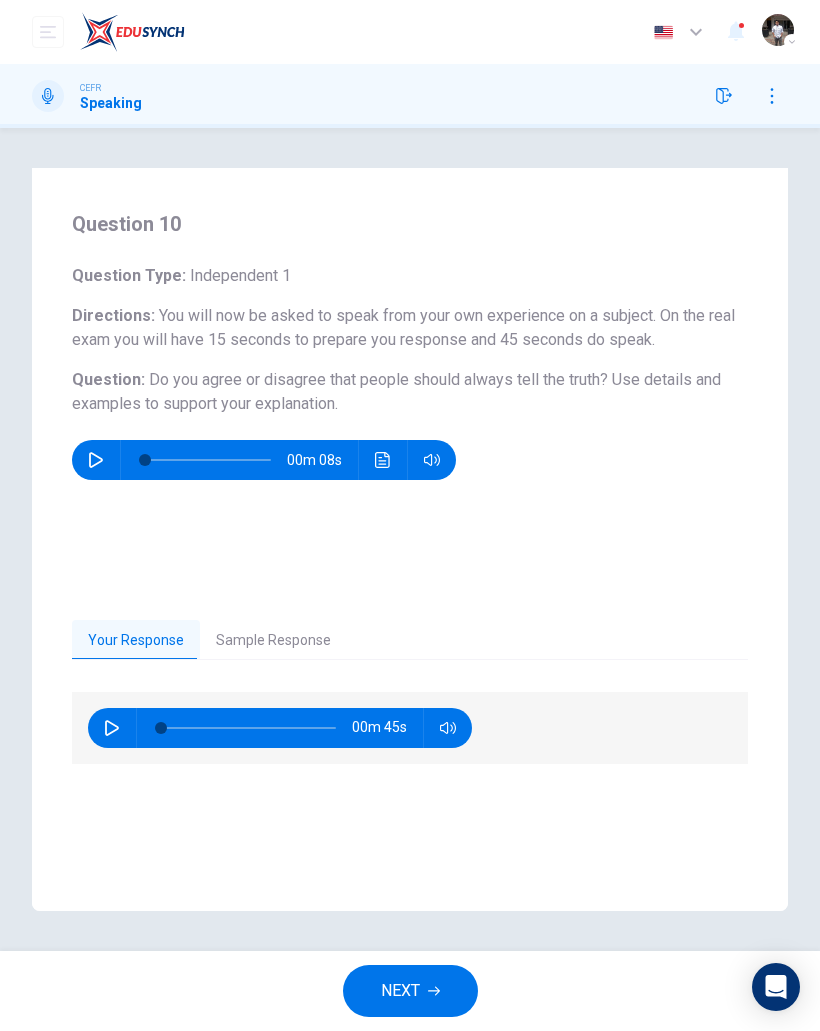 click 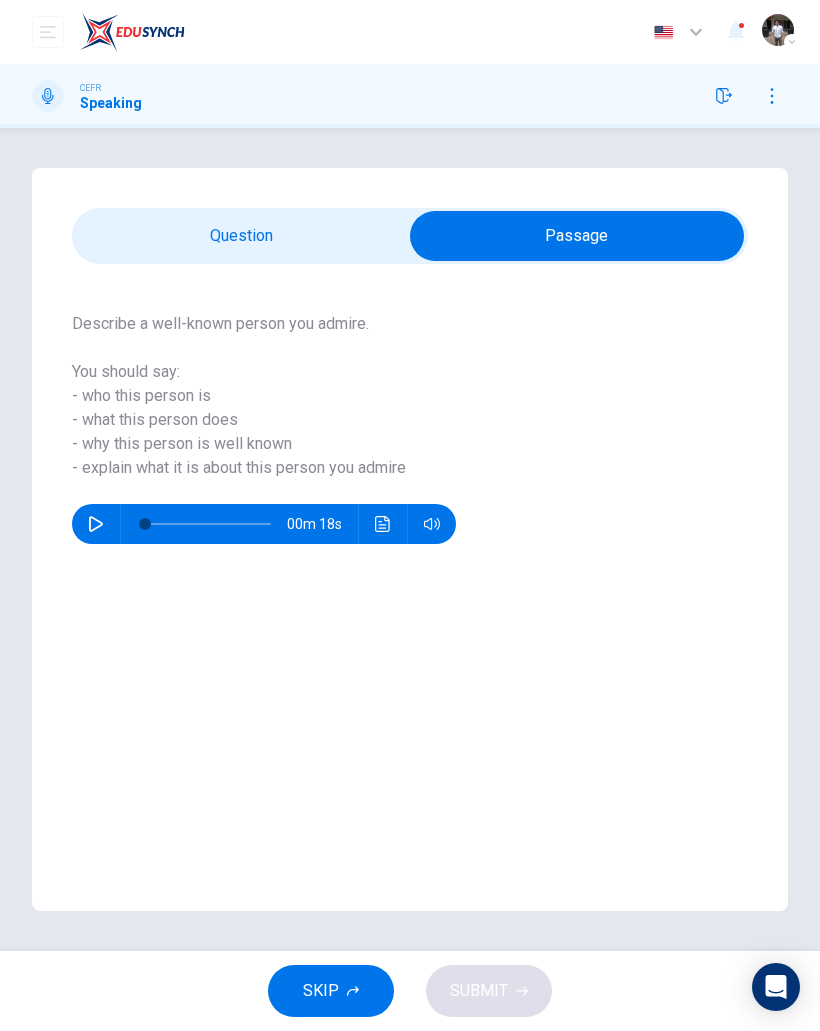 click 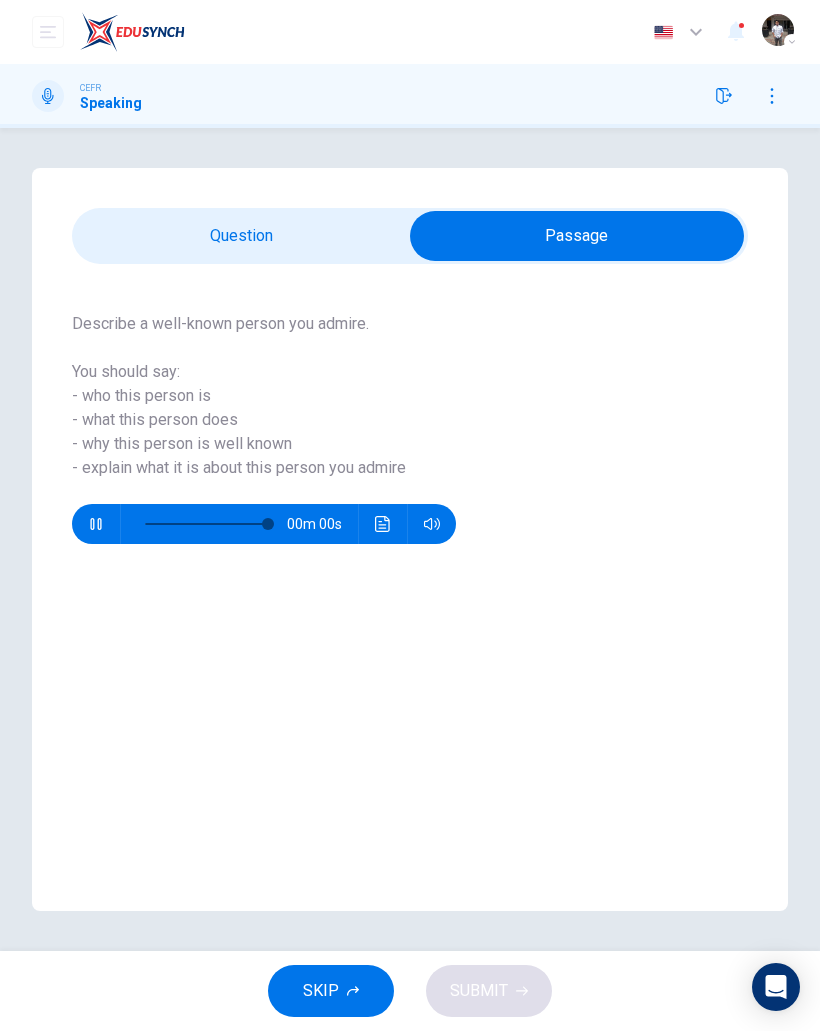 type on "*" 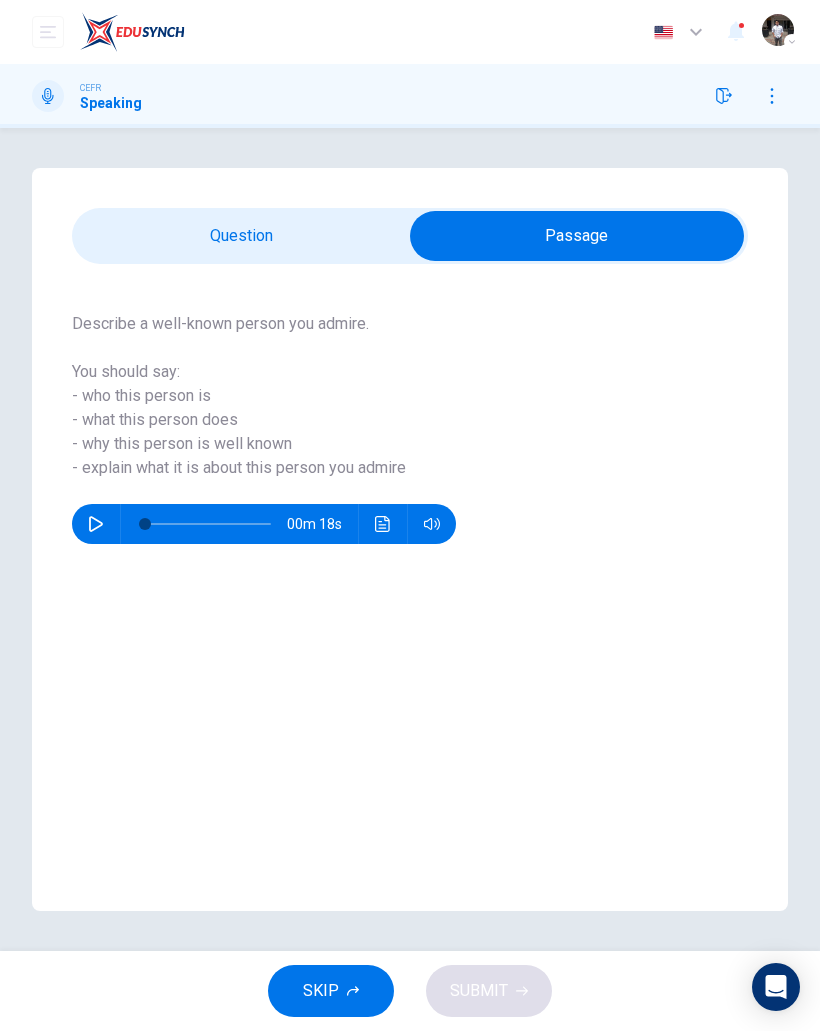 click 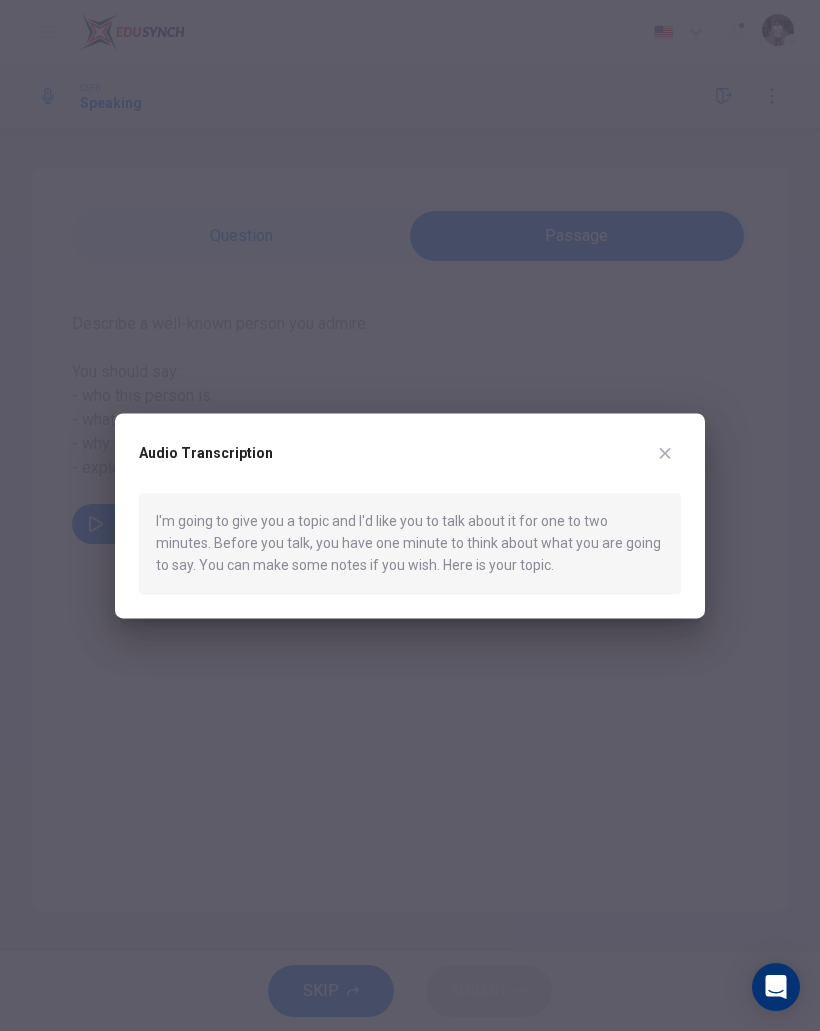 click on "Audio Transcription I'm going to give you a topic and I'd like you to talk about it for one to two minutes. Before you talk, you have one minute to think about what you are going to say. You can make some notes if you wish. Here is your topic." at bounding box center [410, 515] 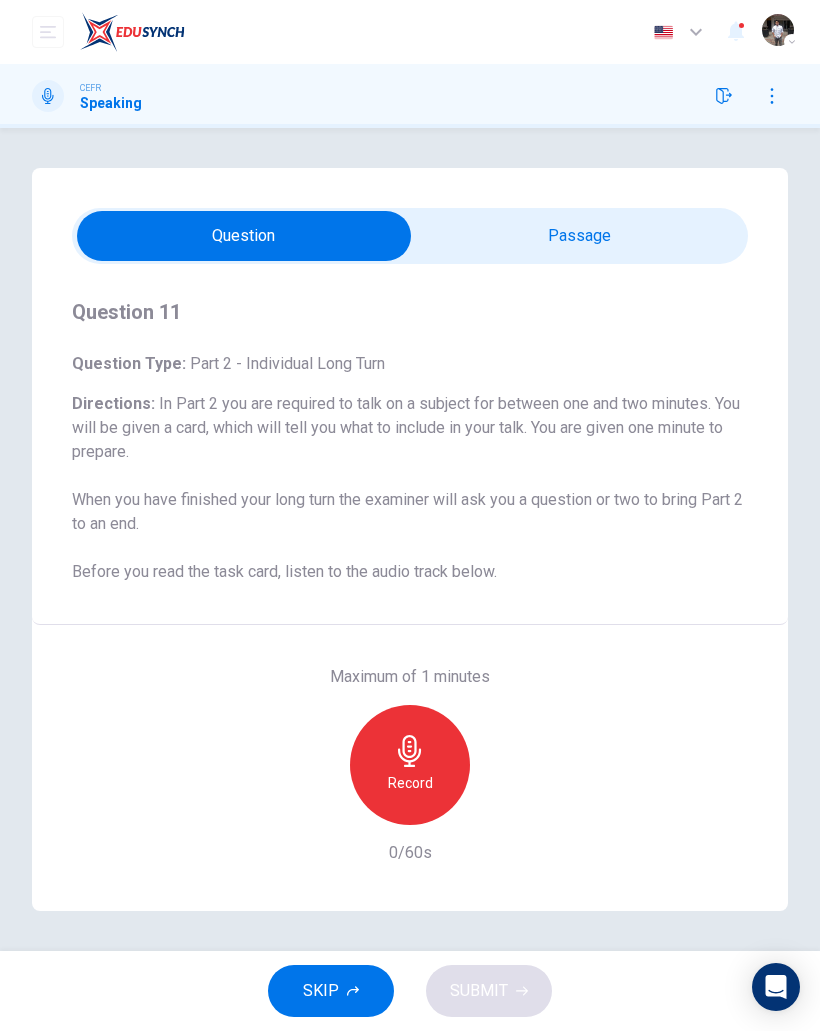 click on "Record" at bounding box center [410, 765] 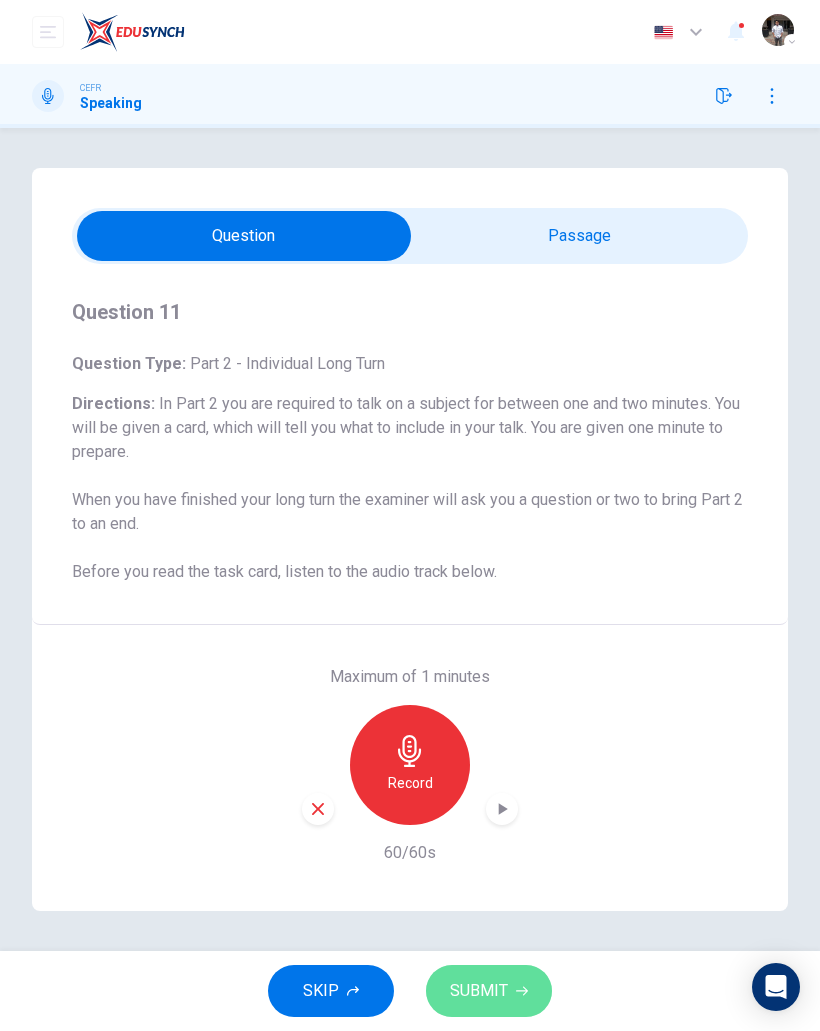 click on "SUBMIT" at bounding box center (479, 991) 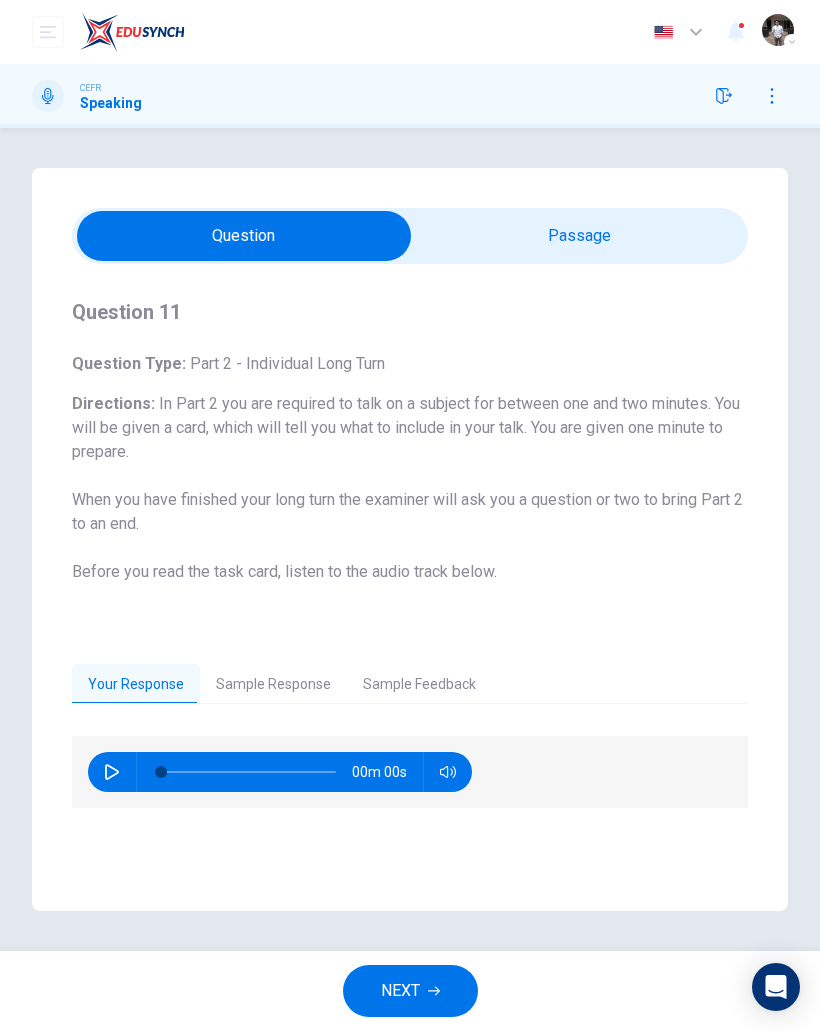 click on "NEXT" at bounding box center (410, 991) 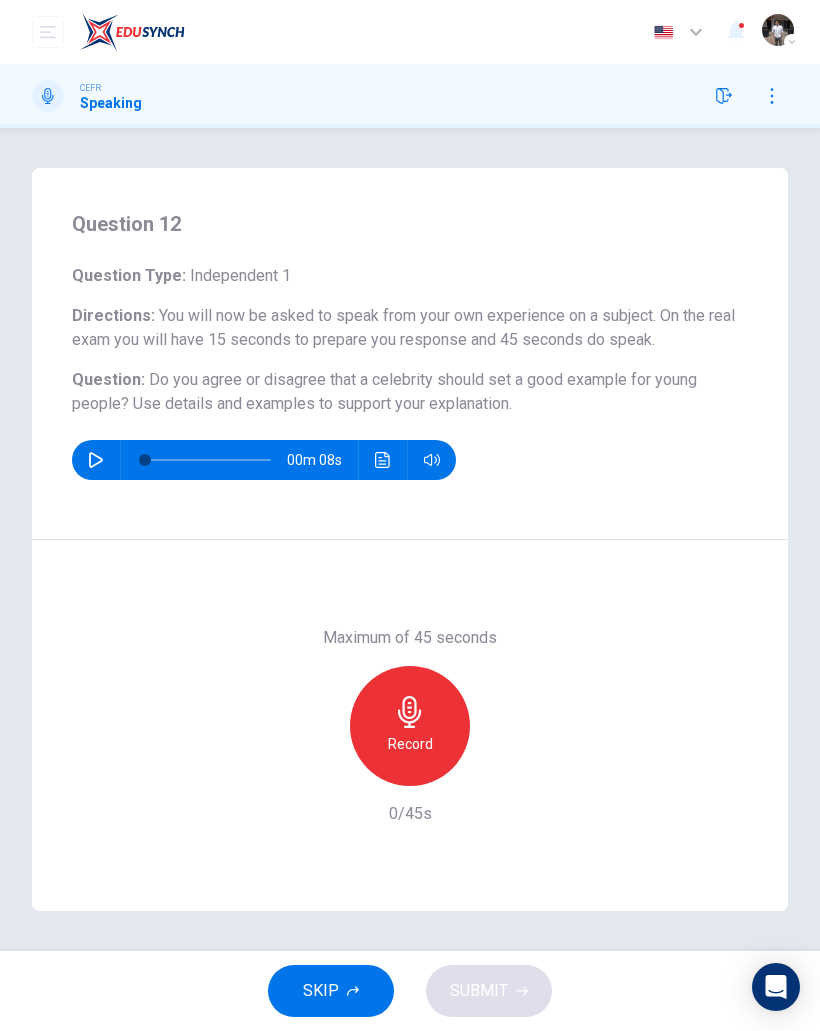 click on "Record" at bounding box center (410, 726) 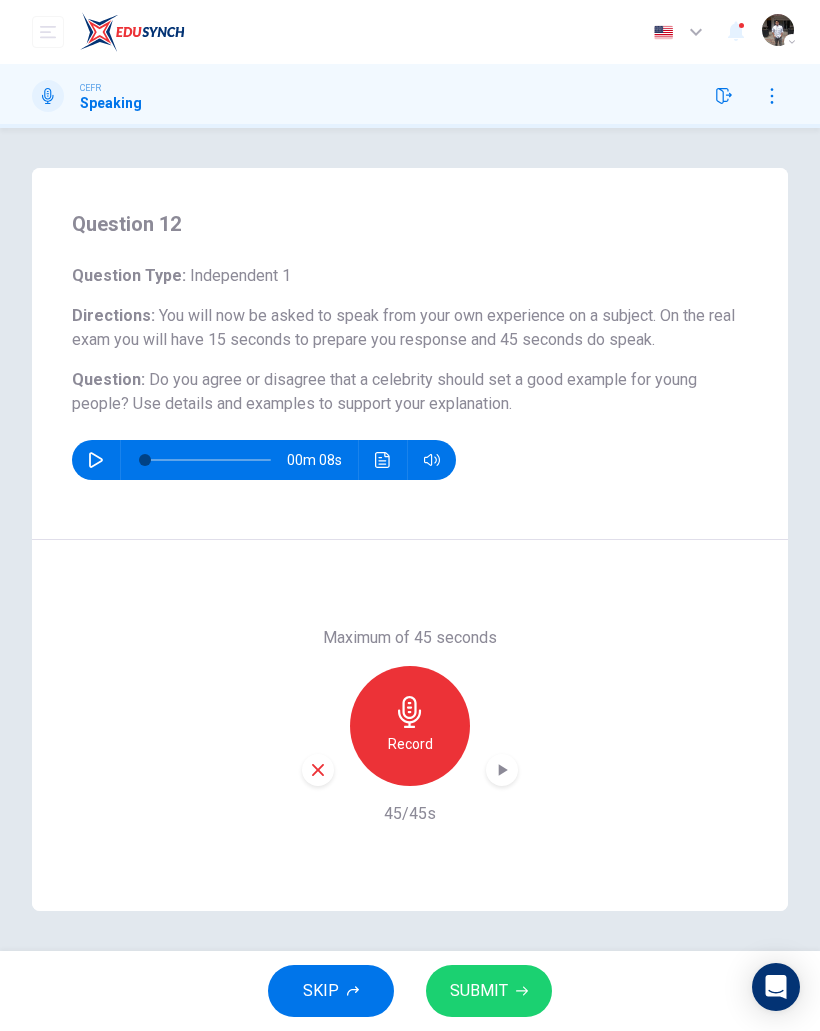 click on "SUBMIT" at bounding box center [479, 991] 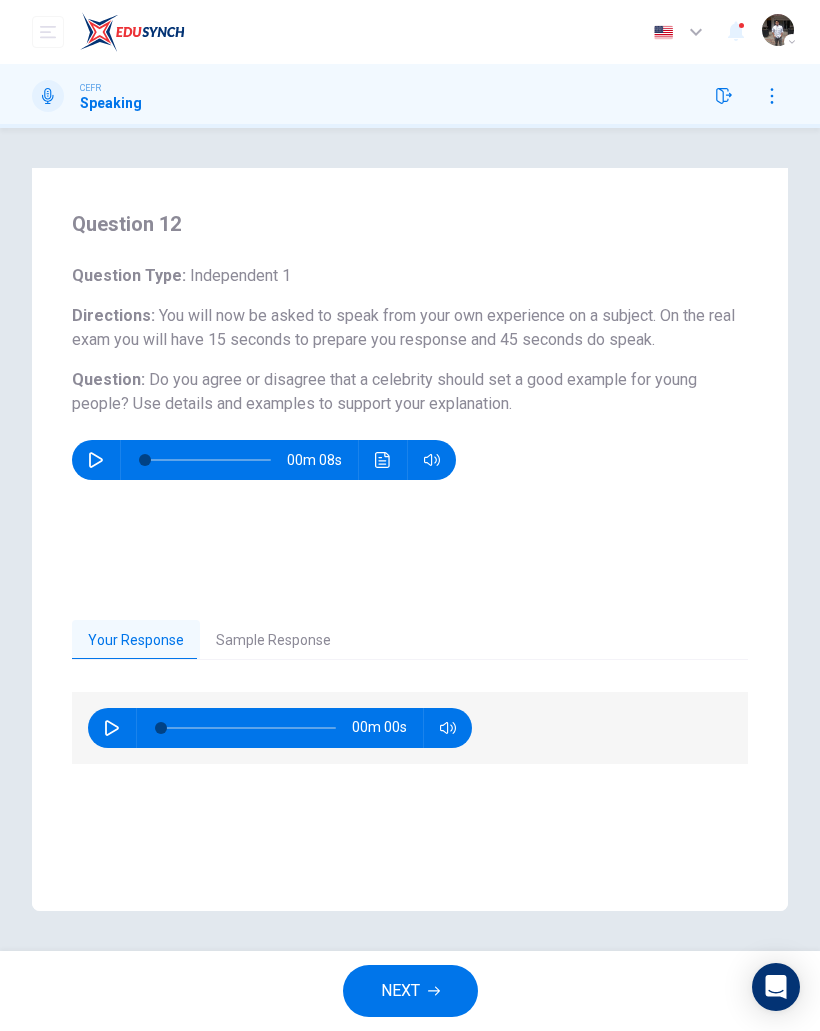 click on "NEXT" at bounding box center [400, 991] 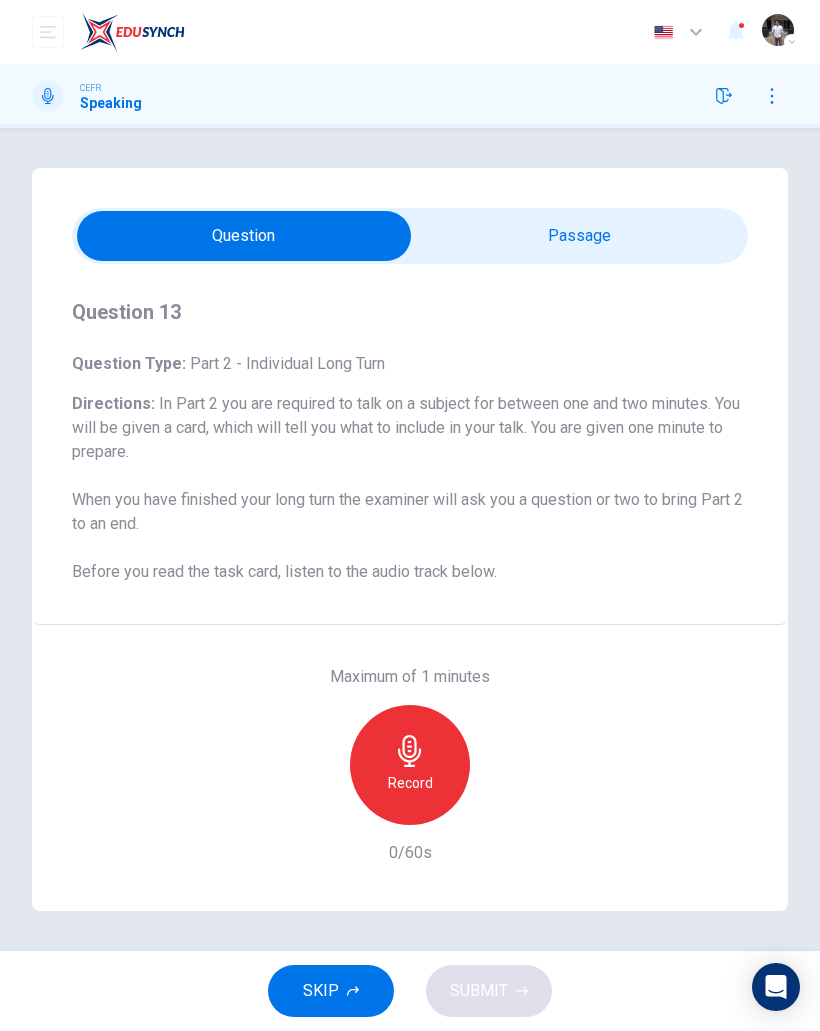 click on "Record" at bounding box center [410, 783] 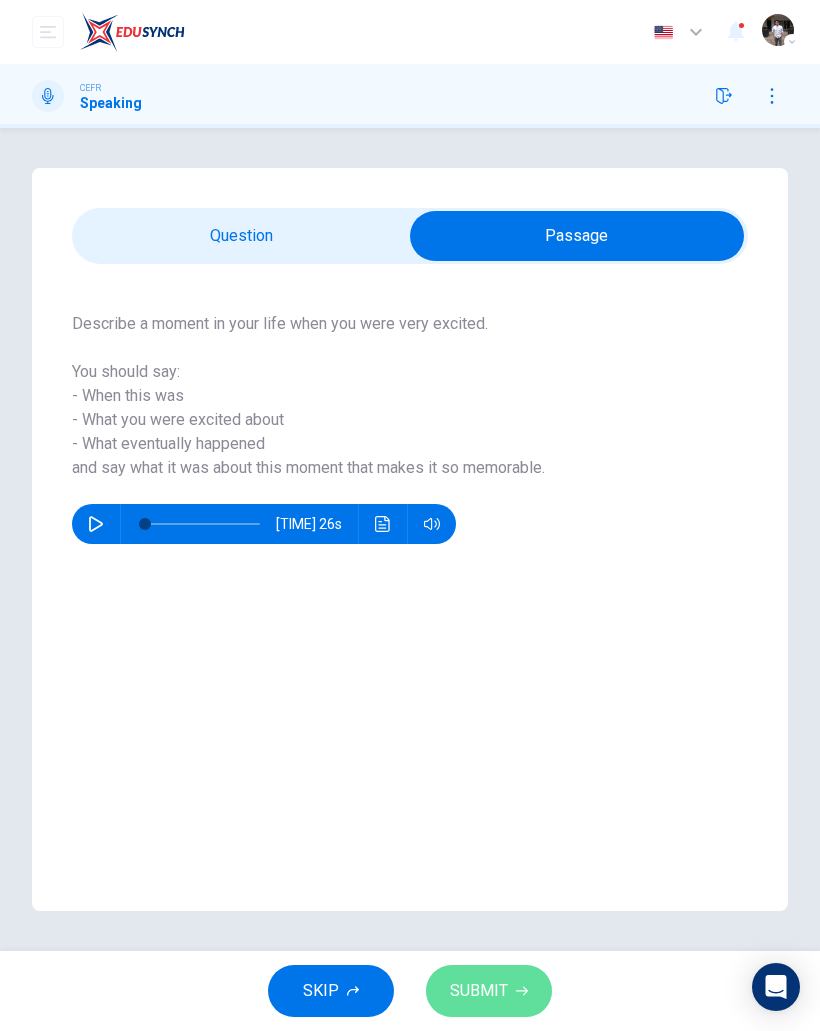 click on "SUBMIT" at bounding box center [479, 991] 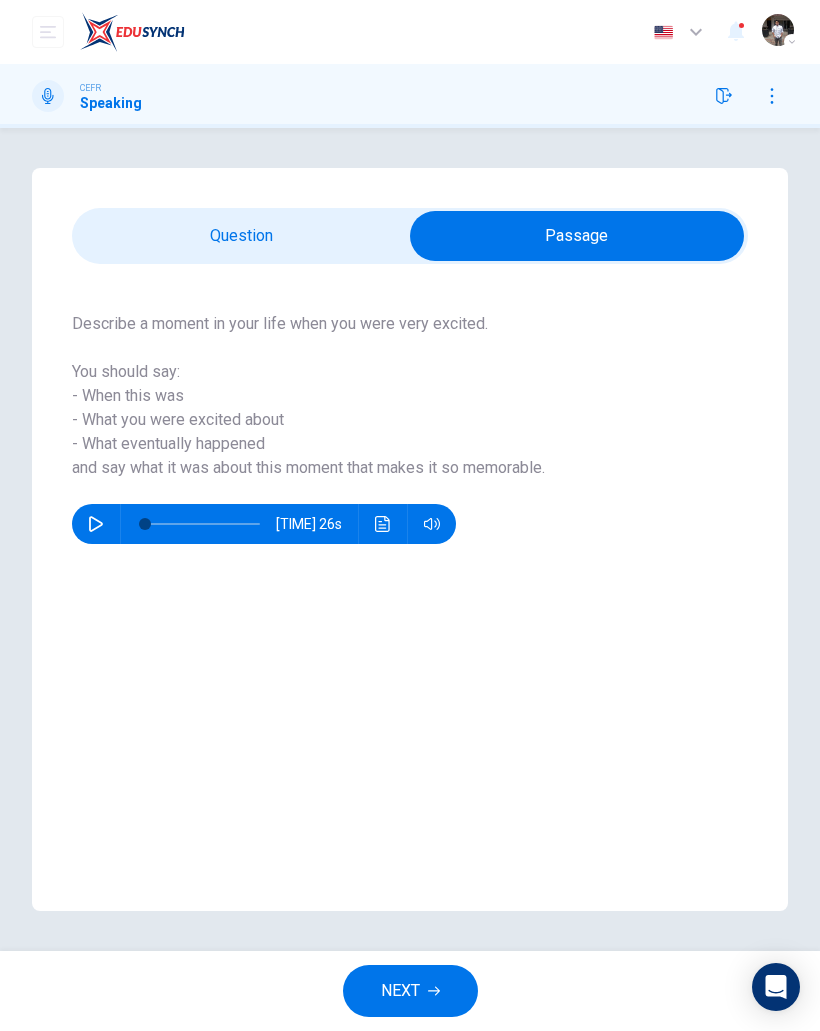 click on "NEXT" at bounding box center (400, 991) 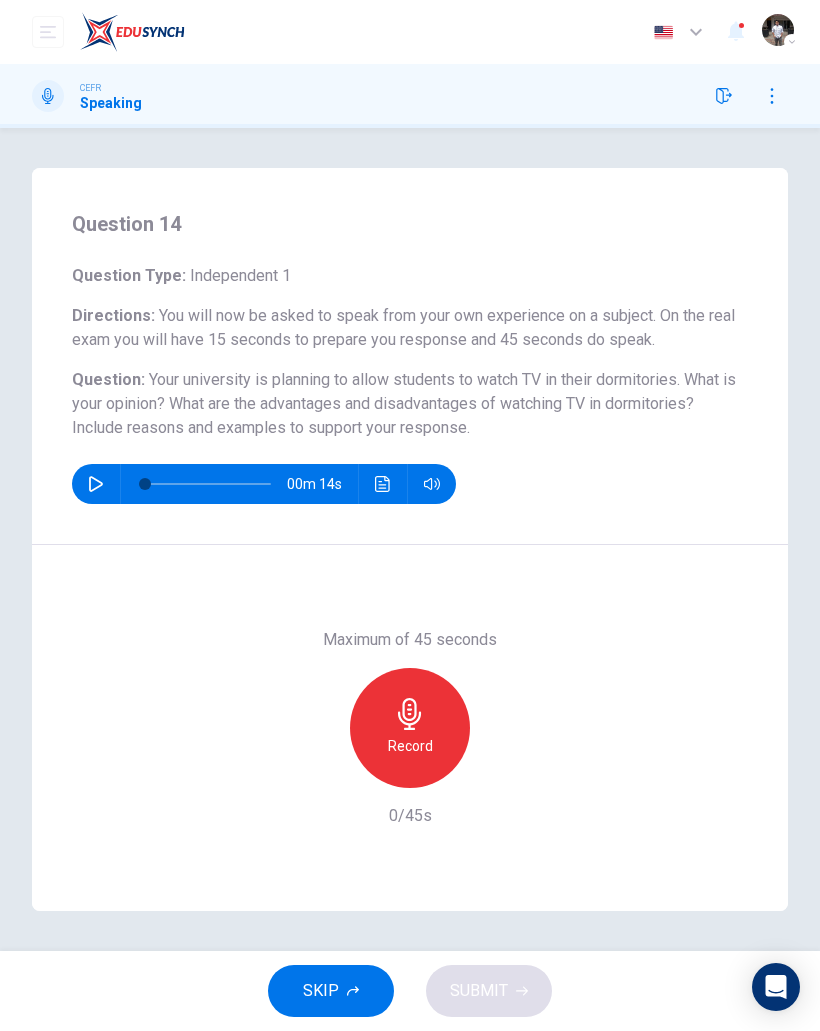 click on "Record" at bounding box center (410, 728) 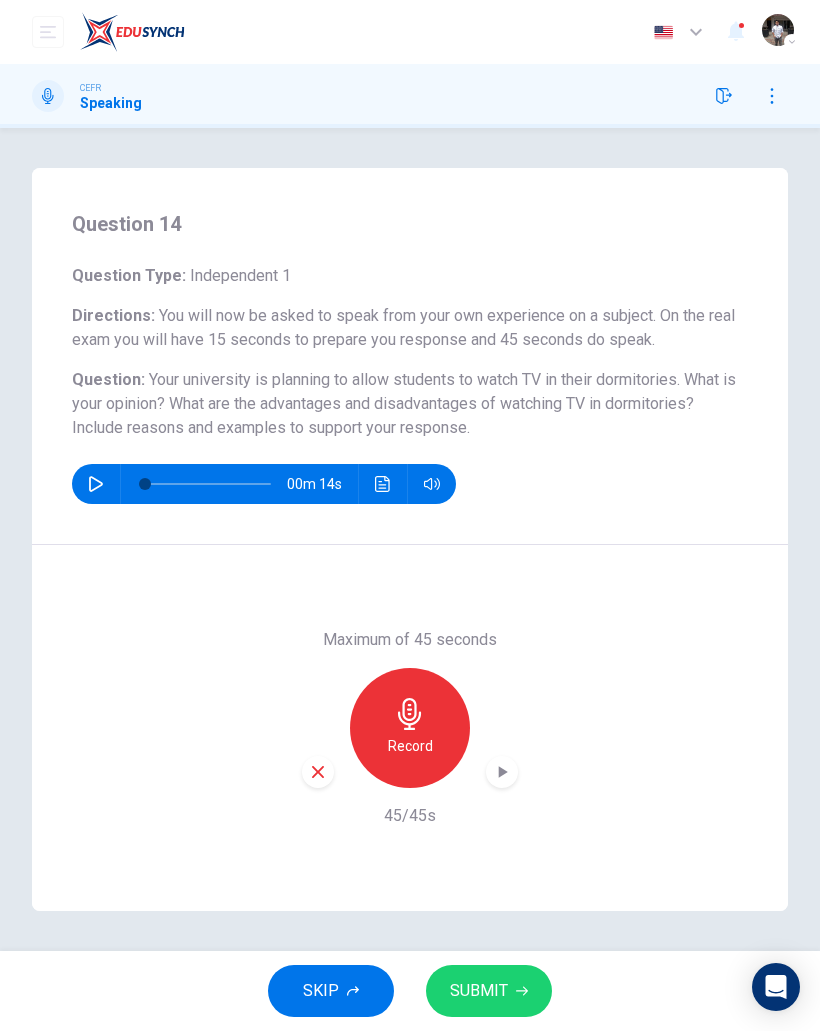 click on "SUBMIT" at bounding box center (479, 991) 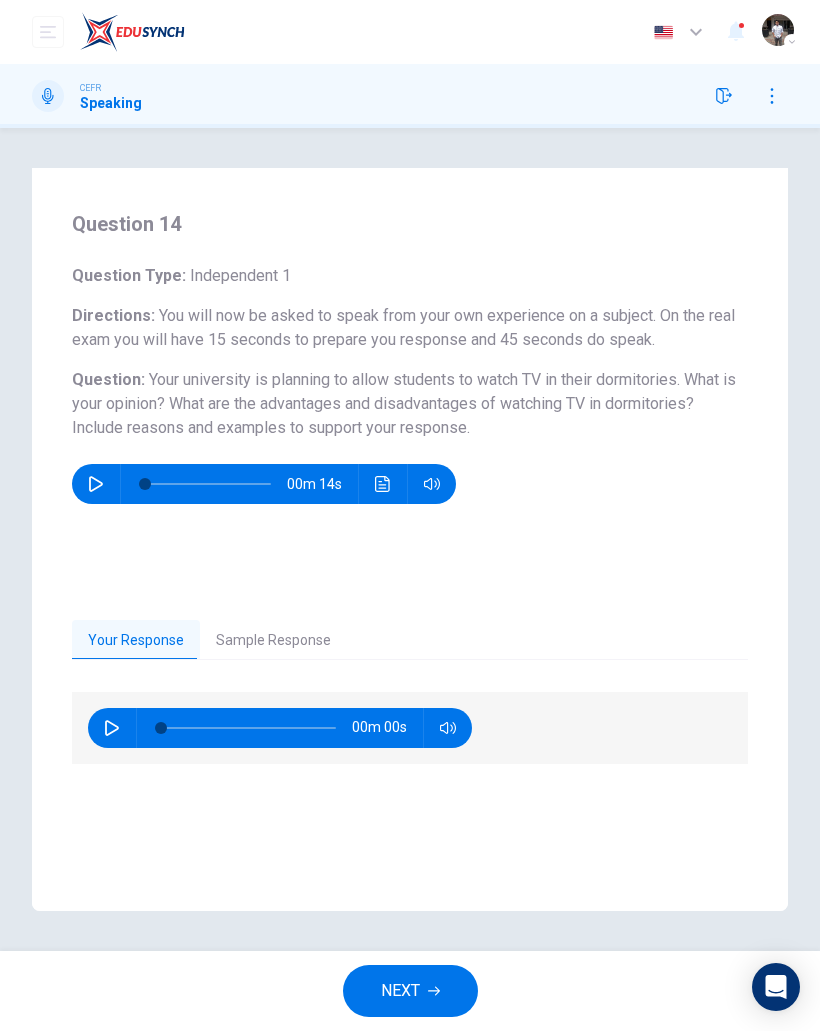 click on "NEXT" at bounding box center [400, 991] 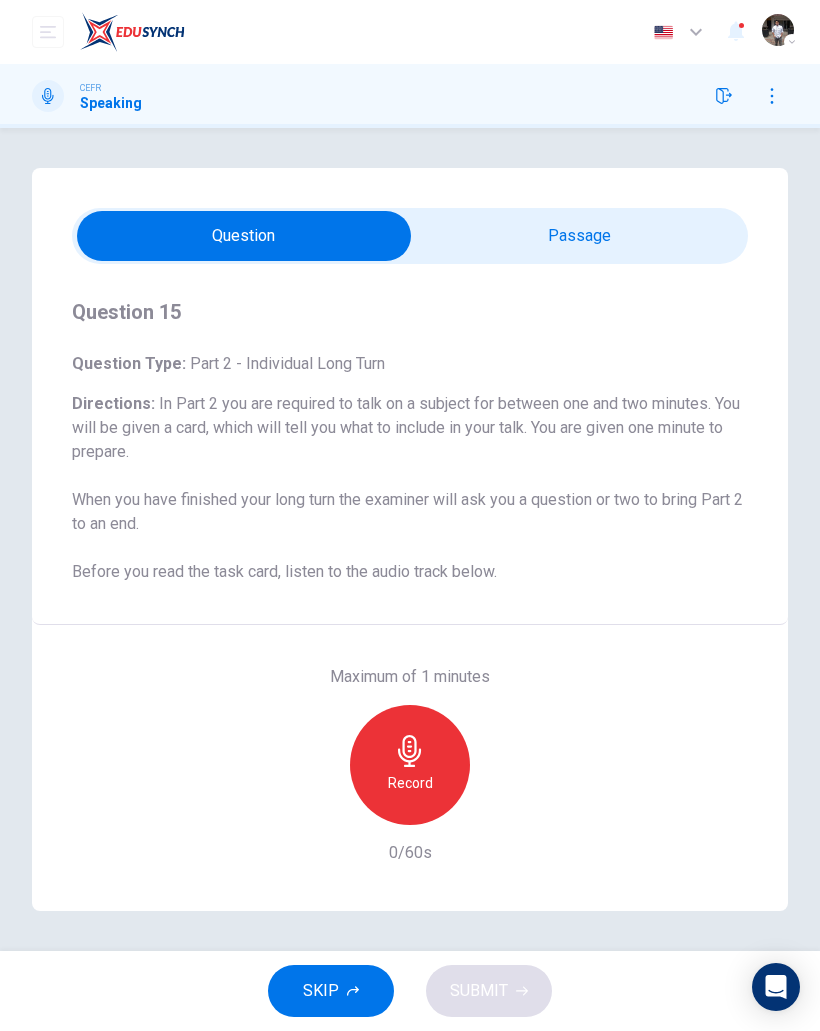 click on "Record" at bounding box center [410, 783] 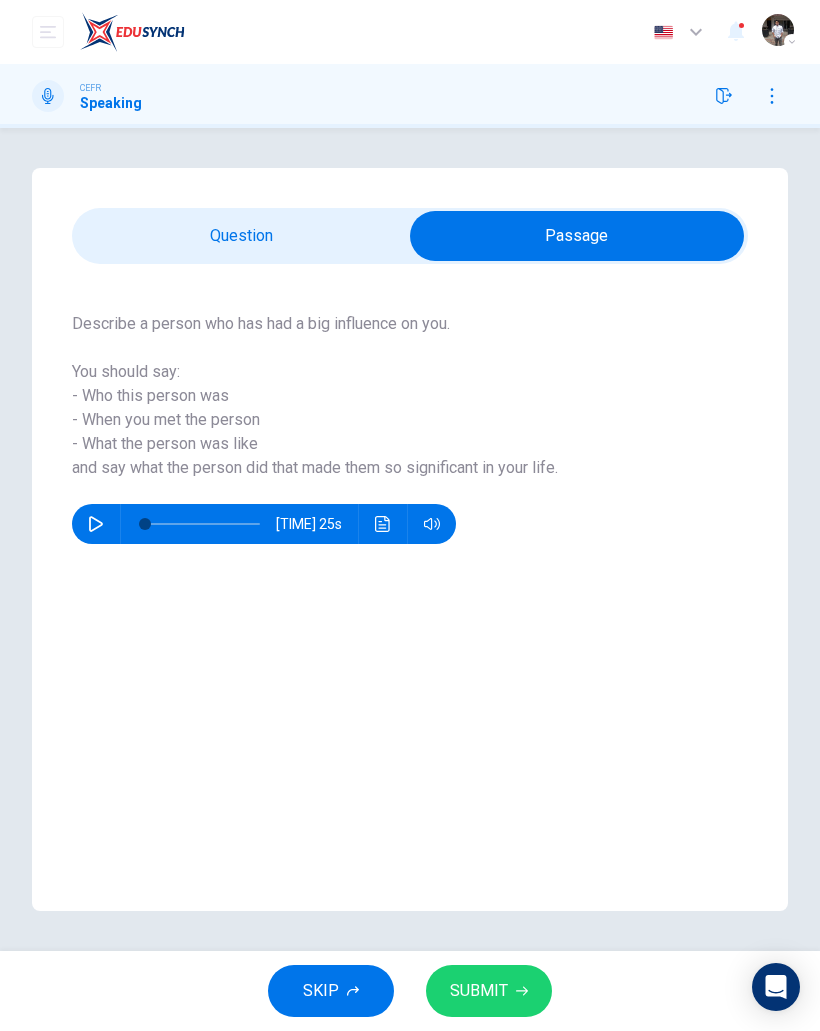 click on "SUBMIT" at bounding box center (479, 991) 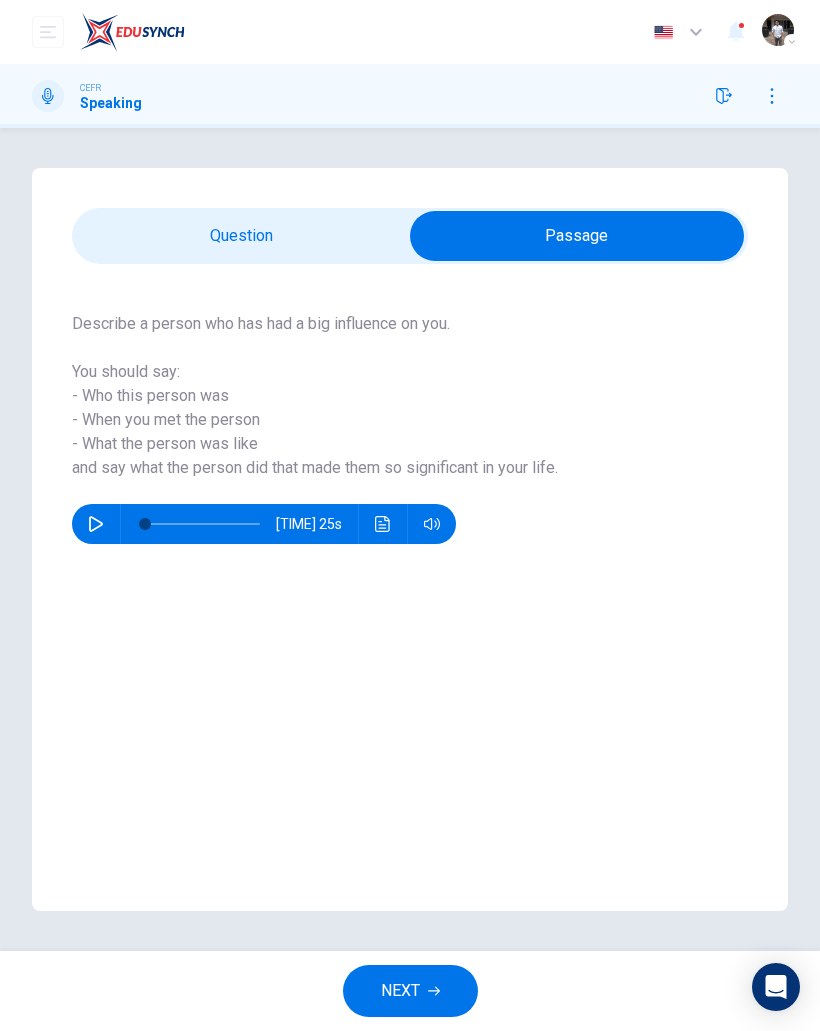 click on "NEXT" at bounding box center [400, 991] 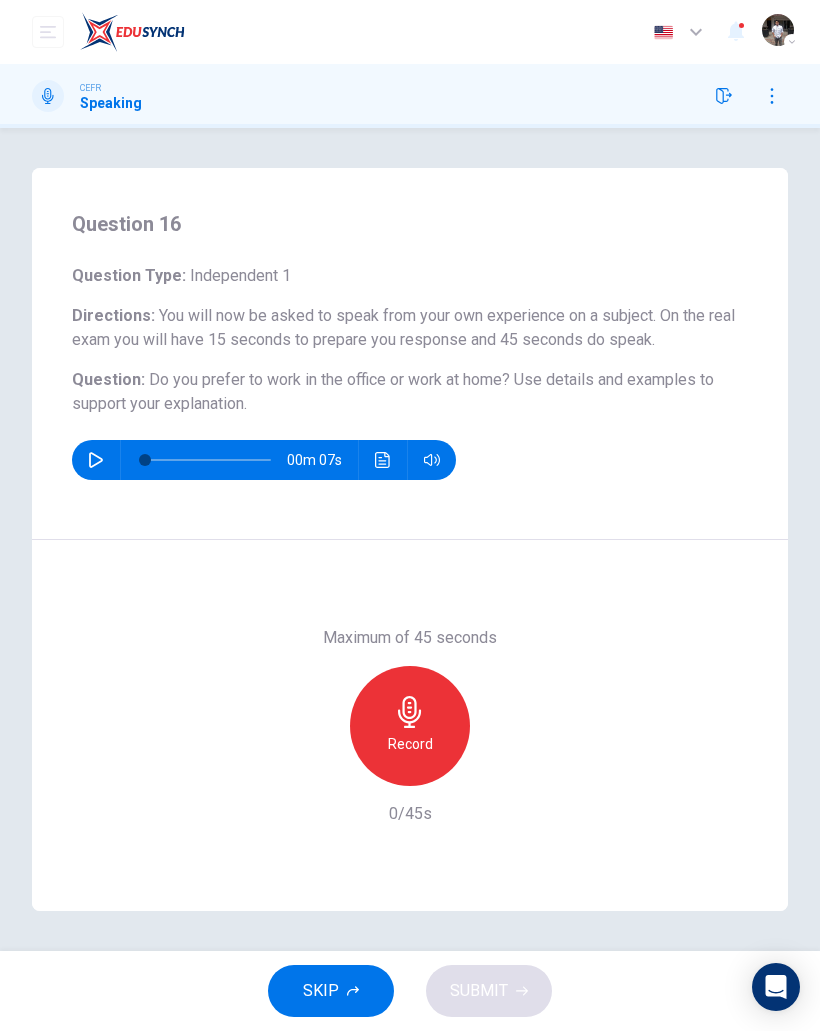 click on "Record" at bounding box center (410, 744) 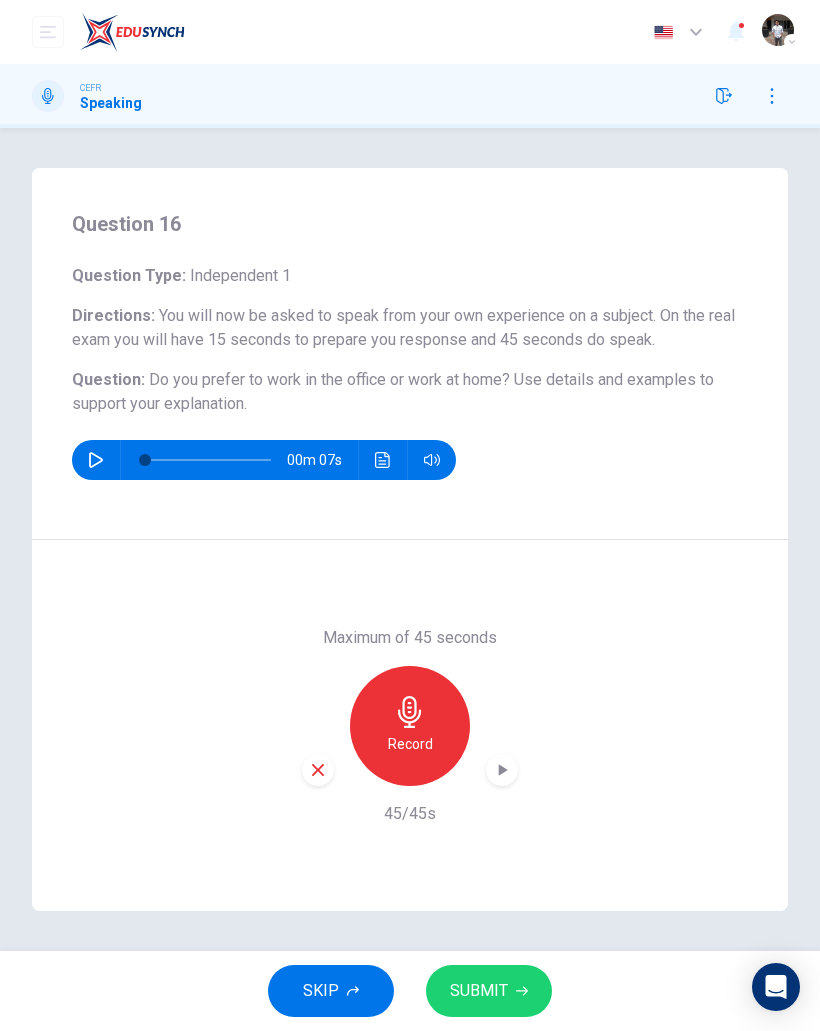 click on "SUBMIT" at bounding box center [479, 991] 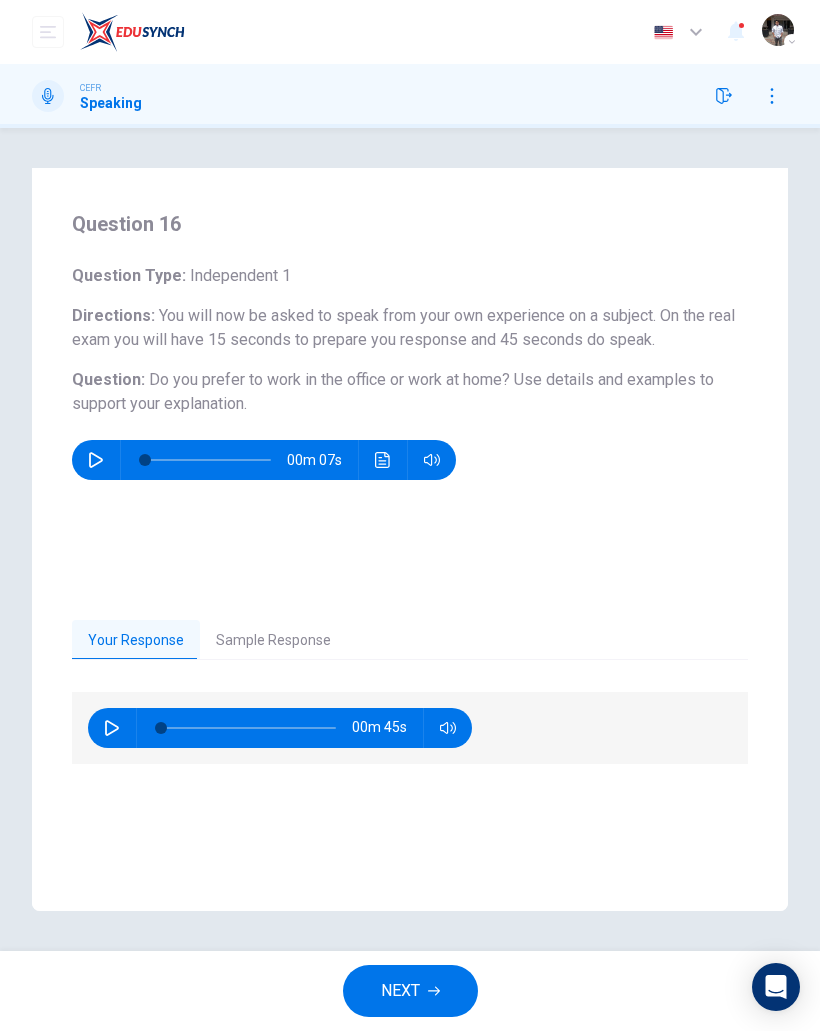 click at bounding box center (724, 96) 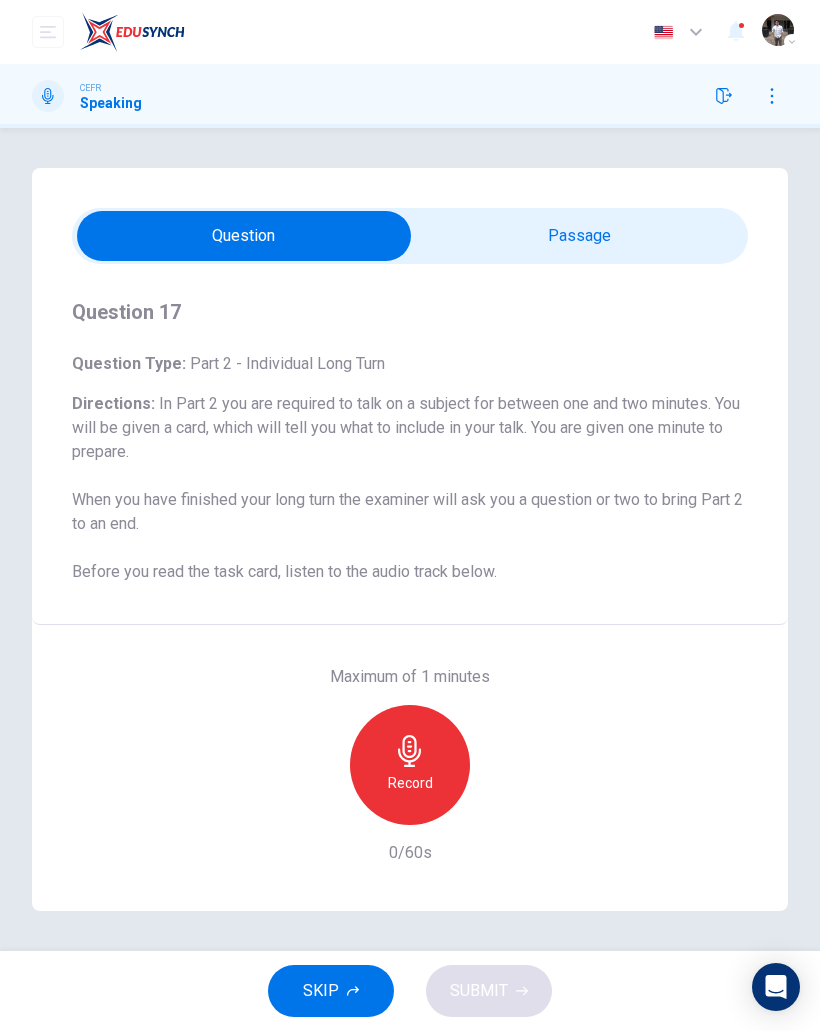 click 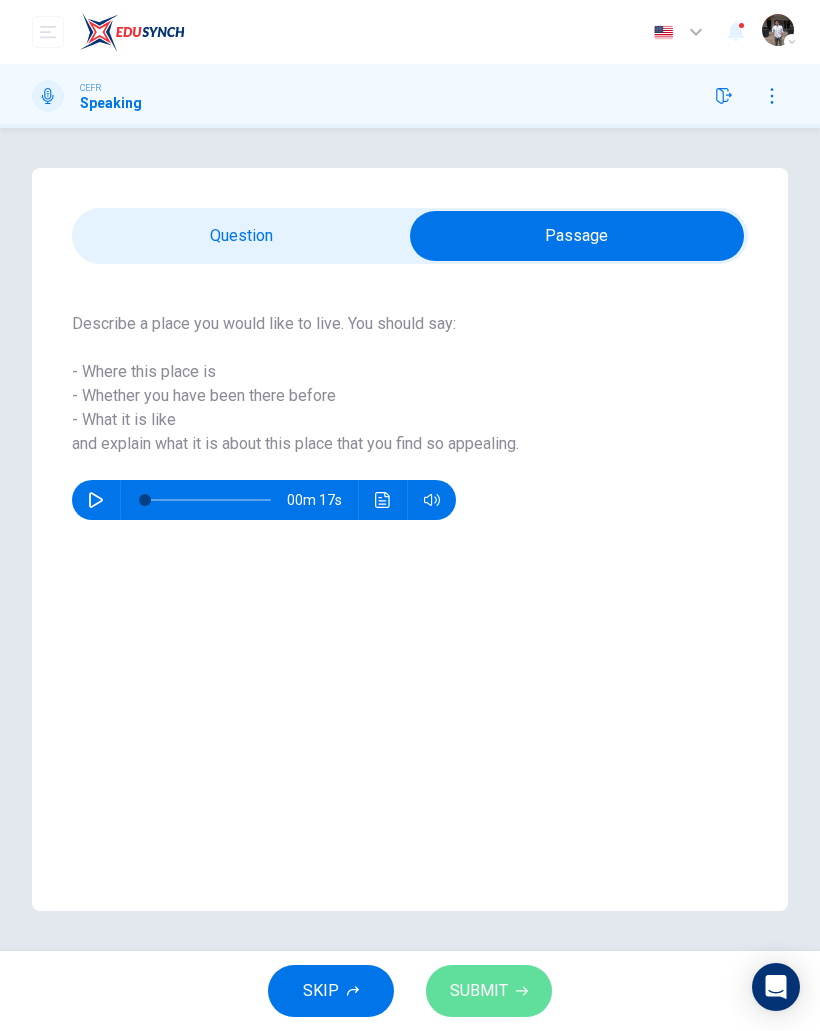 click on "SUBMIT" at bounding box center [479, 991] 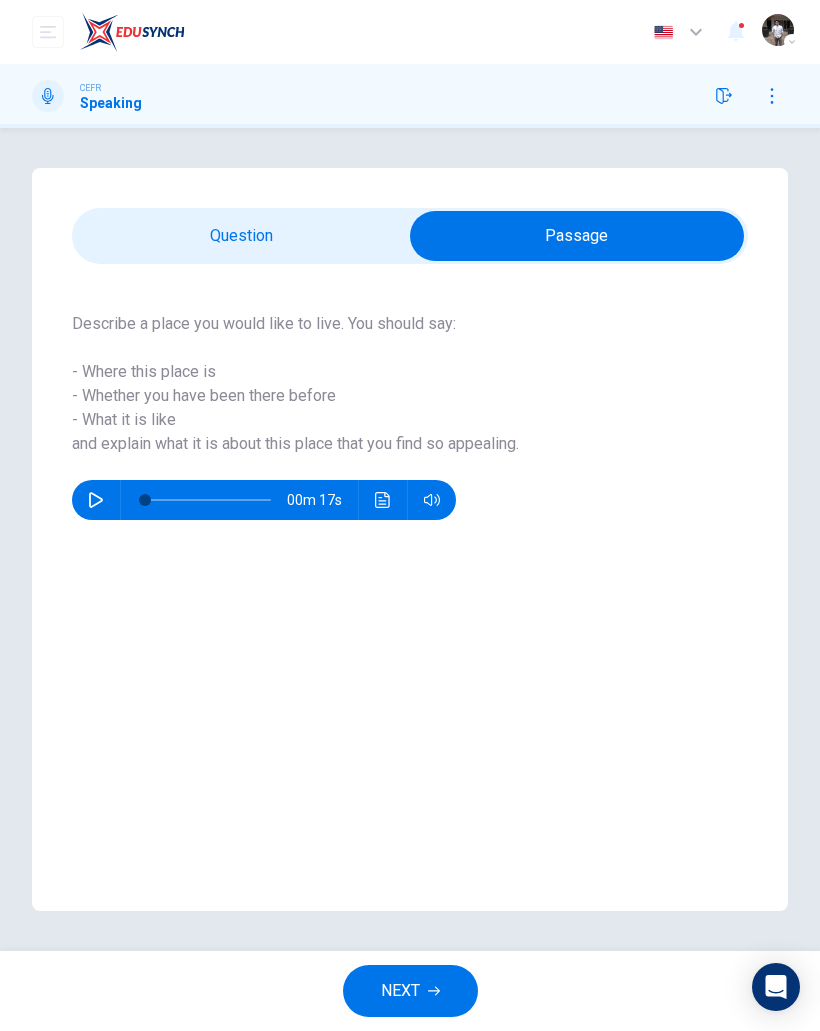 click at bounding box center [48, 32] 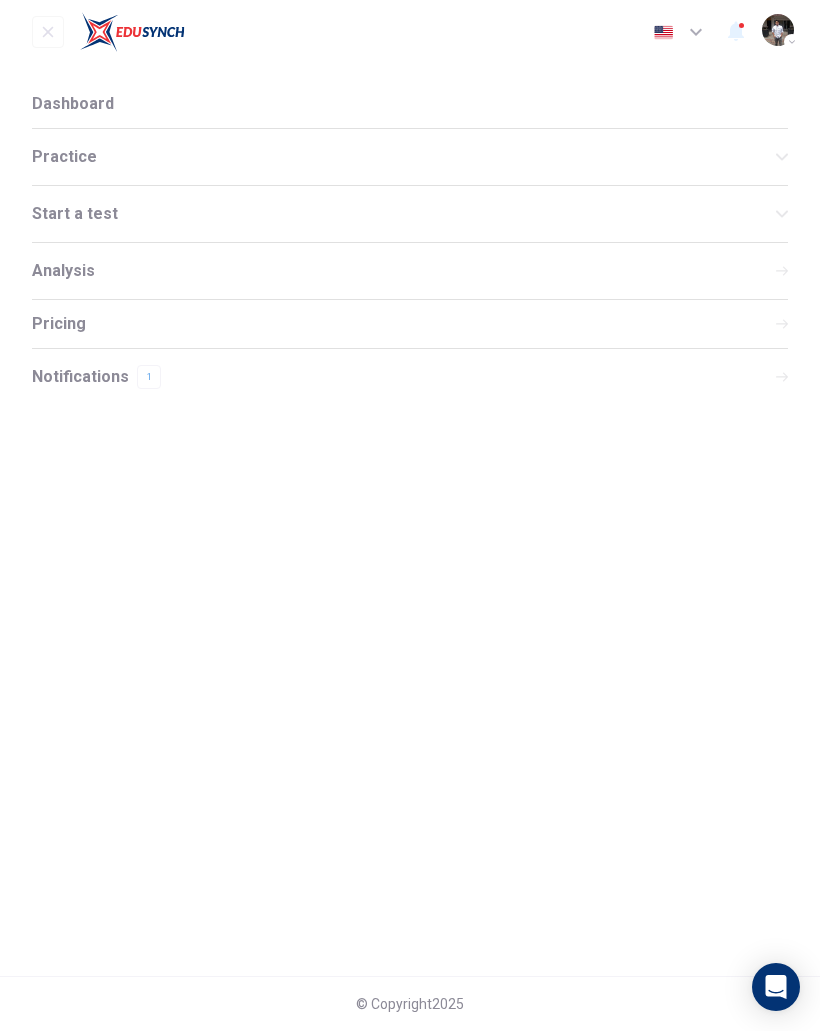 click on "Practice" at bounding box center [404, 157] 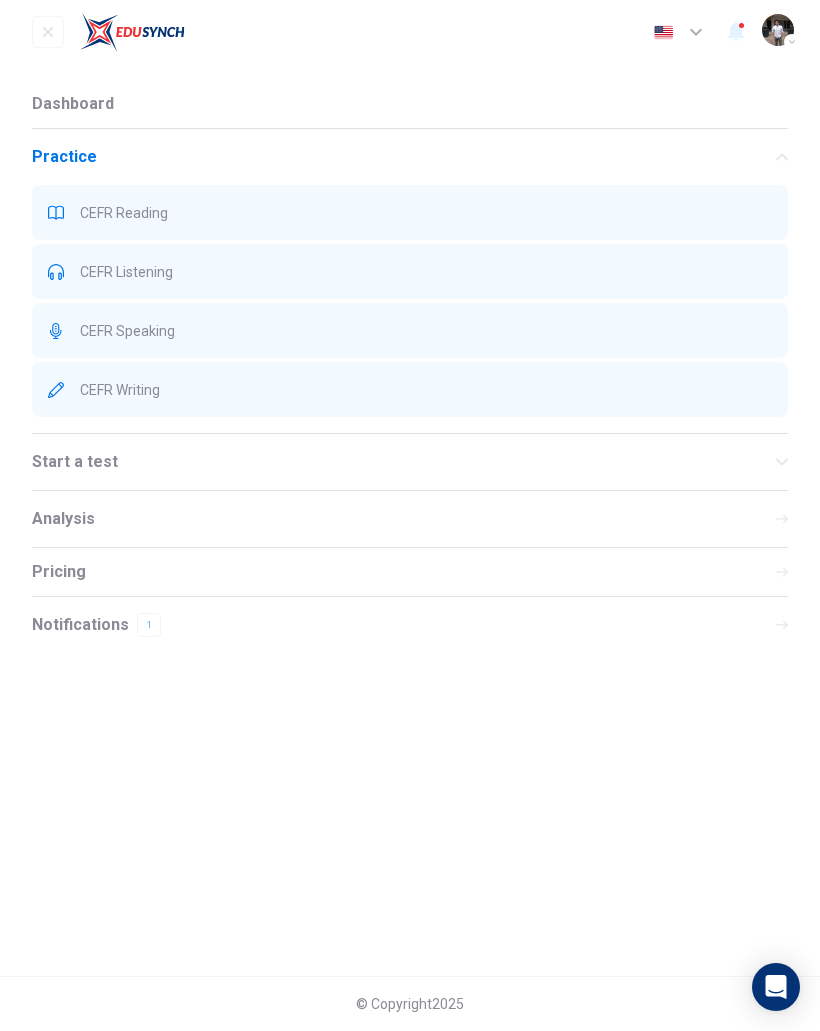click on "CEFR Reading" at bounding box center (426, 213) 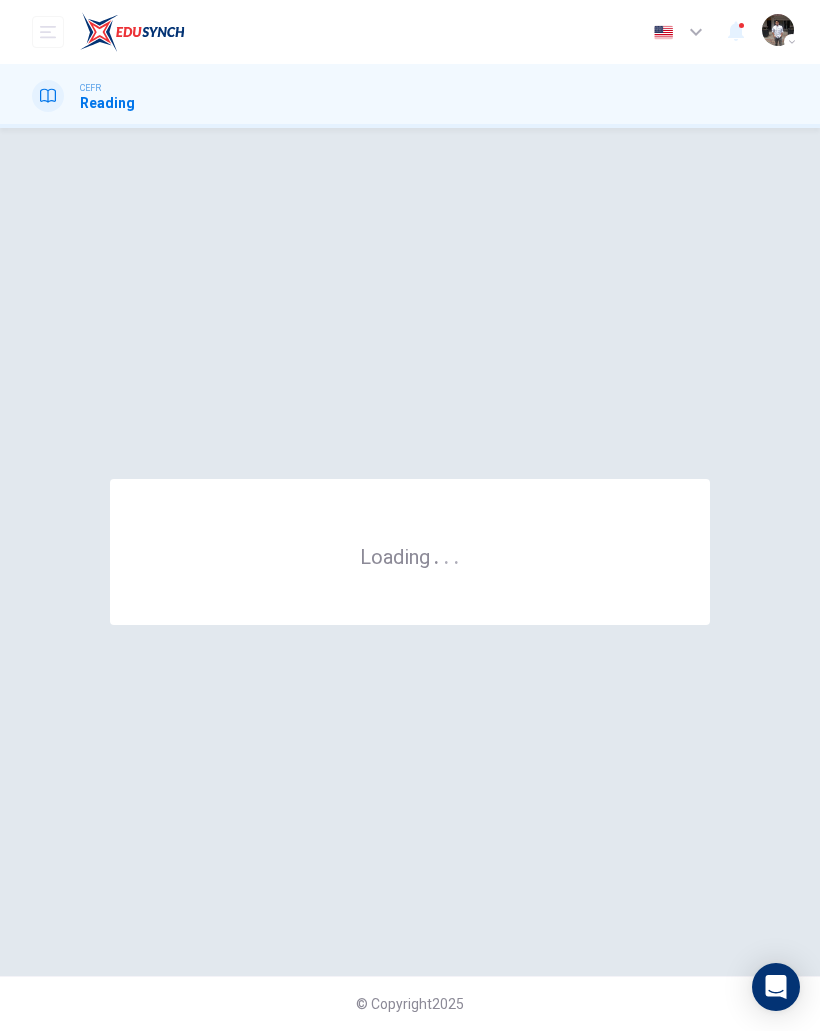 scroll, scrollTop: 0, scrollLeft: 0, axis: both 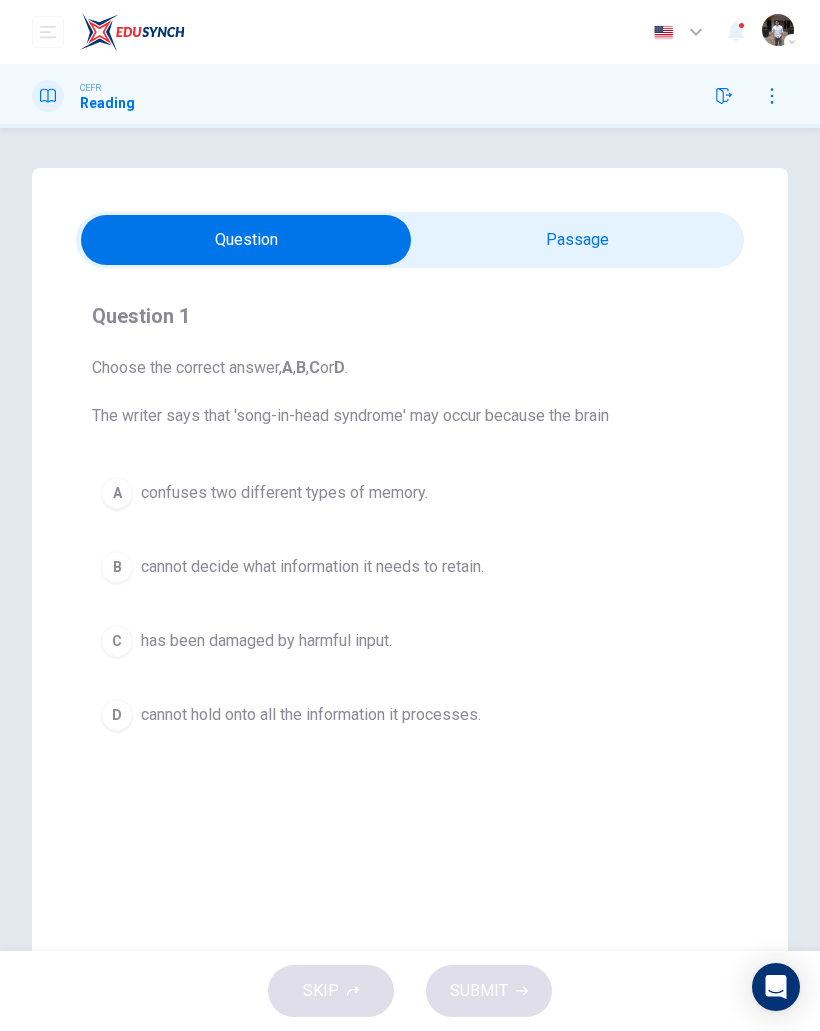 click on "Question 1 Choose the correct answer, A , B , C or D .
The writer says that 'song-in-head syndrome' may occur because the brain A confuses two different types of memory. B cannot decide what information it needs to retain. C has been damaged by harmful input. D cannot hold onto all the information it processes. A Song on the Brain CLICK TO ZOOM Click to Zoom A Some songs just won't leave you alone. But this may give us clues about how our brain works. Everyone knows the situation where you can't get a song out of your head. You hear a pop song on the radio - or even just read the song's title and it haunts you for hours, playing over and over in your mind until you're heartily sick of it. The condition now even has a medical name 'song-in-head syndrome'. B C D E F G H I" at bounding box center [410, 570] 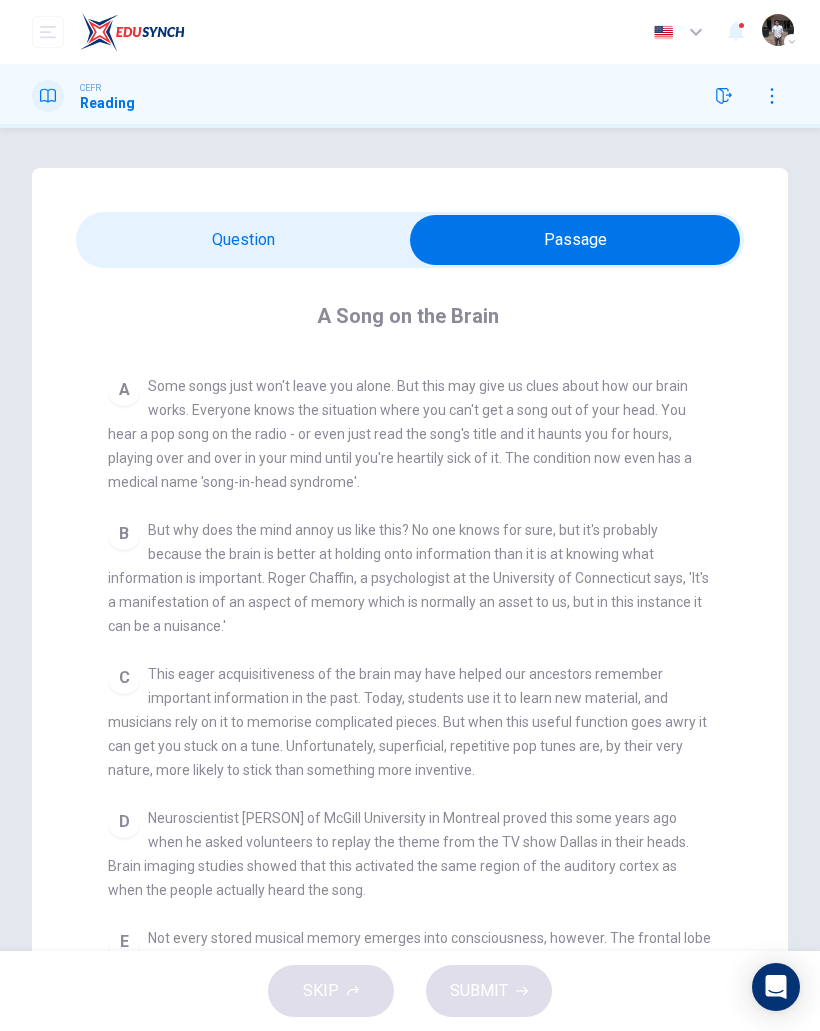 scroll, scrollTop: 365, scrollLeft: 0, axis: vertical 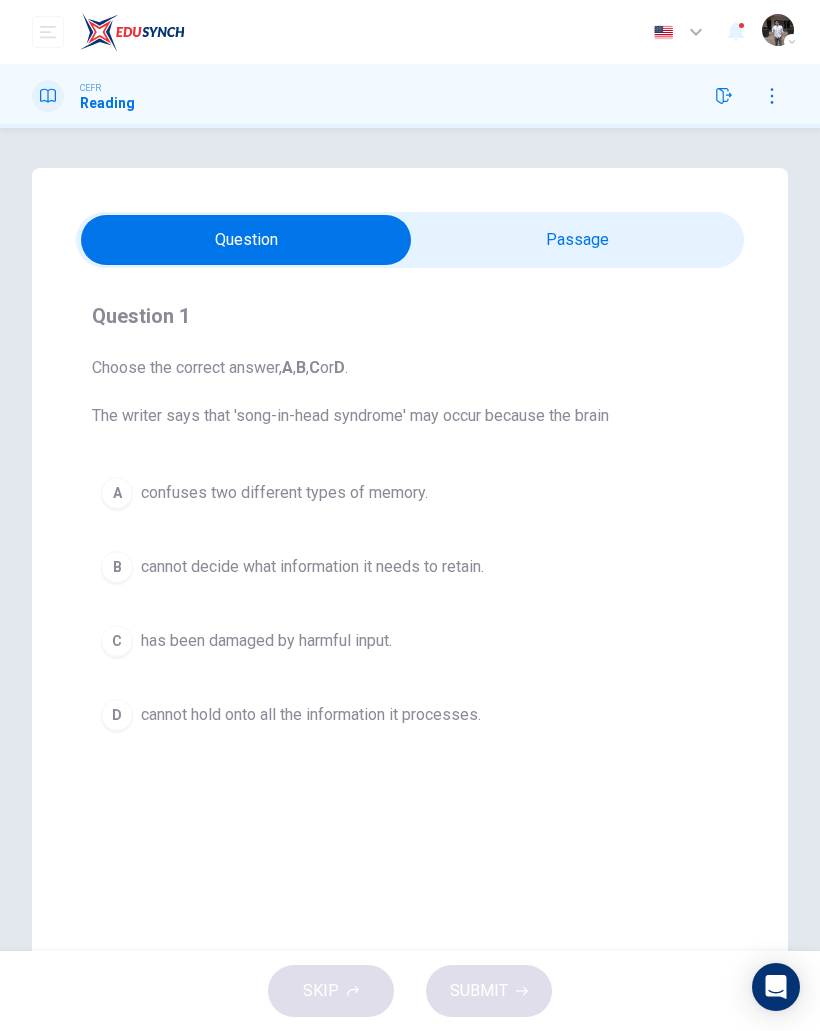 click on "B" at bounding box center (117, 567) 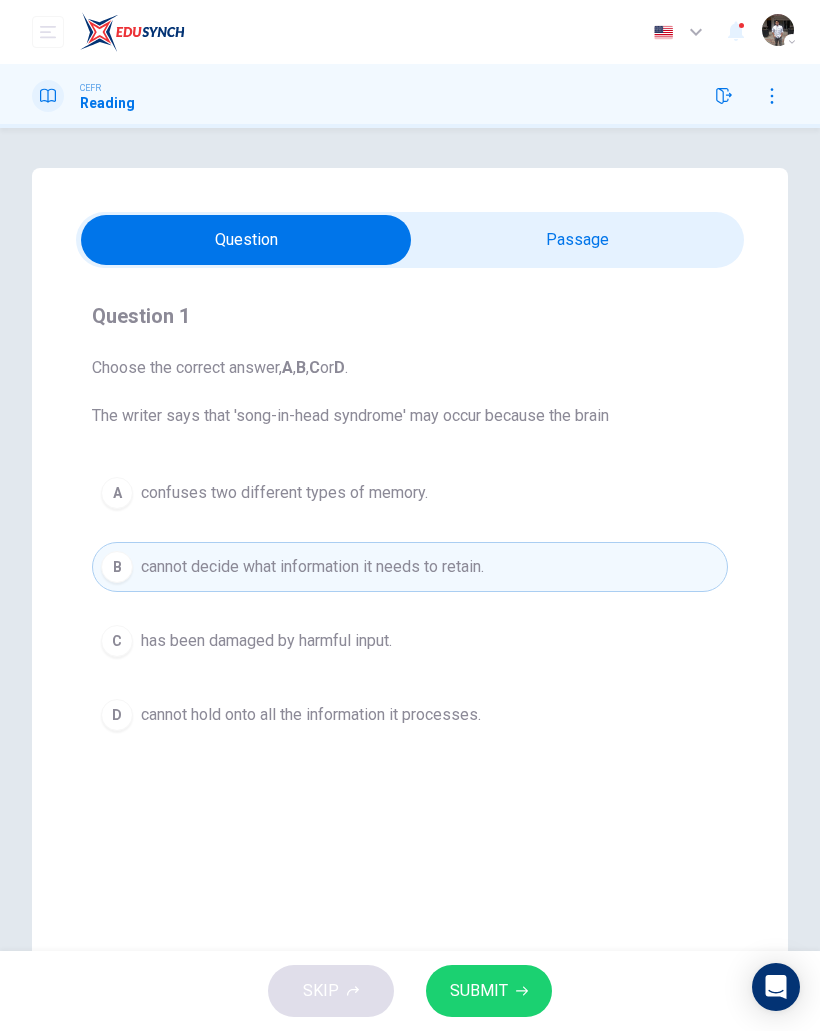 click on "SUBMIT" at bounding box center [489, 991] 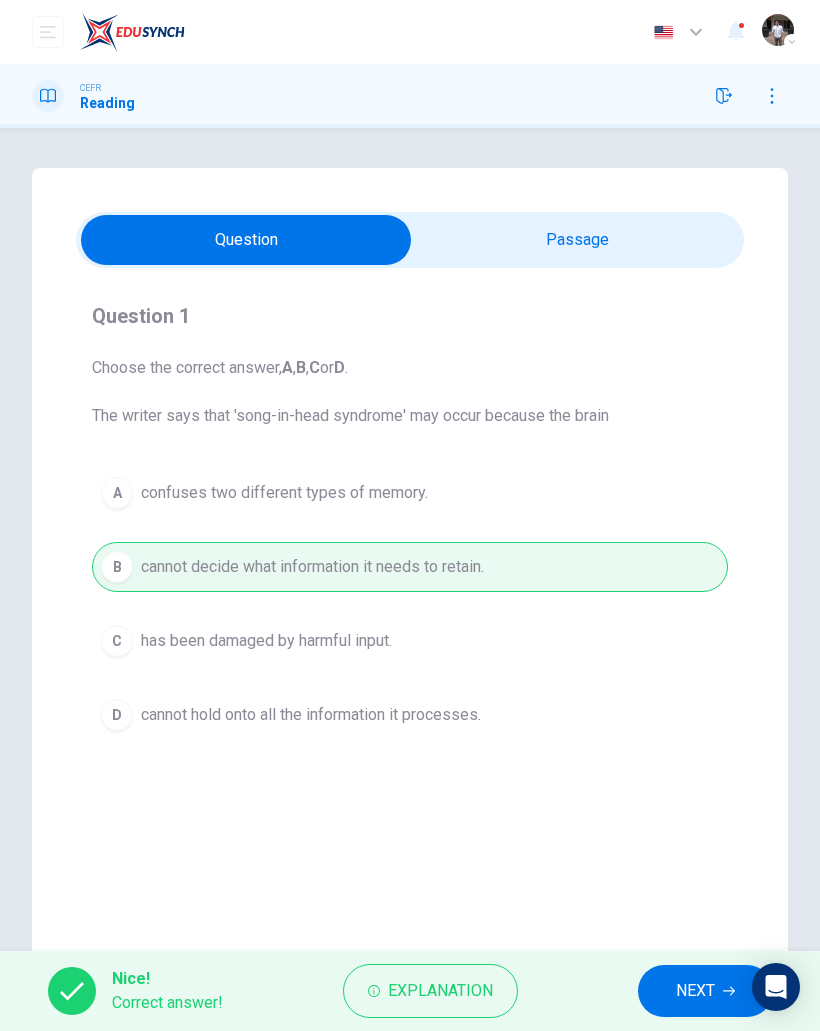 click on "NEXT" at bounding box center (695, 991) 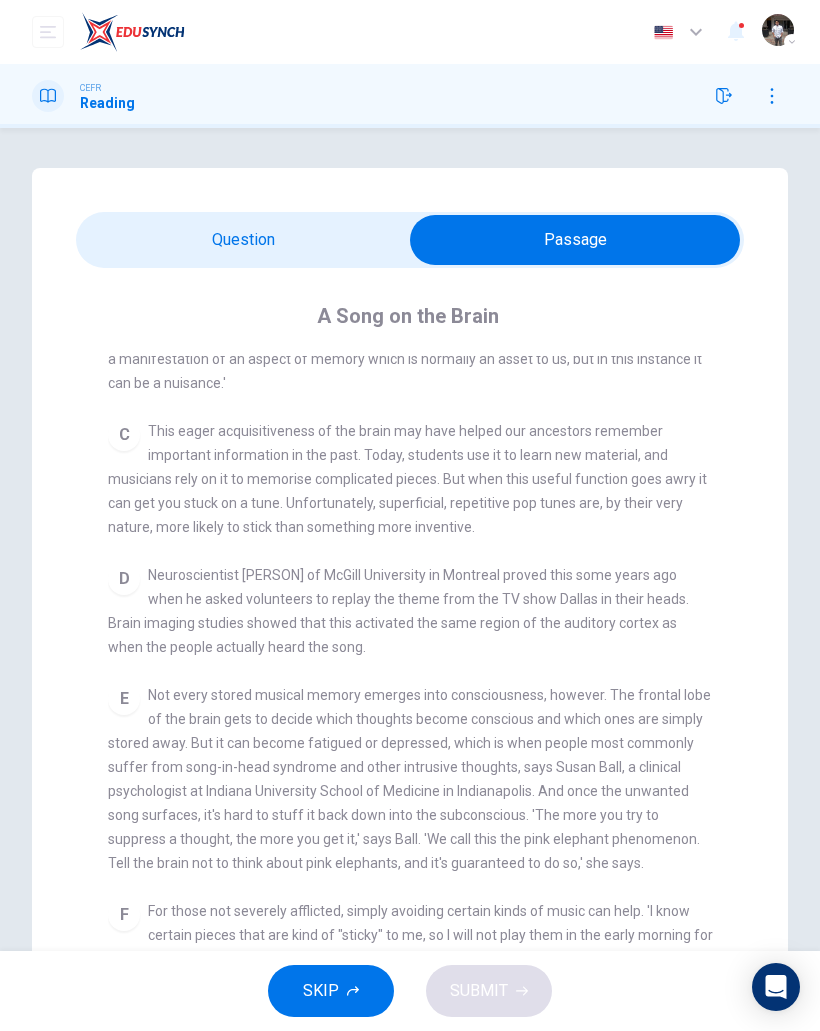 scroll, scrollTop: 611, scrollLeft: 0, axis: vertical 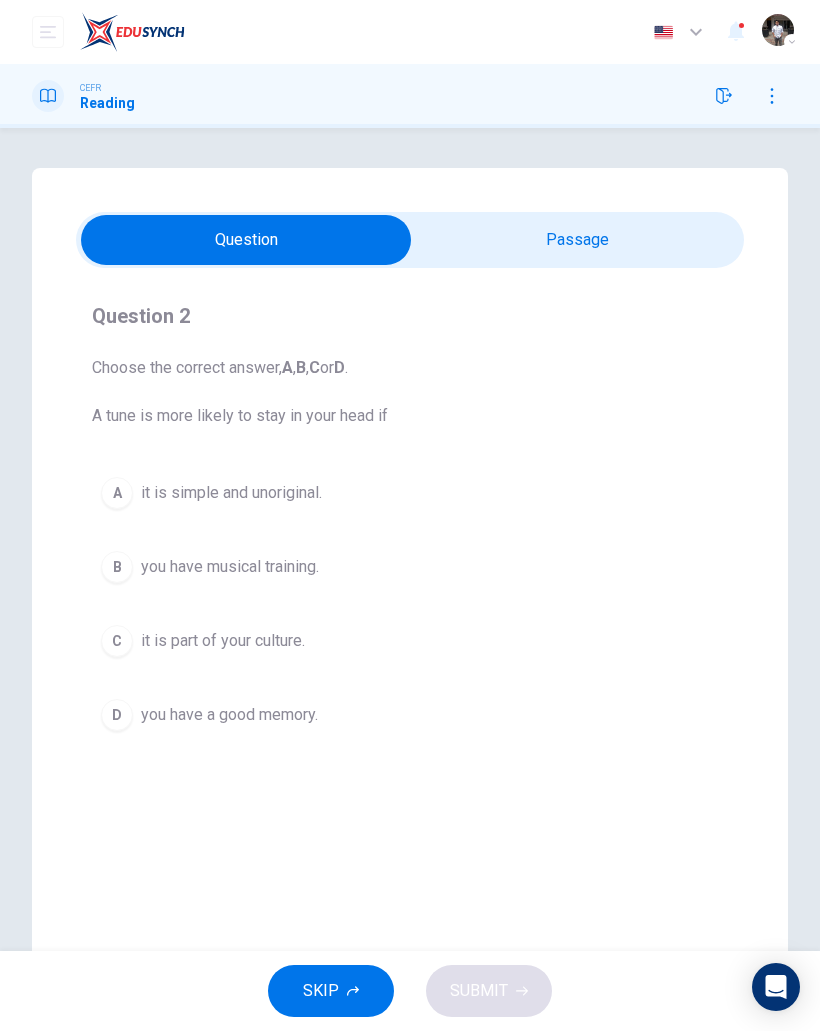 click on "C" at bounding box center (117, 641) 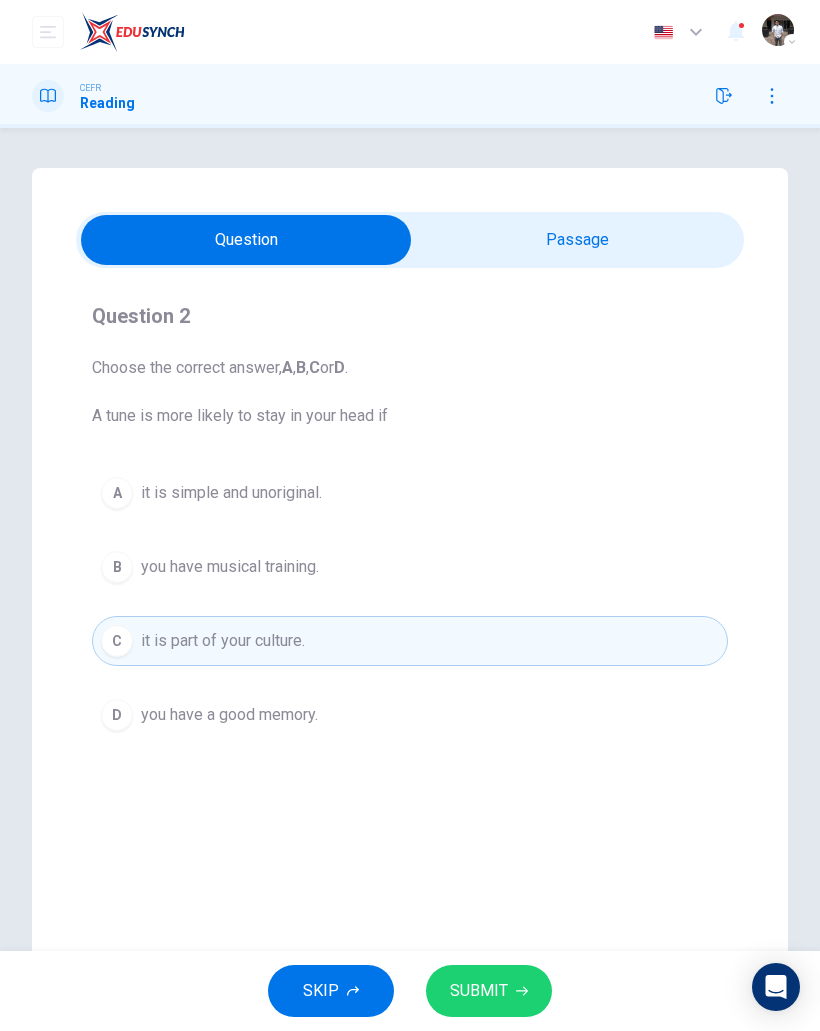 click on "SUBMIT" at bounding box center (489, 991) 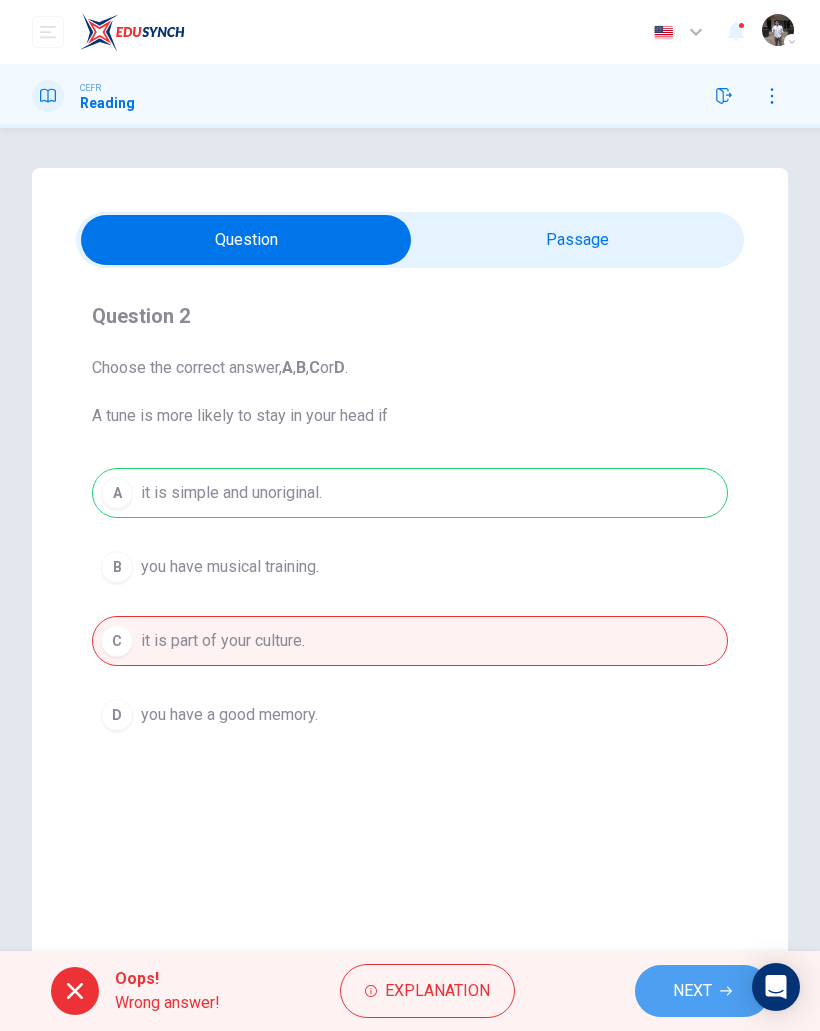 click on "NEXT" at bounding box center [692, 991] 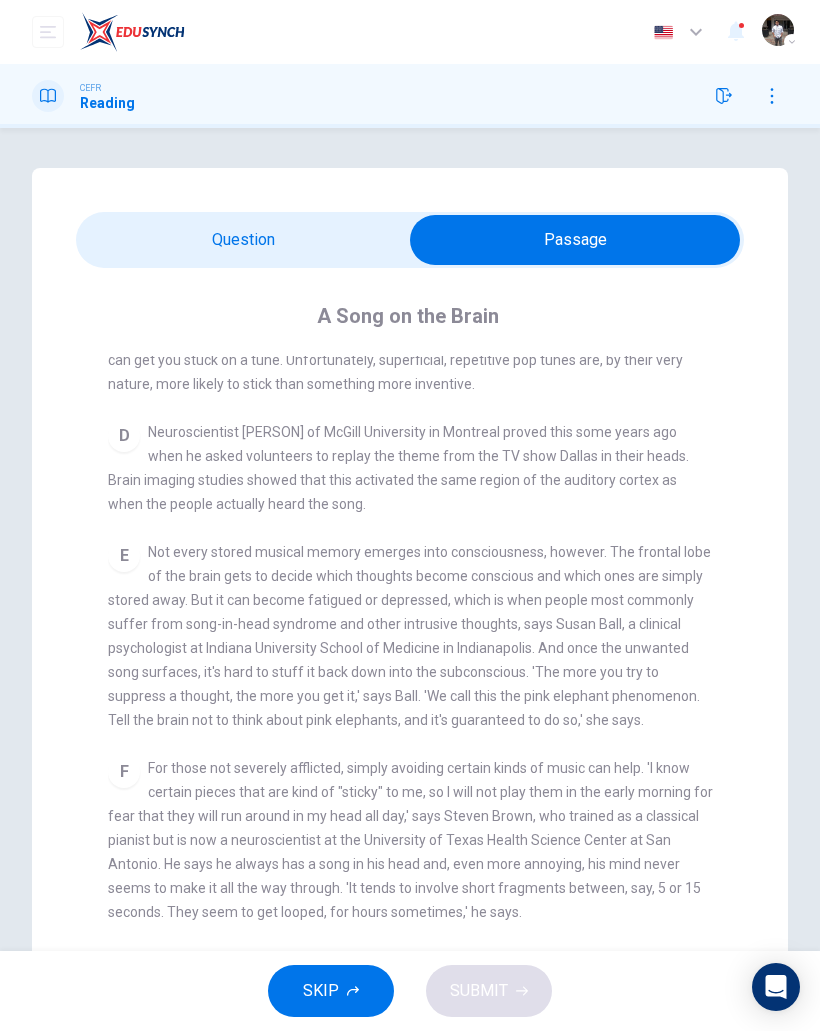 scroll, scrollTop: 763, scrollLeft: 0, axis: vertical 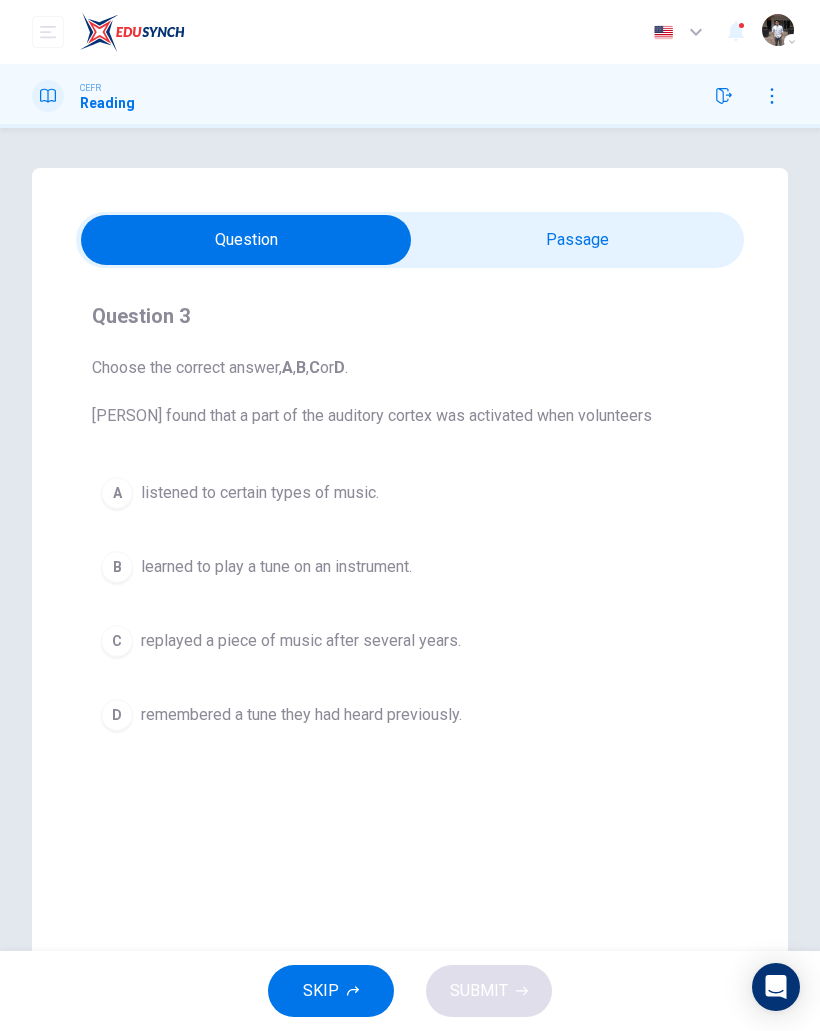 click on "C" at bounding box center (117, 641) 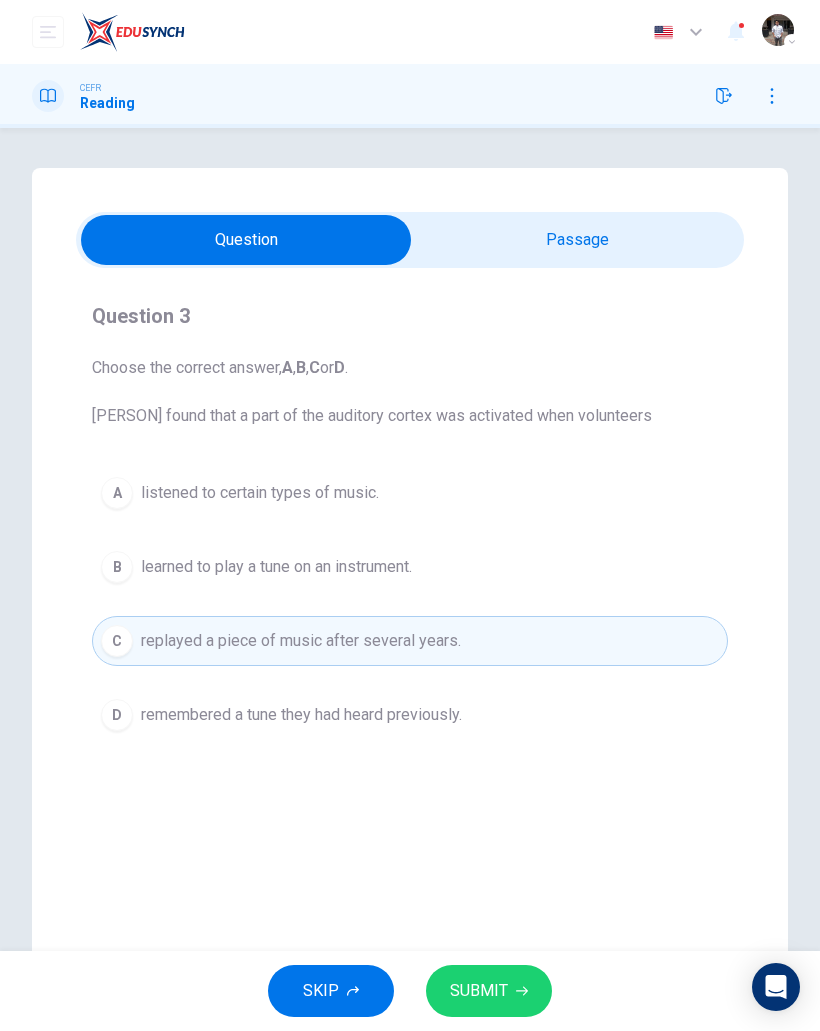 click on "SUBMIT" at bounding box center (489, 991) 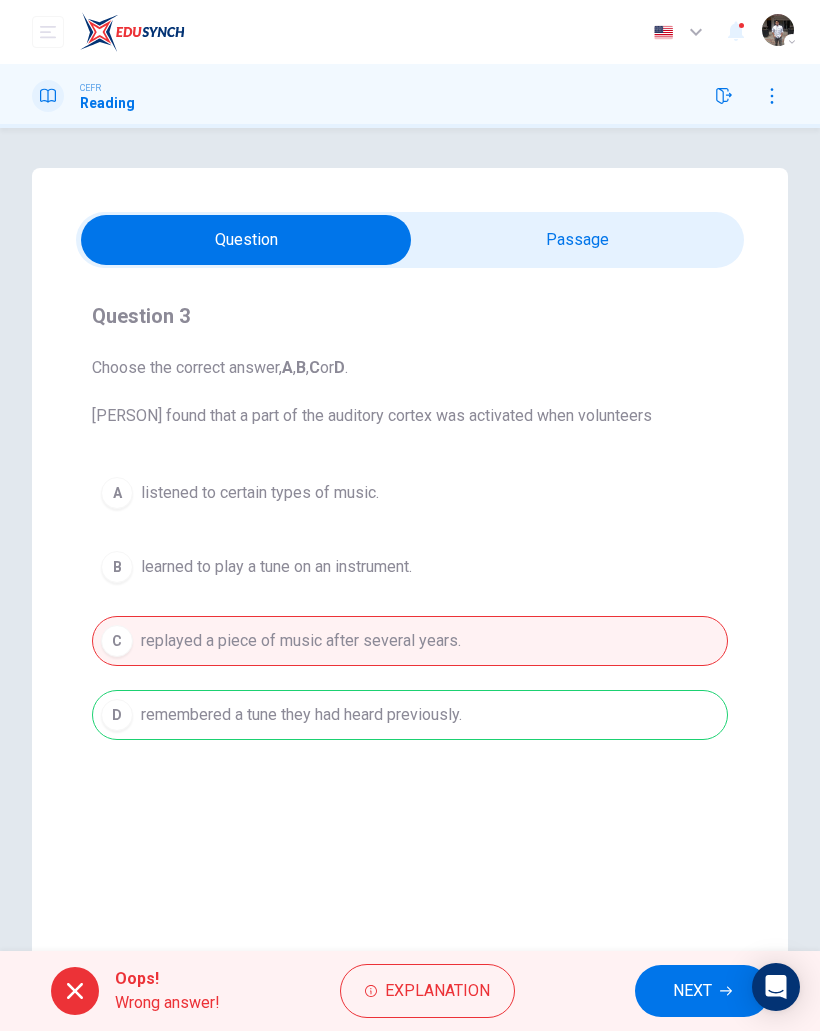 click on "NEXT" at bounding box center [692, 991] 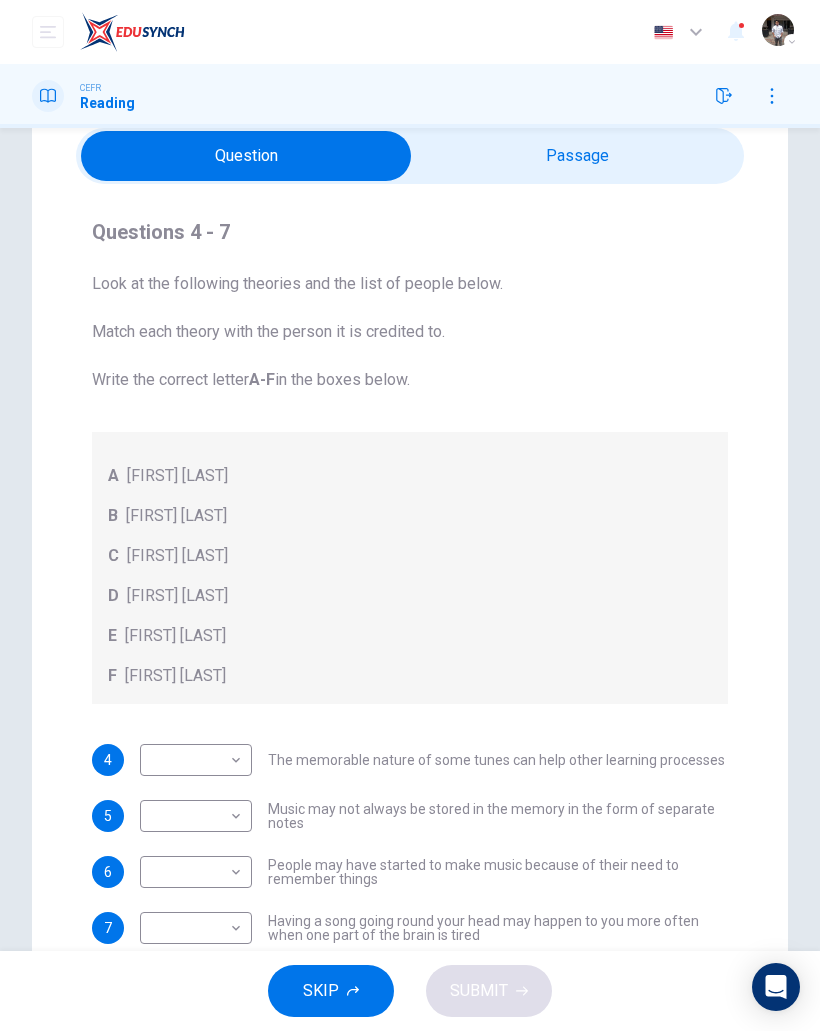 scroll, scrollTop: 86, scrollLeft: 0, axis: vertical 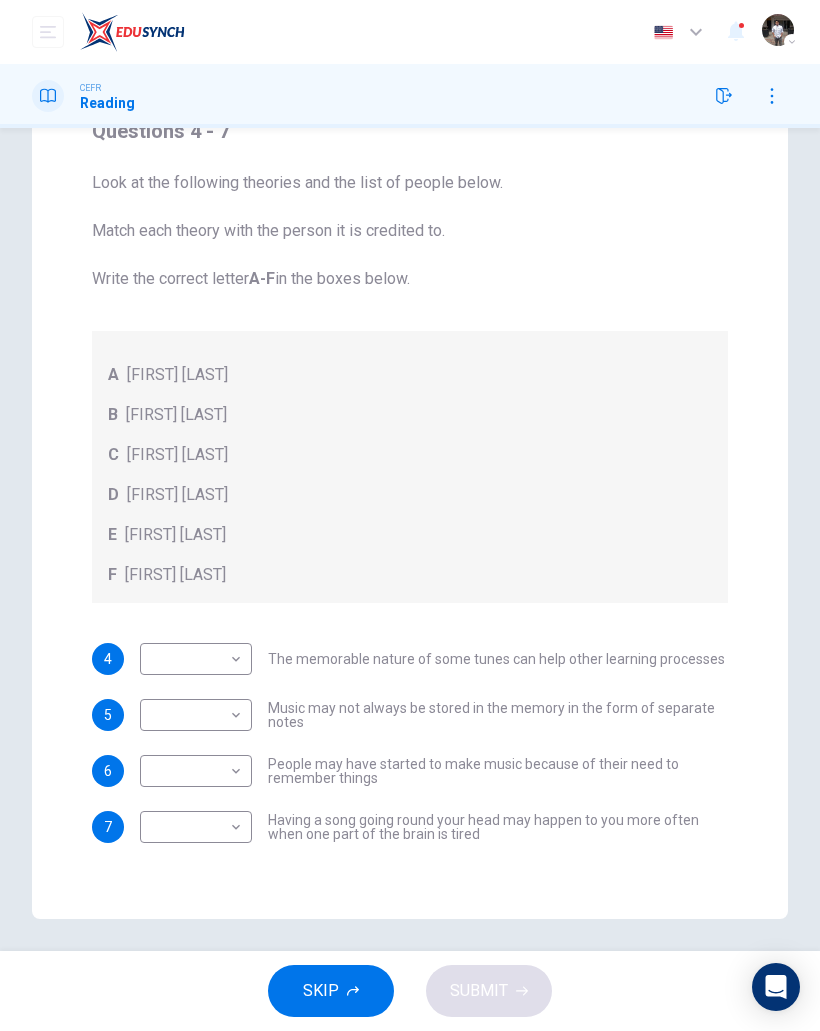 click on "This site uses cookies, as explained in our  Privacy Policy . If you agree to the use of cookies, please click the Accept button and continue to browse our site.   Privacy Policy Accept Dashboard Practice Start a test Analysis Buy a Test English ** ​ Mohd Ibrahim CEFR Reading Questions 4 - 7 Look at the following theories and the list of people below.
Match each theory with the person it is credited to.
Write the correct letter  A-F  in the boxes below. A Roger Chaffin B Susan Ball C Steven Brown D Caroline Palmer E Sandra Calvert F Leon James 4 ​ ​ The memorable nature of some tunes can help other learning processes 5 ​ ​ Music may not always be stored in the memory in the form of separate notes 6 ​ ​ People may have started to make music because of their need to remember things 7 ​ ​ Having a song going round your head may happen to you more often when one part of the brain is tired A Song on the Brain CLICK TO ZOOM Click to Zoom A B C D E F G H I SKIP SUBMIT
Dashboard Practice" at bounding box center (410, 515) 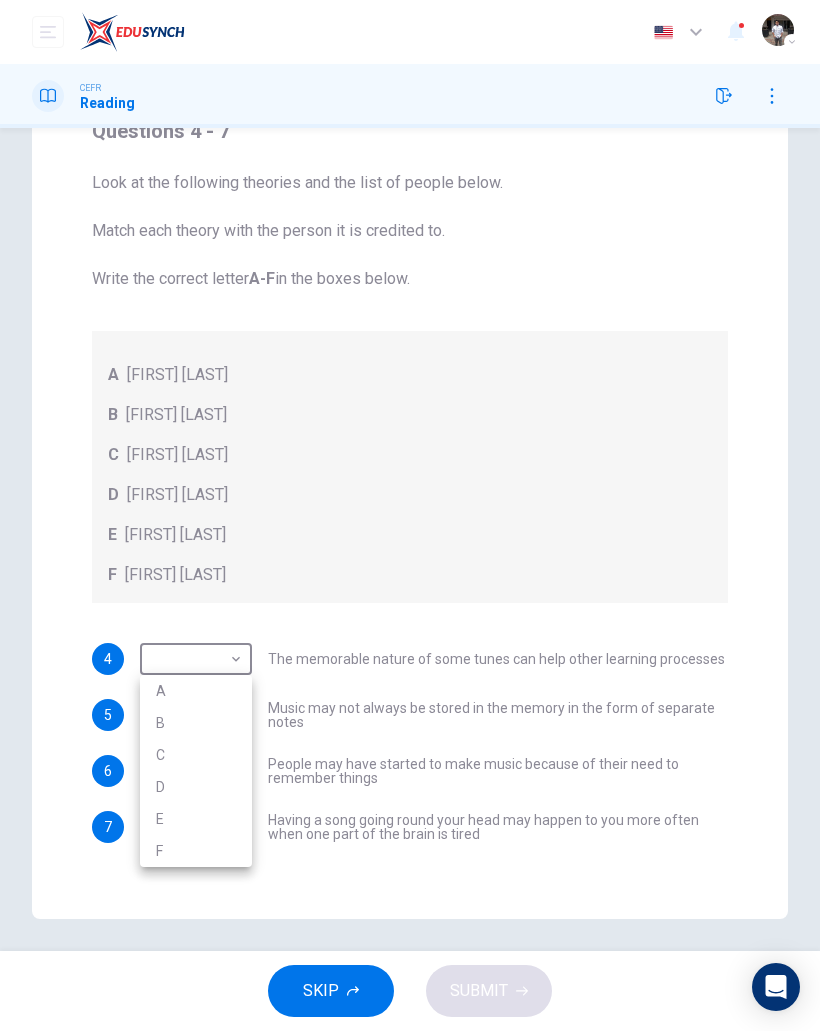 click at bounding box center [410, 515] 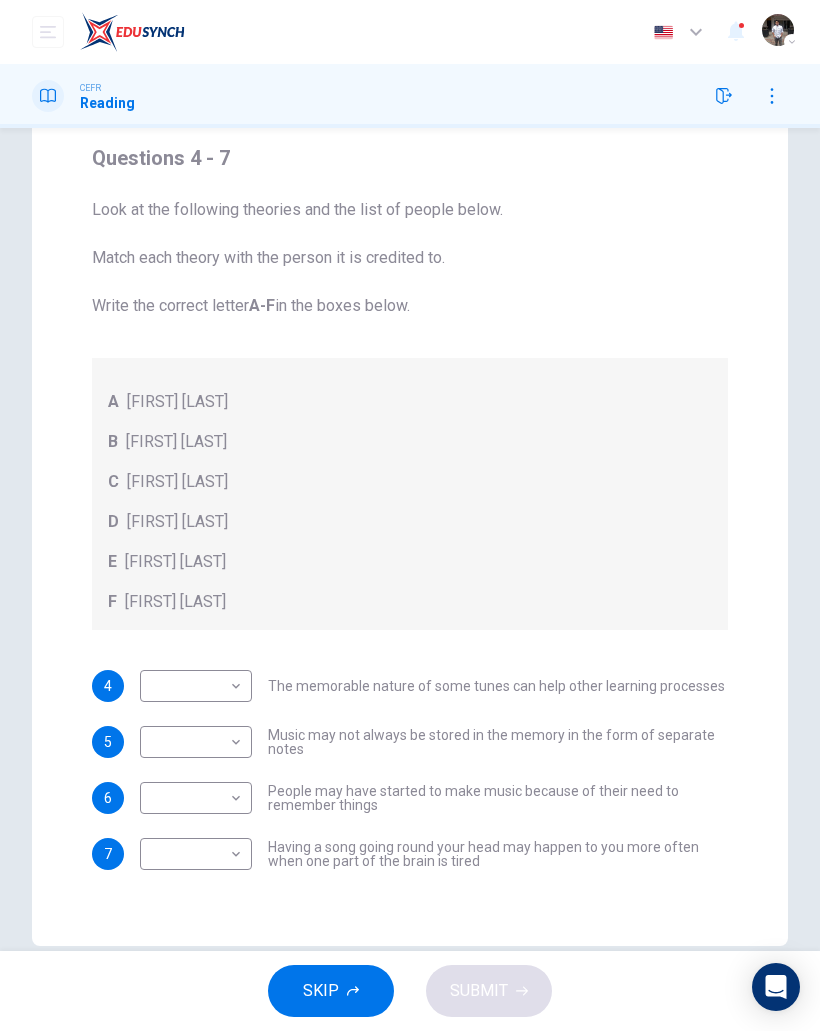 scroll, scrollTop: 164, scrollLeft: 0, axis: vertical 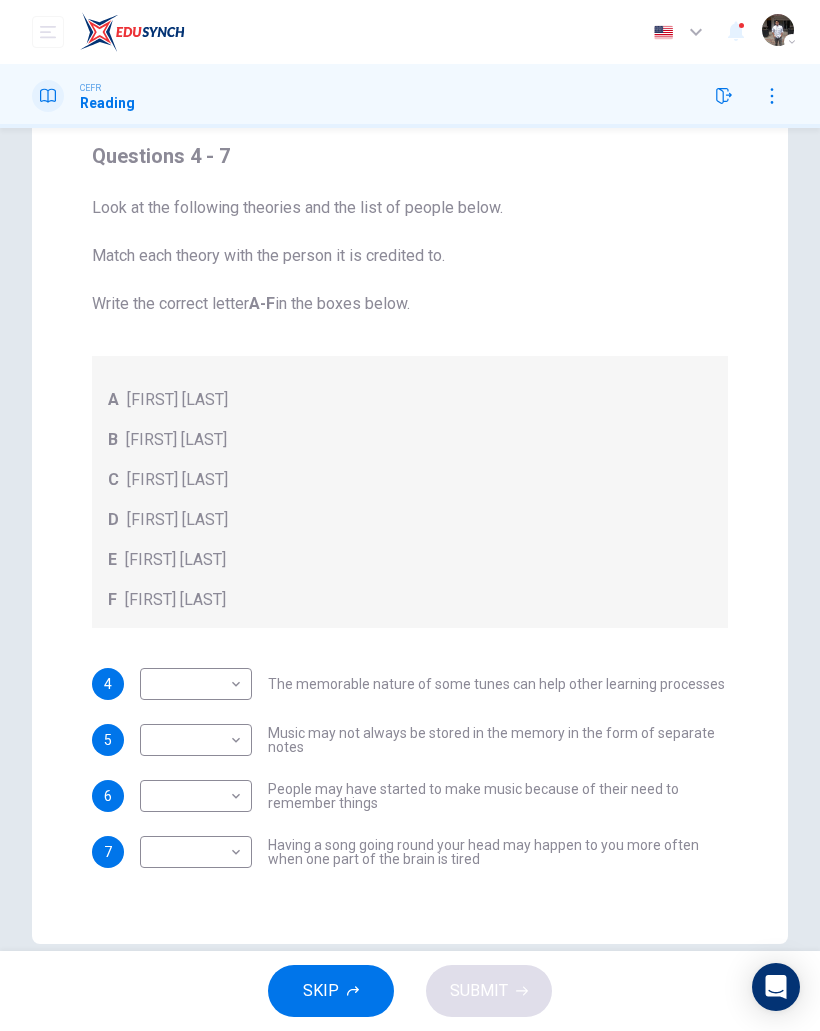 click on "This site uses cookies, as explained in our  Privacy Policy . If you agree to the use of cookies, please click the Accept button and continue to browse our site.   Privacy Policy Accept Dashboard Practice Start a test Analysis Buy a Test English ** ​ Mohd Ibrahim CEFR Reading Questions 4 - 7 Look at the following theories and the list of people below.
Match each theory with the person it is credited to.
Write the correct letter  A-F  in the boxes below. A Roger Chaffin B Susan Ball C Steven Brown D Caroline Palmer E Sandra Calvert F Leon James 4 ​ ​ The memorable nature of some tunes can help other learning processes 5 ​ ​ Music may not always be stored in the memory in the form of separate notes 6 ​ ​ People may have started to make music because of their need to remember things 7 ​ ​ Having a song going round your head may happen to you more often when one part of the brain is tired A Song on the Brain CLICK TO ZOOM Click to Zoom A B C D E F G H I SKIP SUBMIT
Dashboard Practice" at bounding box center [410, 515] 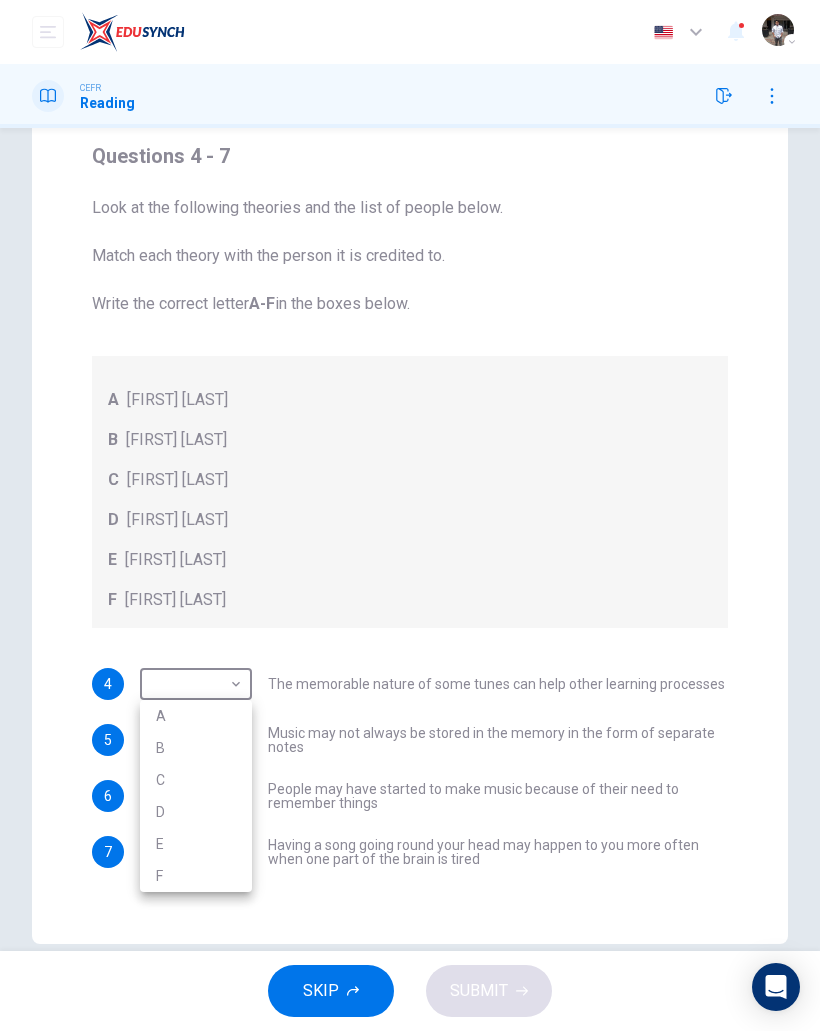 click on "B" at bounding box center (196, 748) 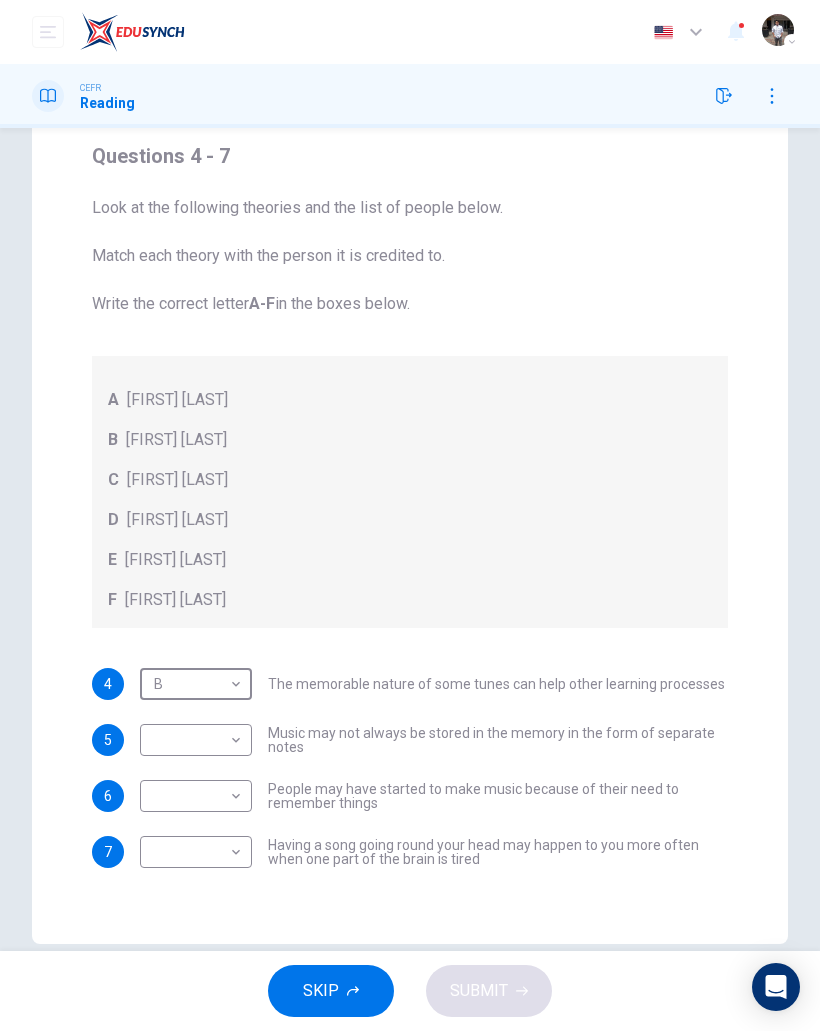 click on "This site uses cookies, as explained in our  Privacy Policy . If you agree to the use of cookies, please click the Accept button and continue to browse our site.   Privacy Policy Accept Dashboard Practice Start a test Analysis Buy a Test English ** ​ Mohd Ibrahim CEFR Reading Questions 4 - 7 Look at the following theories and the list of people below.
Match each theory with the person it is credited to.
Write the correct letter  A-F  in the boxes below. A Roger Chaffin B Susan Ball C Steven Brown D Caroline Palmer E Sandra Calvert F Leon James 4 B * ​ The memorable nature of some tunes can help other learning processes 5 ​ ​ Music may not always be stored in the memory in the form of separate notes 6 ​ ​ People may have started to make music because of their need to remember things 7 ​ ​ Having a song going round your head may happen to you more often when one part of the brain is tired A Song on the Brain CLICK TO ZOOM Click to Zoom A B C D E F G H I SKIP SUBMIT
Dashboard Practice" at bounding box center (410, 515) 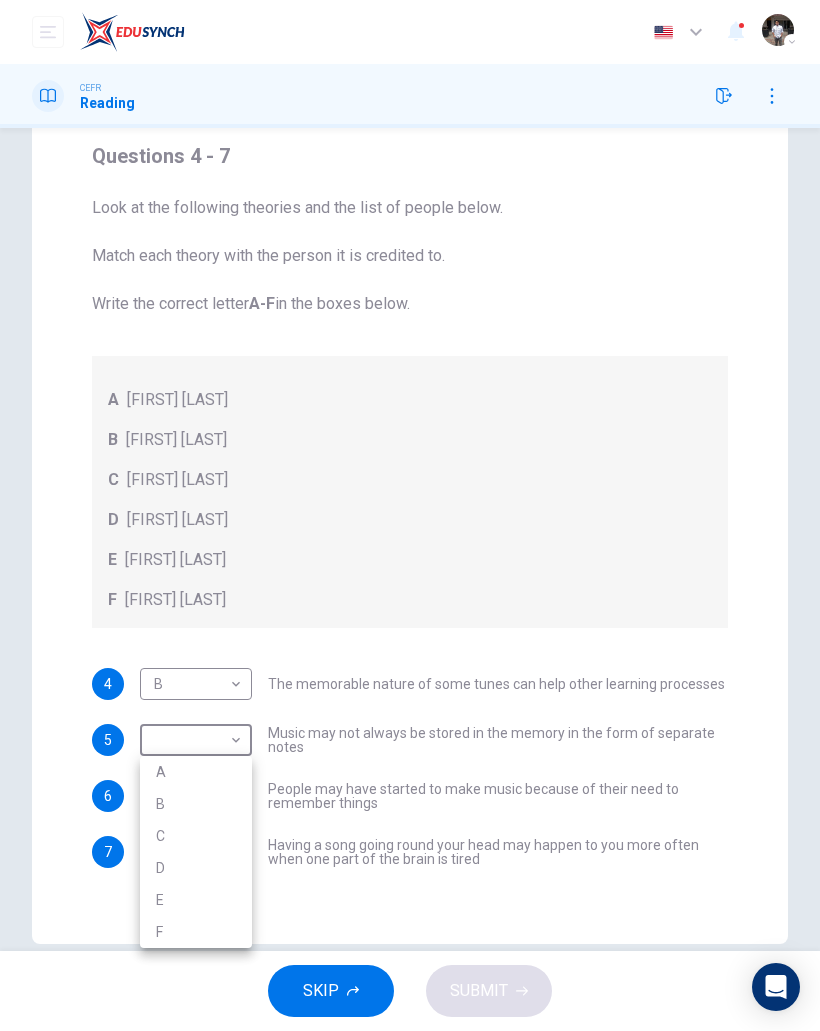 click on "D" at bounding box center [196, 868] 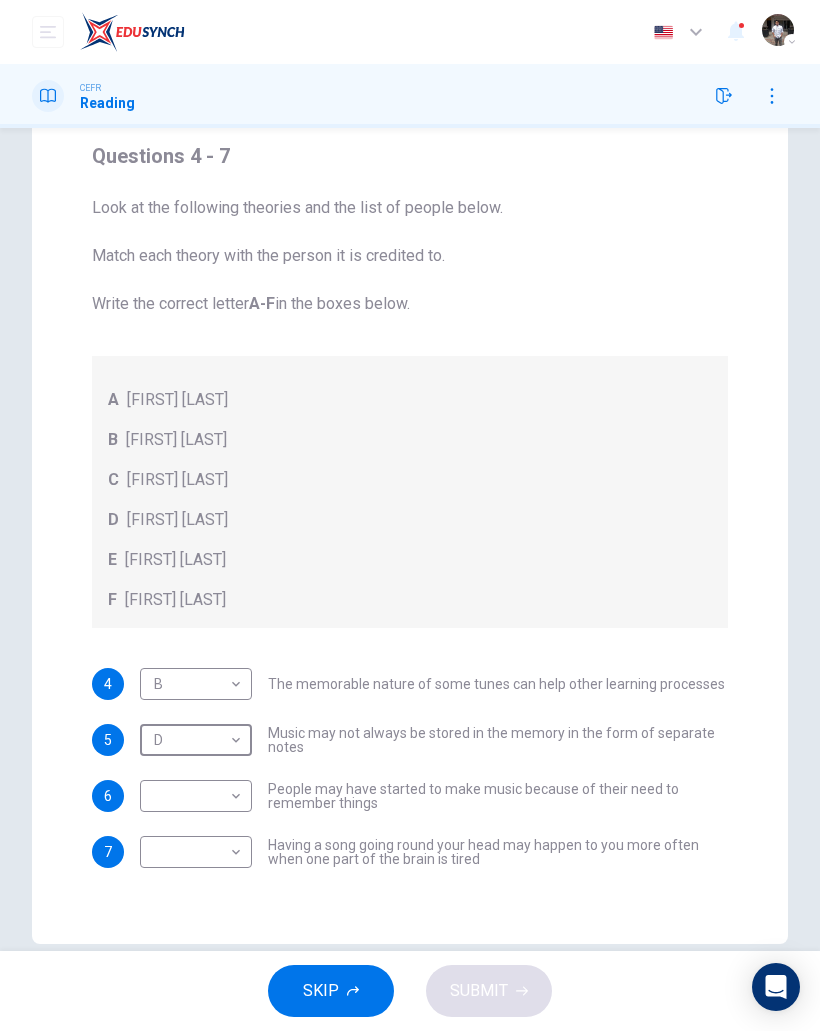click on "This site uses cookies, as explained in our  Privacy Policy . If you agree to the use of cookies, please click the Accept button and continue to browse our site.   Privacy Policy Accept Dashboard Practice Start a test Analysis Buy a Test English ** ​ Mohd Ibrahim CEFR Reading Questions 4 - 7 Look at the following theories and the list of people below.
Match each theory with the person it is credited to.
Write the correct letter  A-F  in the boxes below. A Roger Chaffin B Susan Ball C Steven Brown D Caroline Palmer E Sandra Calvert F Leon James 4 B * ​ The memorable nature of some tunes can help other learning processes 5 D * ​ Music may not always be stored in the memory in the form of separate notes 6 ​ ​ People may have started to make music because of their need to remember things 7 ​ ​ Having a song going round your head may happen to you more often when one part of the brain is tired A Song on the Brain CLICK TO ZOOM Click to Zoom A B C D E F G H I SKIP SUBMIT
Dashboard Practice" at bounding box center [410, 515] 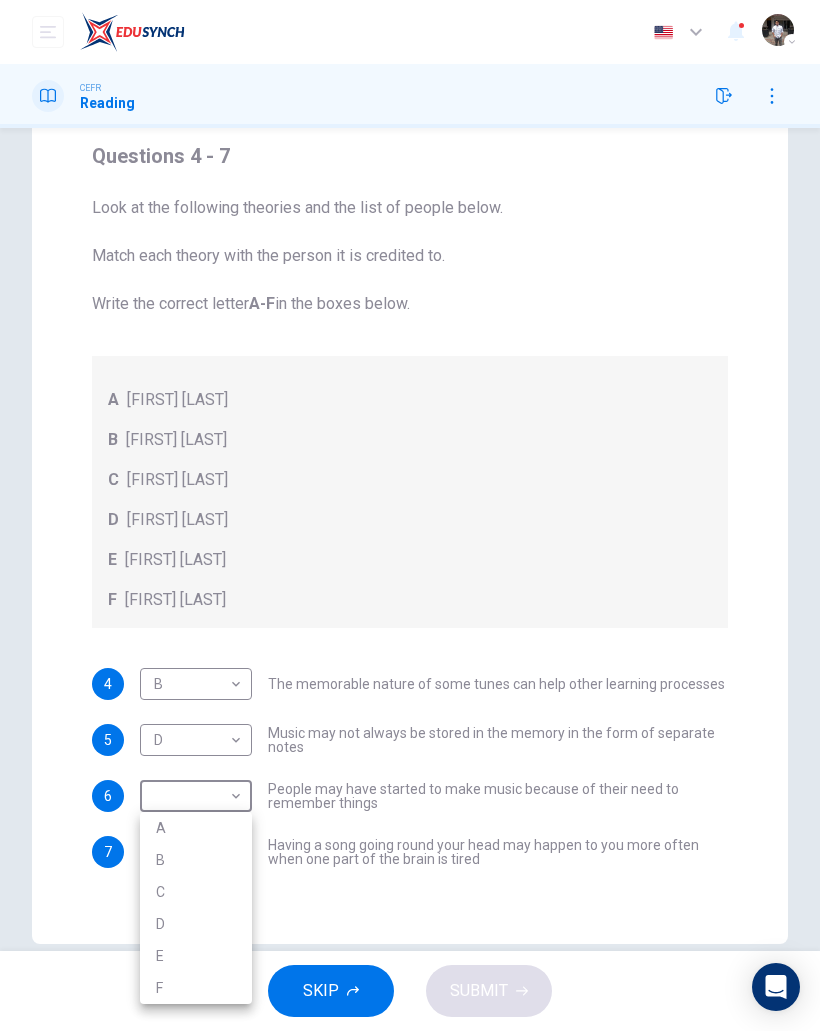 click on "E" at bounding box center [196, 956] 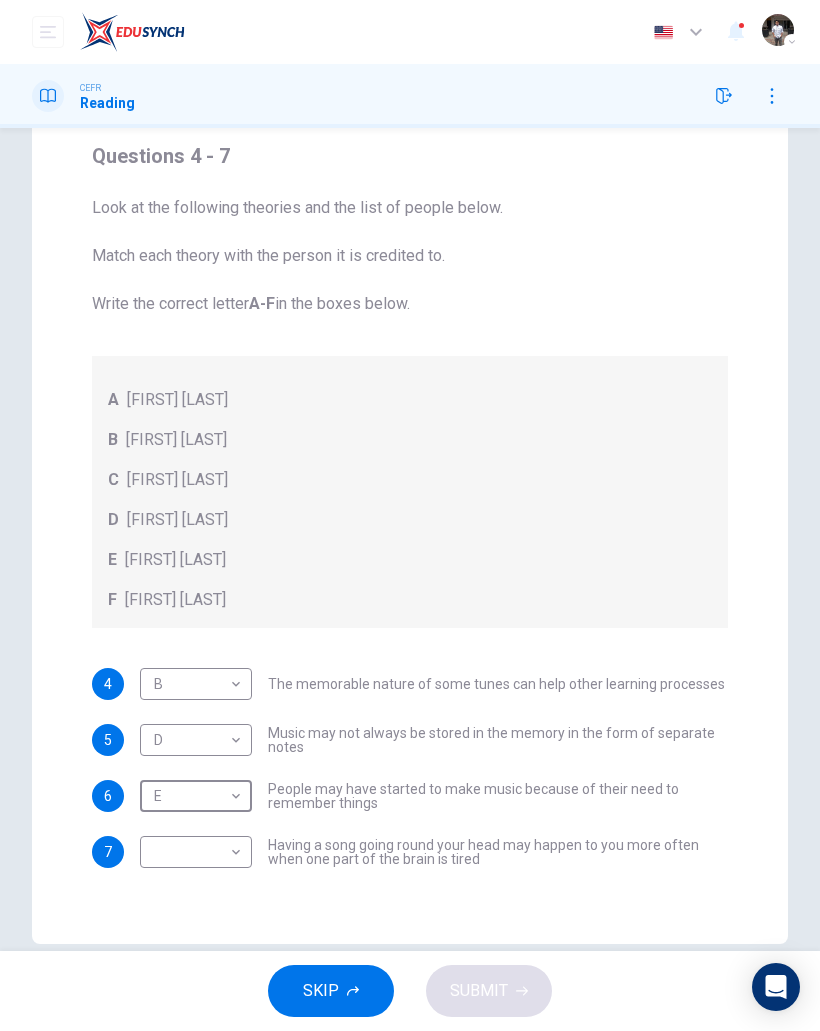 click on "This site uses cookies, as explained in our  Privacy Policy . If you agree to the use of cookies, please click the Accept button and continue to browse our site.   Privacy Policy Accept Dashboard Practice Start a test Analysis Buy a Test English ** ​ Mohd Ibrahim CEFR Reading Questions 4 - 7 Look at the following theories and the list of people below.
Match each theory with the person it is credited to.
Write the correct letter  A-F  in the boxes below. A Roger Chaffin B Susan Ball C Steven Brown D Caroline Palmer E Sandra Calvert F Leon James 4 B * ​ The memorable nature of some tunes can help other learning processes 5 D * ​ Music may not always be stored in the memory in the form of separate notes 6 E * ​ People may have started to make music because of their need to remember things 7 ​ ​ Having a song going round your head may happen to you more often when one part of the brain is tired A Song on the Brain CLICK TO ZOOM Click to Zoom A B C D E F G H I SKIP SUBMIT
Dashboard Practice" at bounding box center [410, 515] 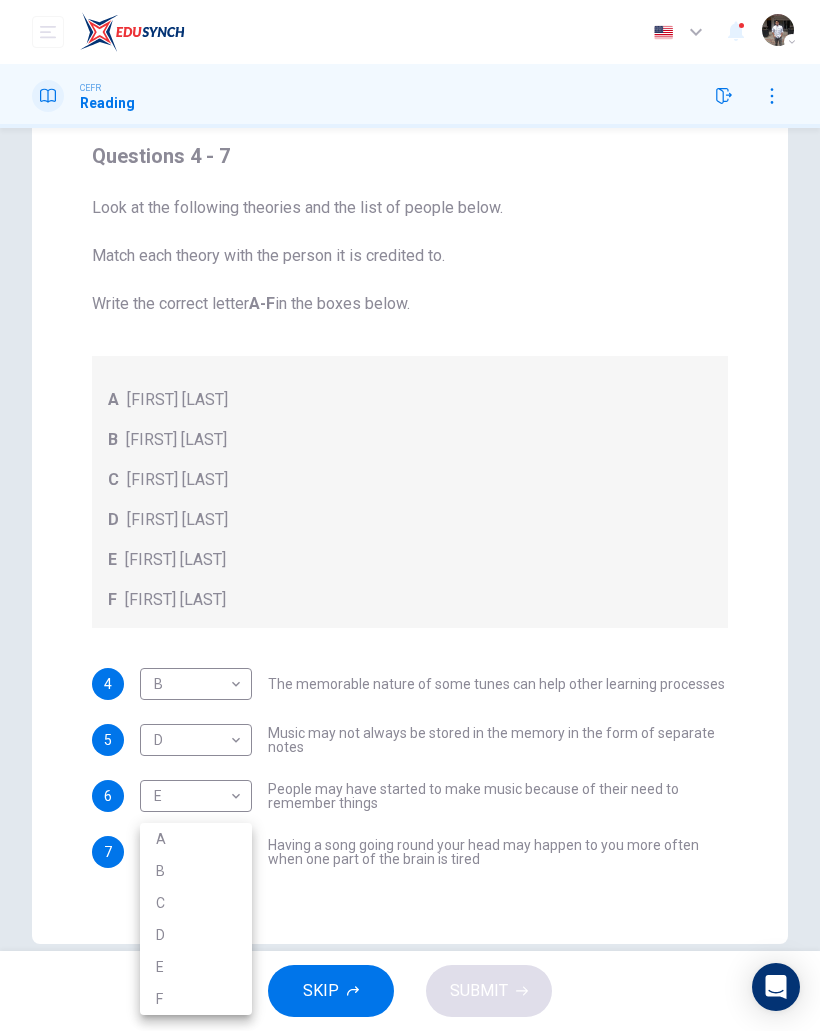 click on "F" at bounding box center [196, 999] 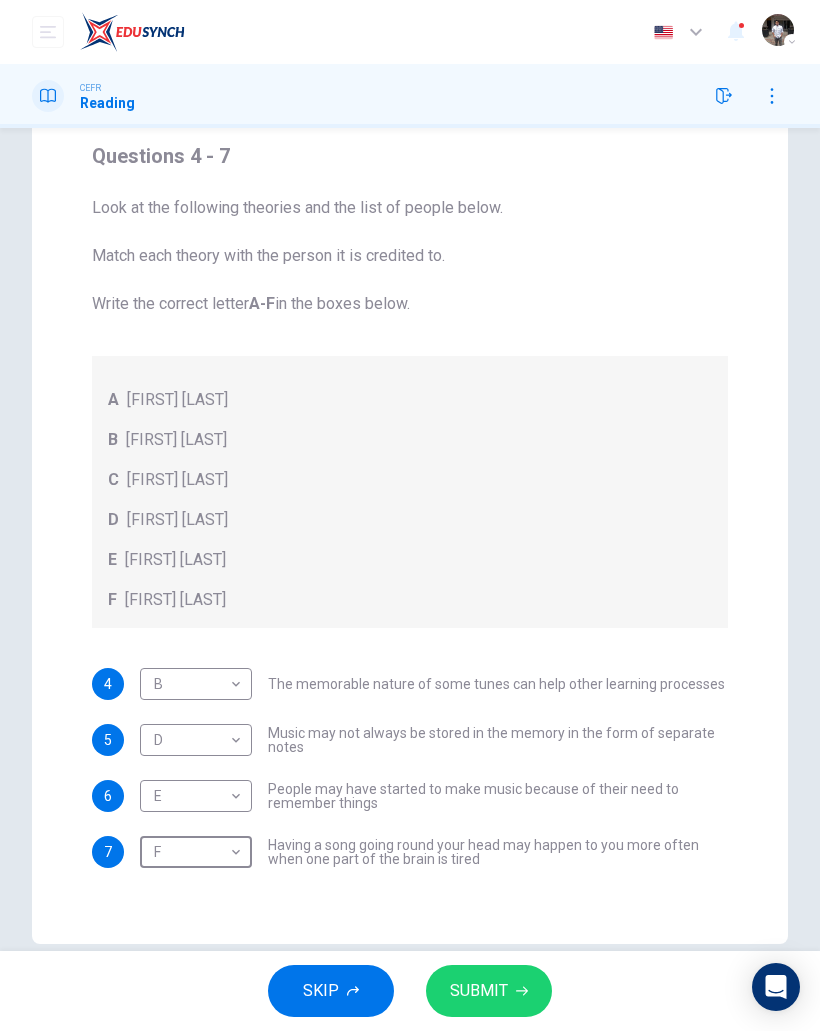 click on "SUBMIT" at bounding box center [489, 991] 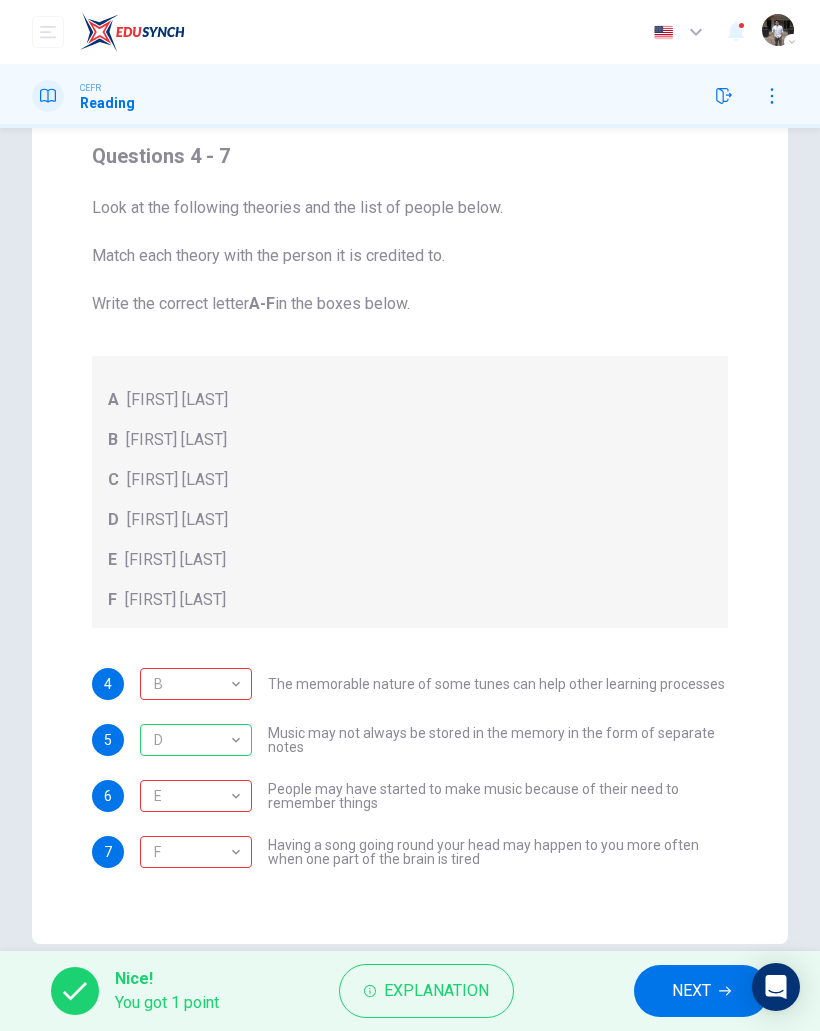 click on "NEXT" at bounding box center (691, 991) 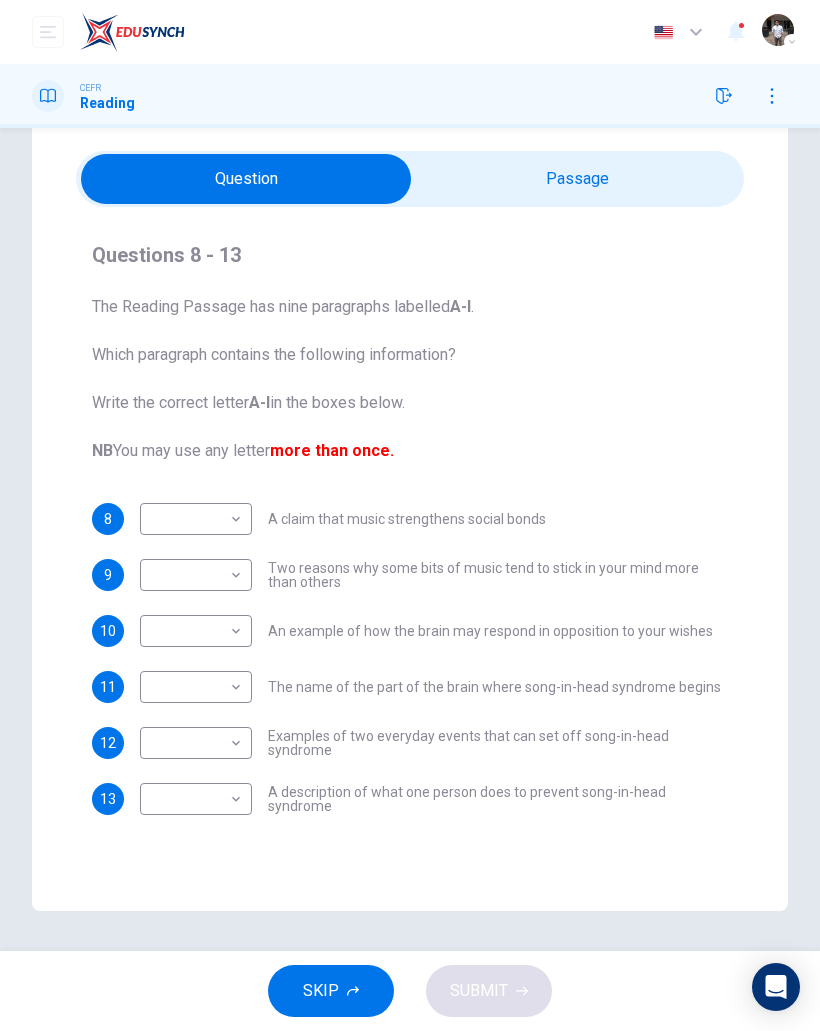 scroll, scrollTop: 61, scrollLeft: 0, axis: vertical 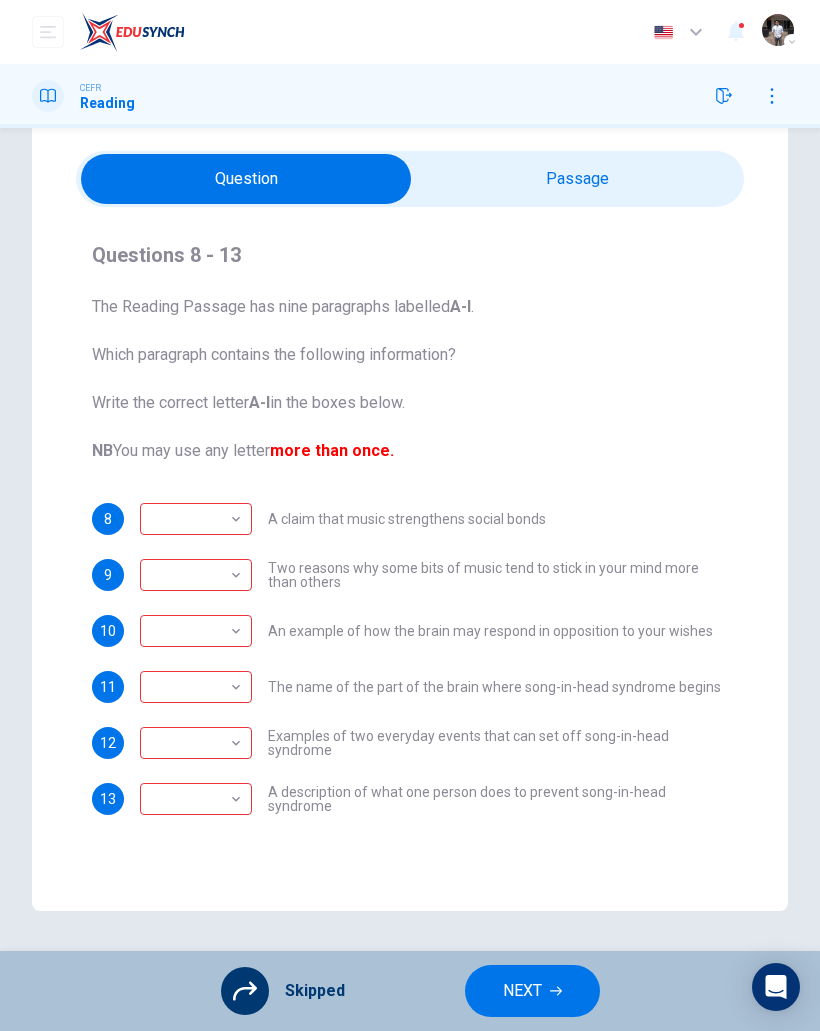 click on "NEXT" at bounding box center [522, 991] 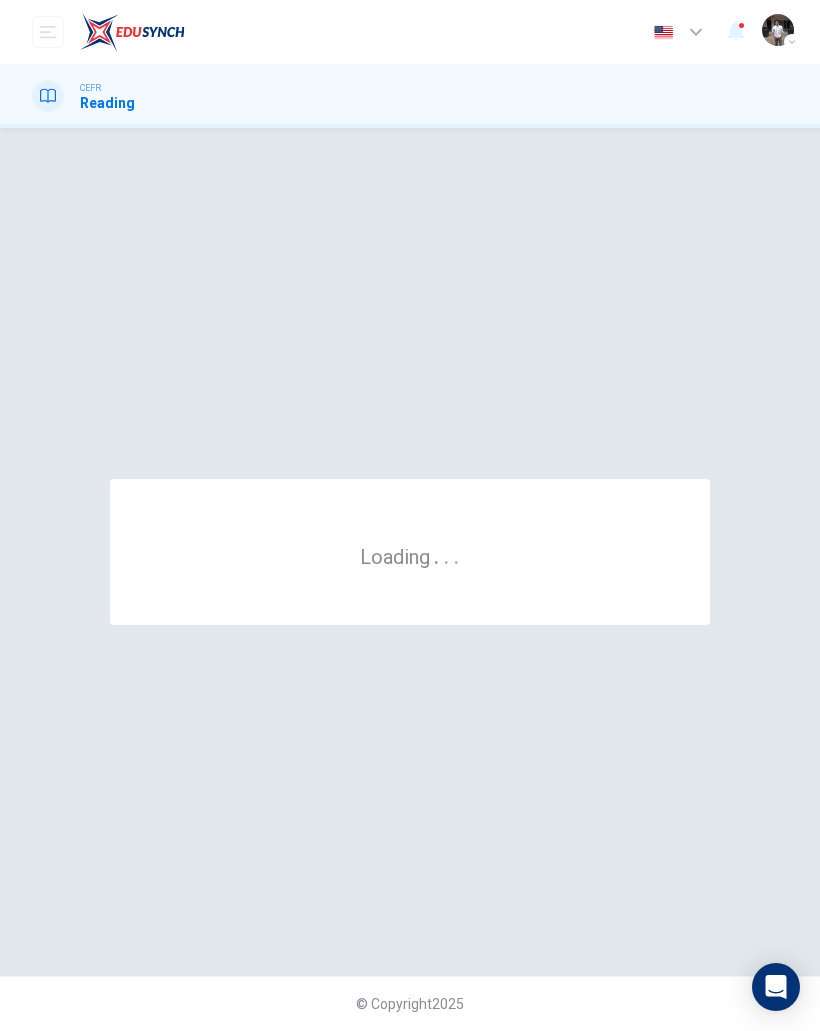 scroll, scrollTop: 0, scrollLeft: 0, axis: both 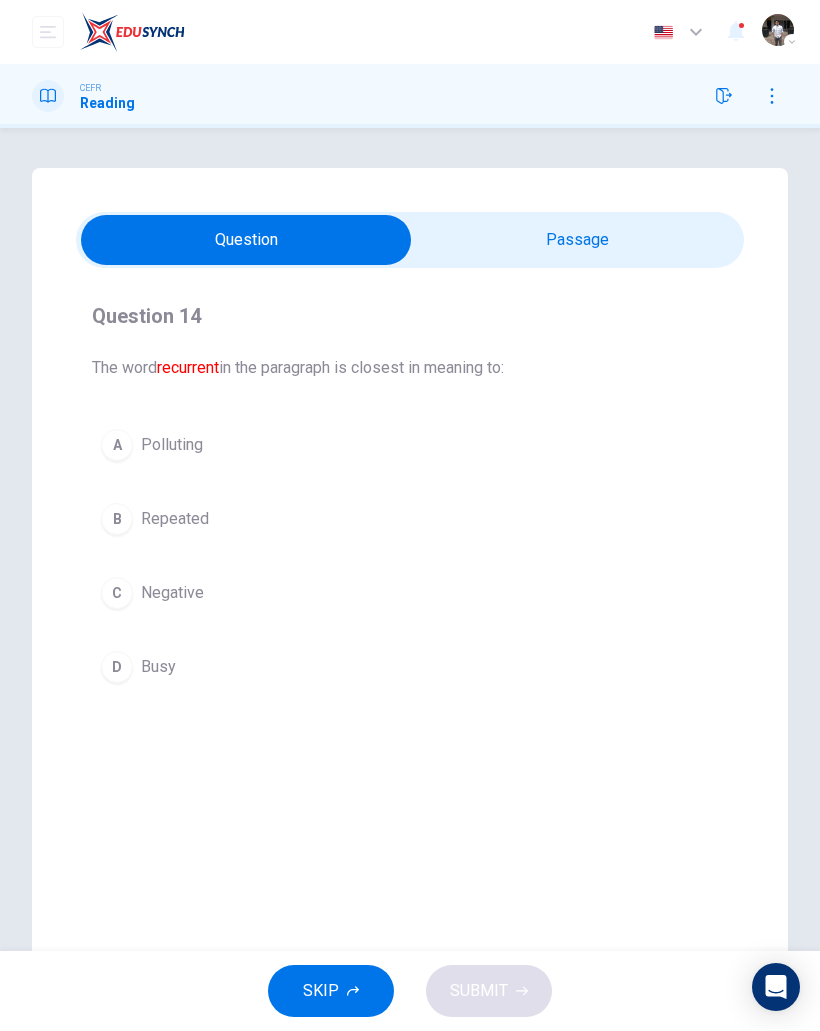 click on "A" at bounding box center (117, 445) 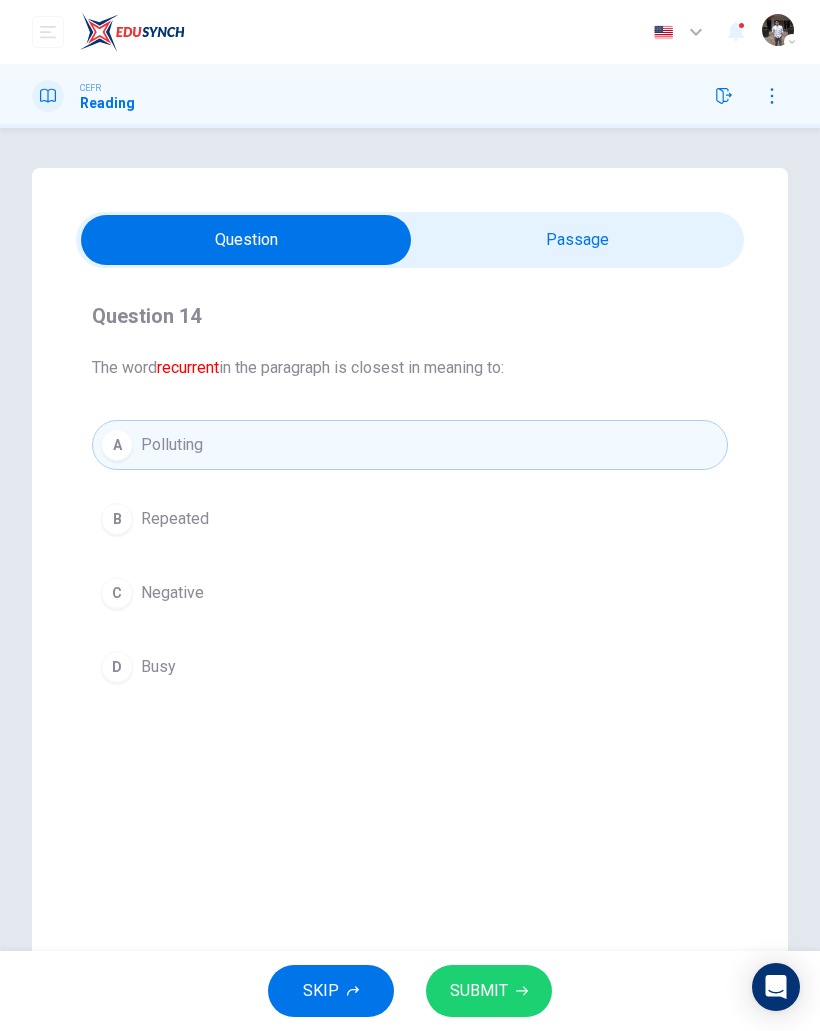 click on "SKIP SUBMIT" at bounding box center [410, 991] 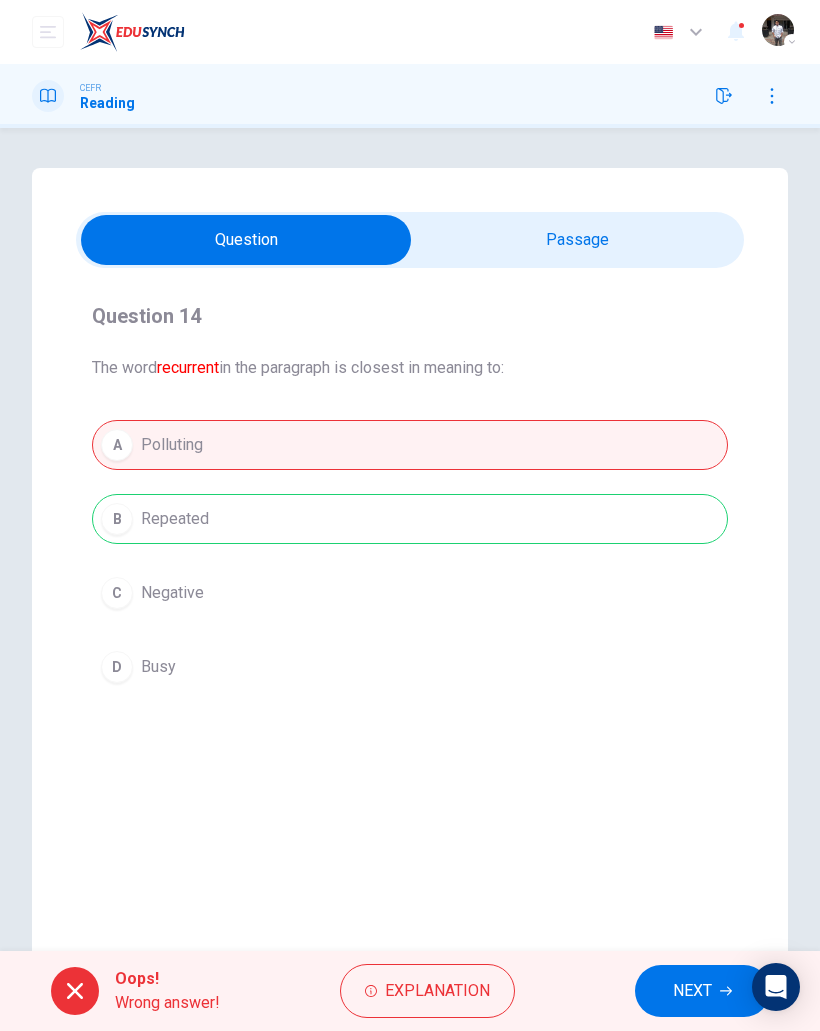 click on "NEXT" at bounding box center (692, 991) 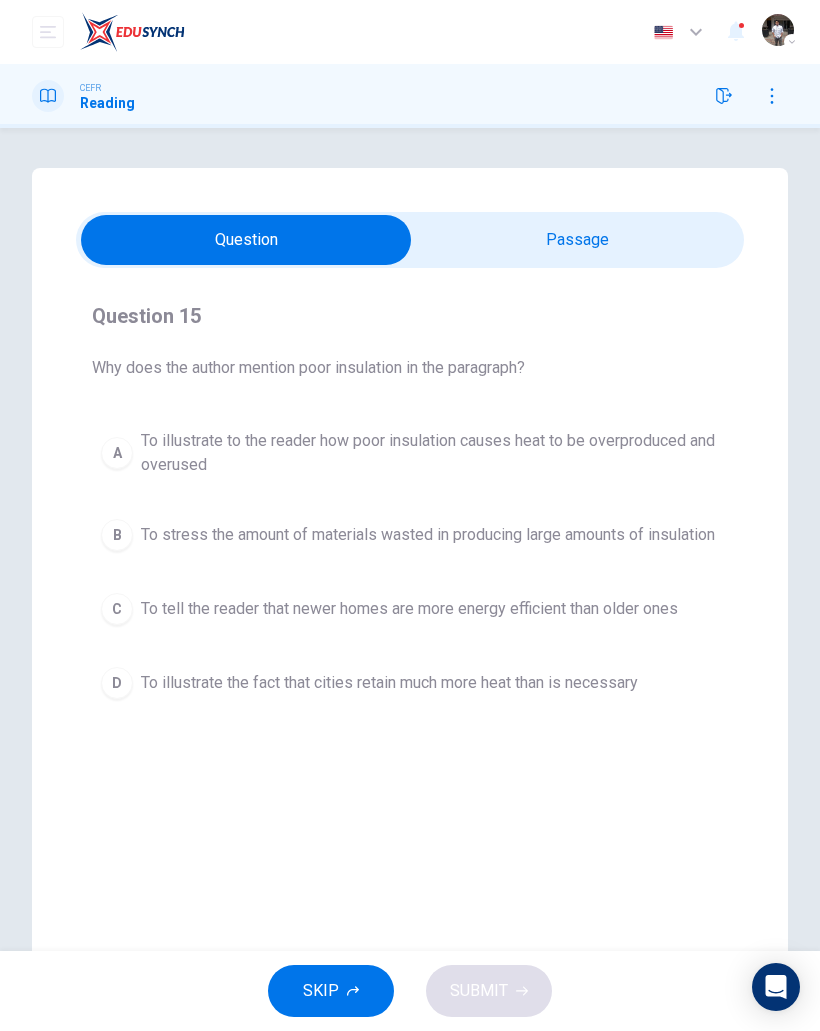 click 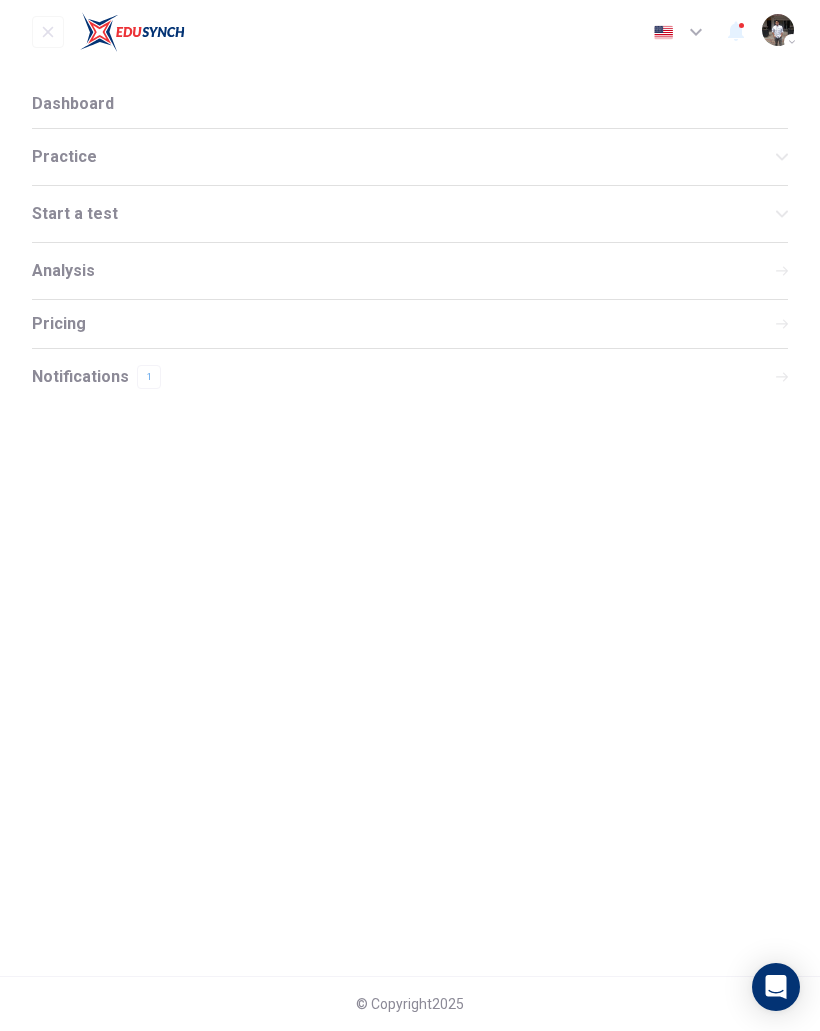 click on "Practice" at bounding box center (410, 157) 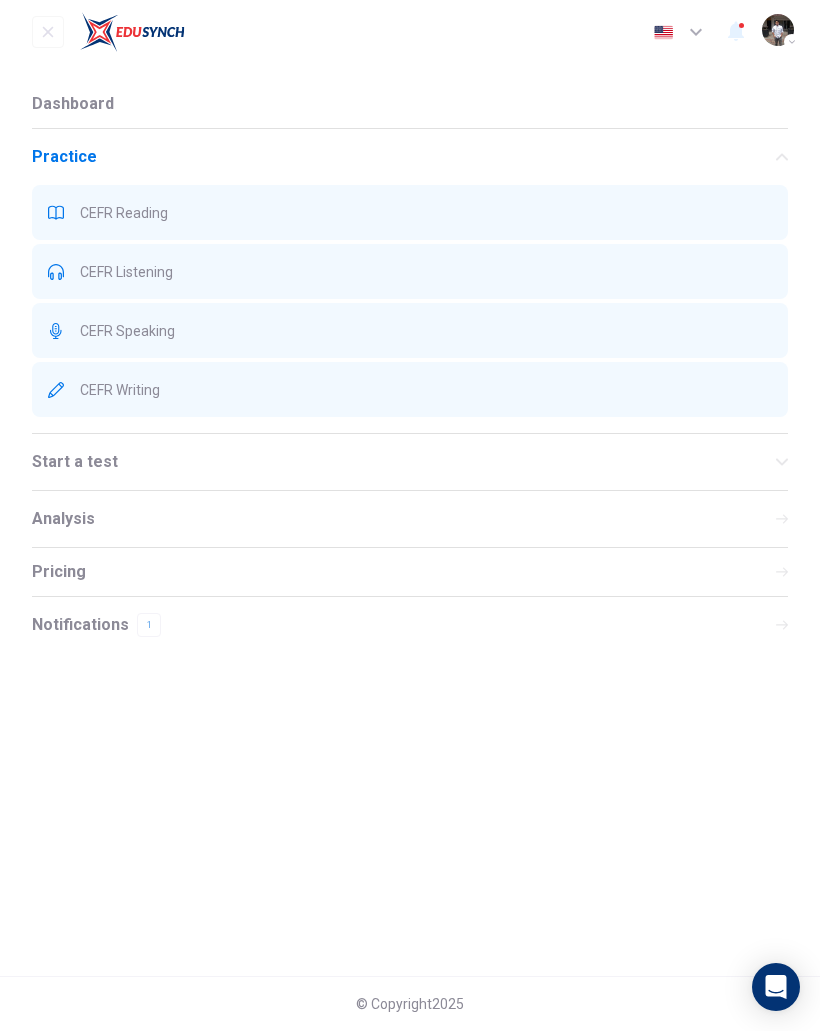 click on "CEFR Listening" at bounding box center [426, 272] 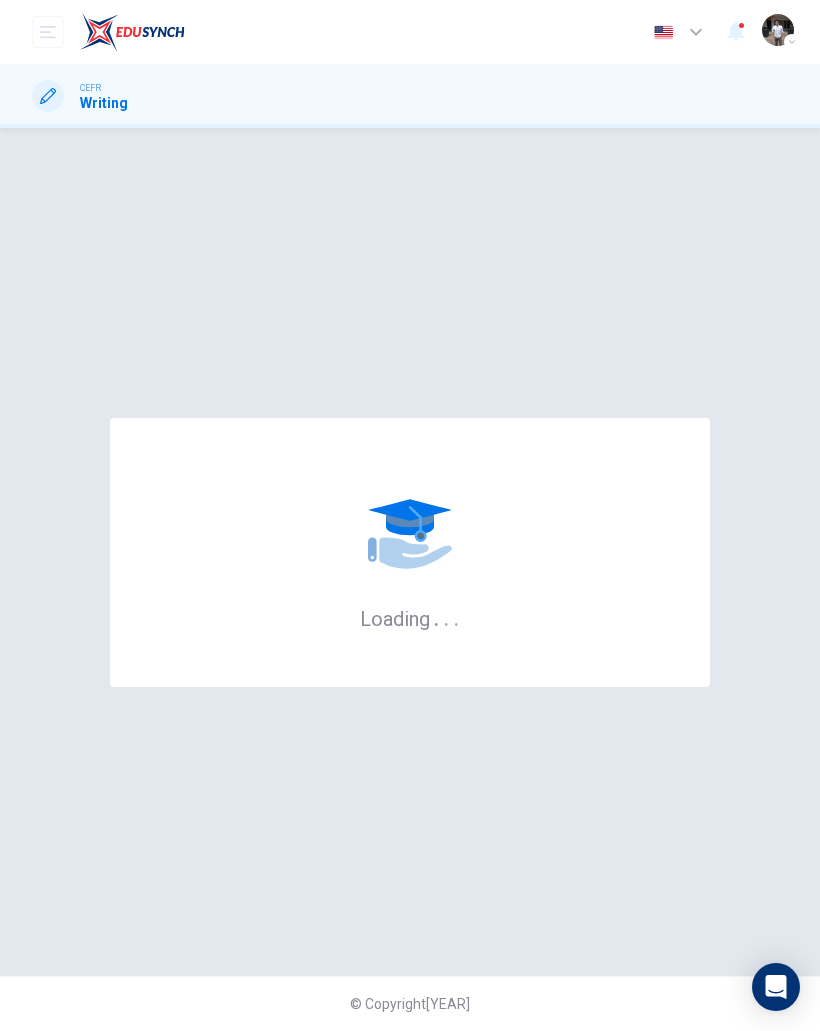 scroll, scrollTop: 0, scrollLeft: 0, axis: both 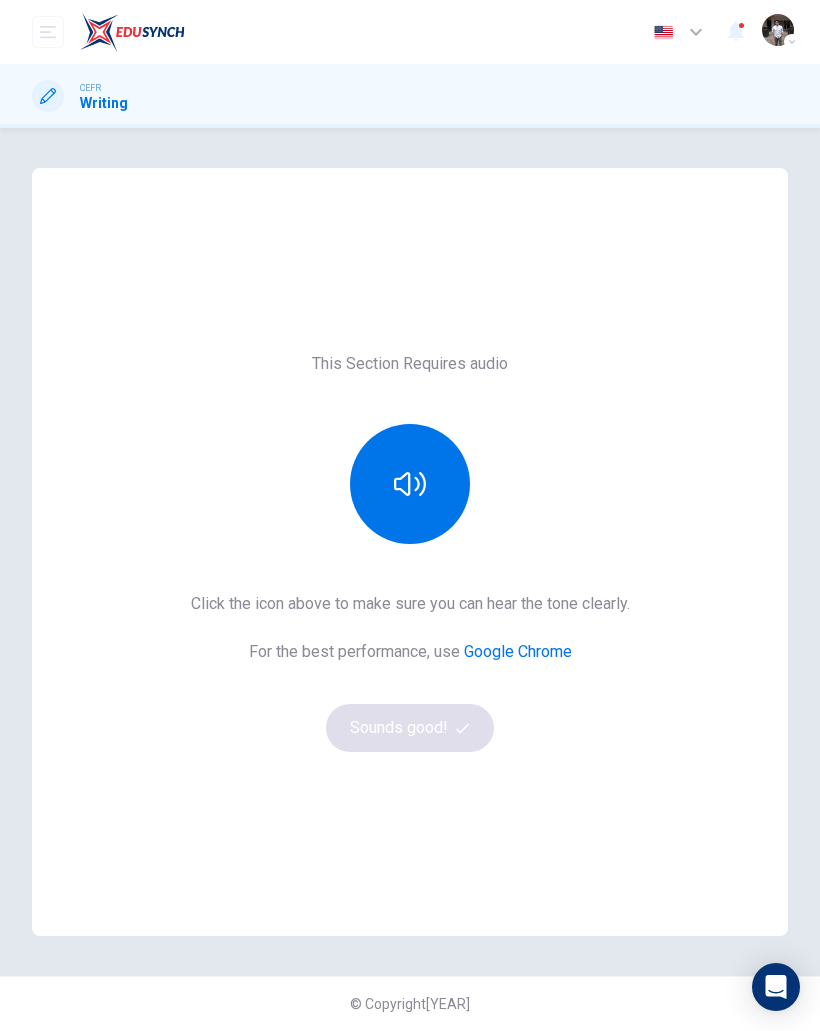 click at bounding box center (410, 484) 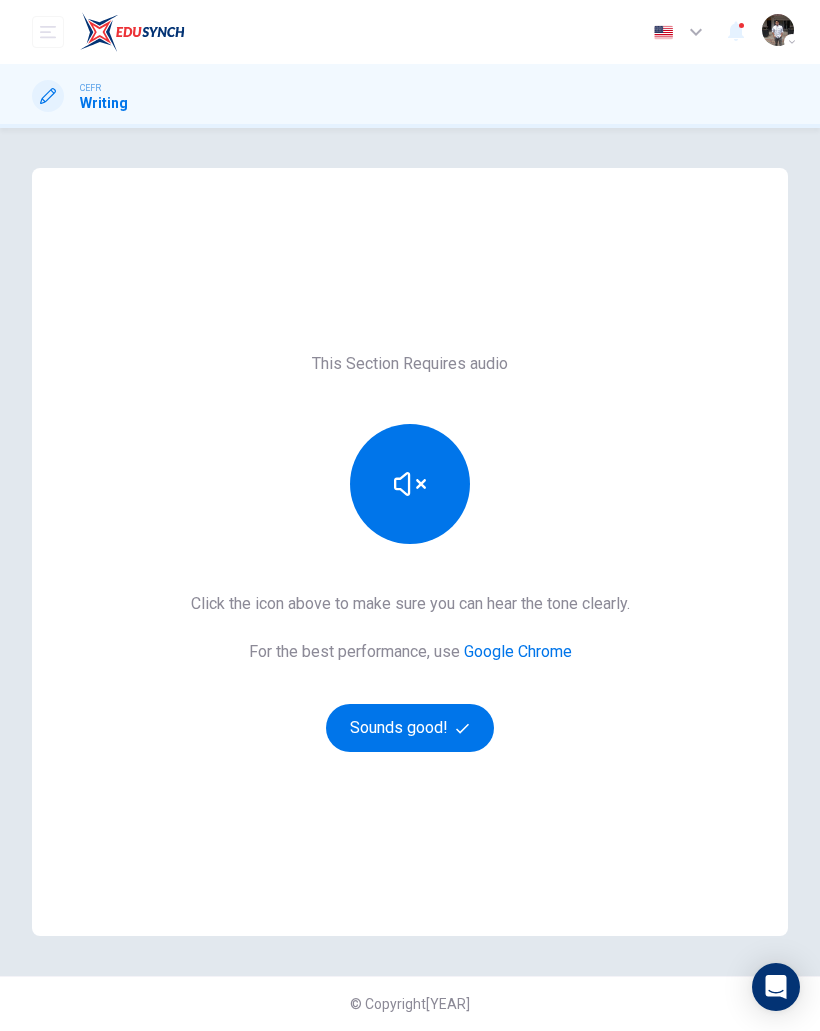 click on "Sounds good!" at bounding box center (410, 728) 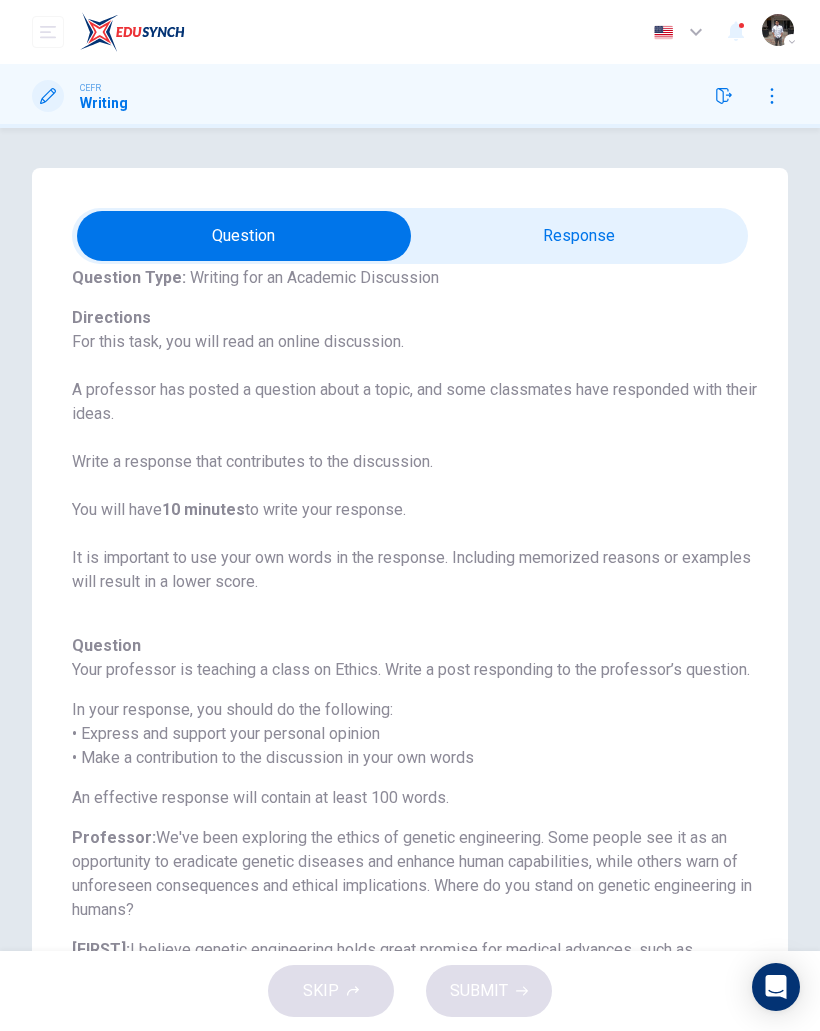 scroll, scrollTop: 0, scrollLeft: 0, axis: both 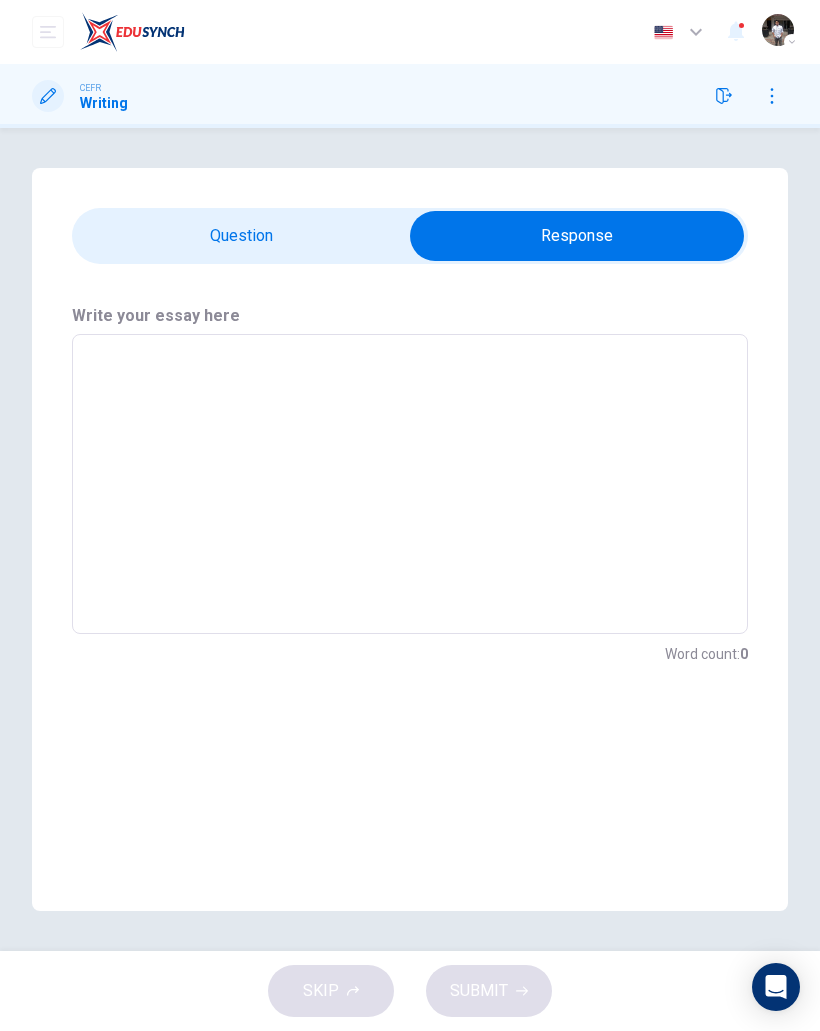 click at bounding box center [410, 484] 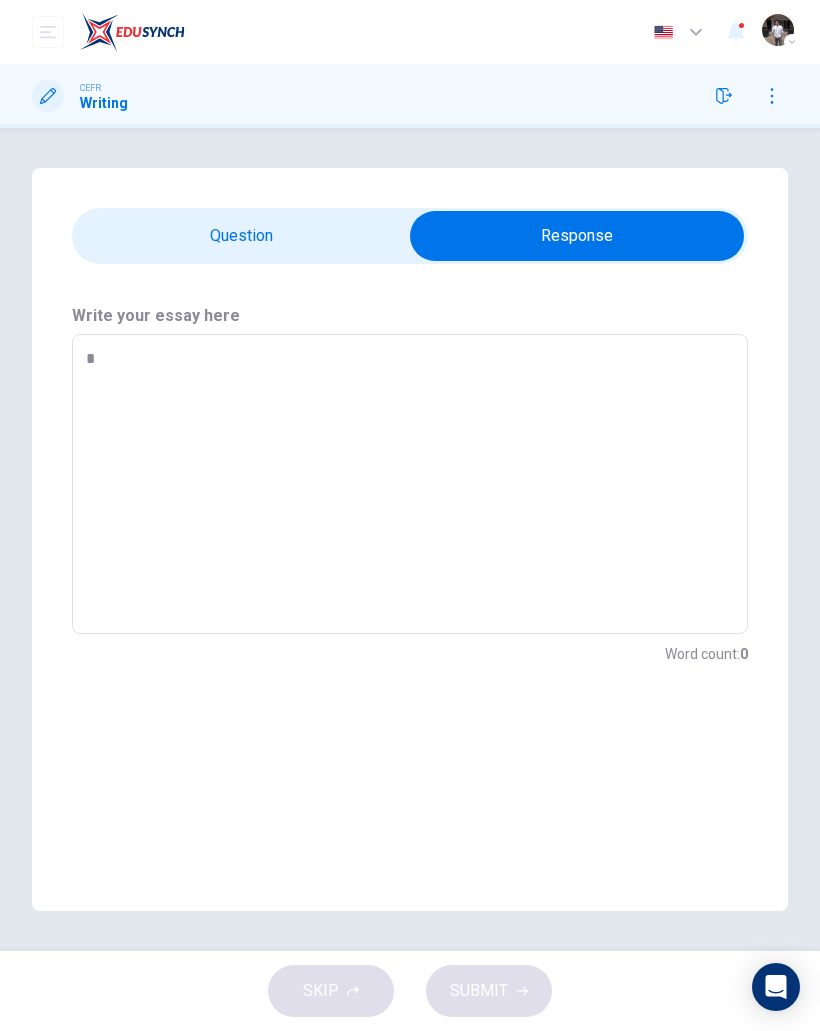 type on "*" 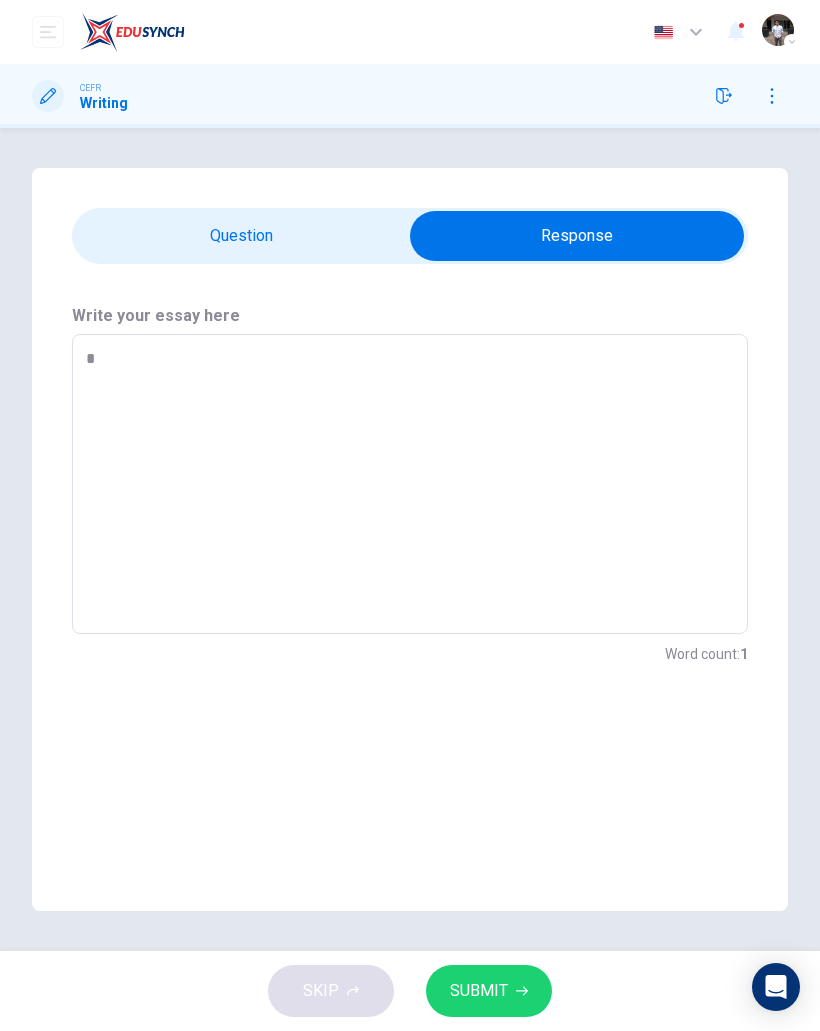 type on "*" 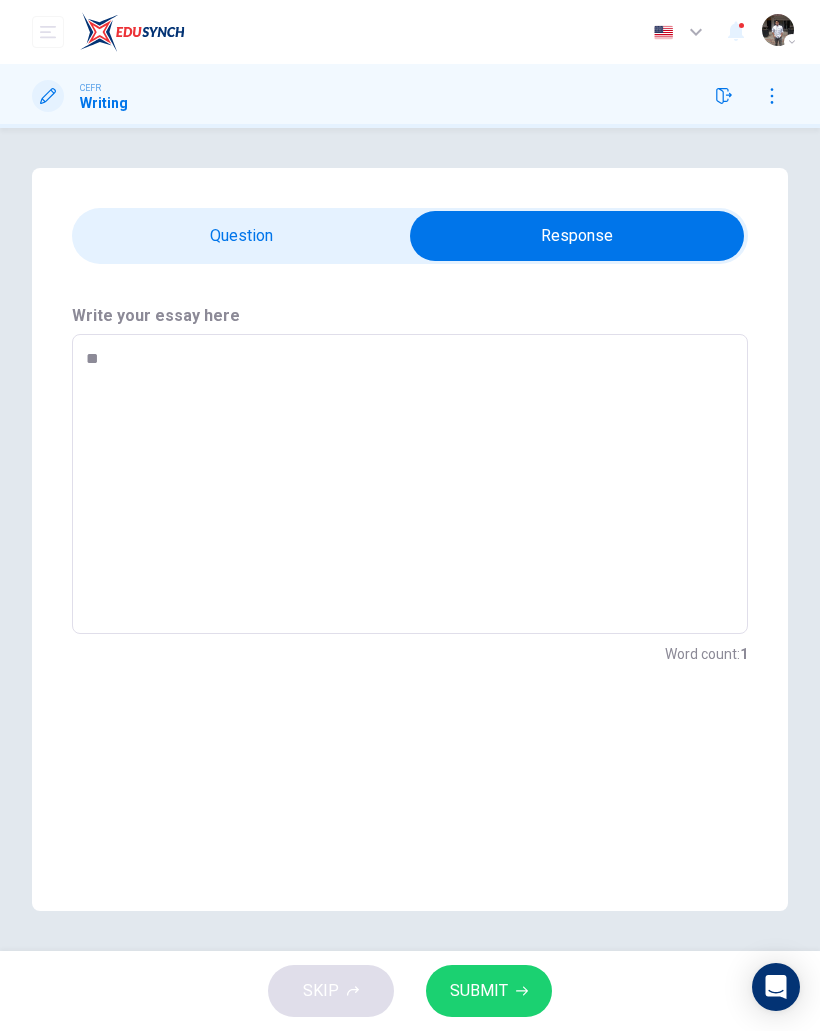 type on "*" 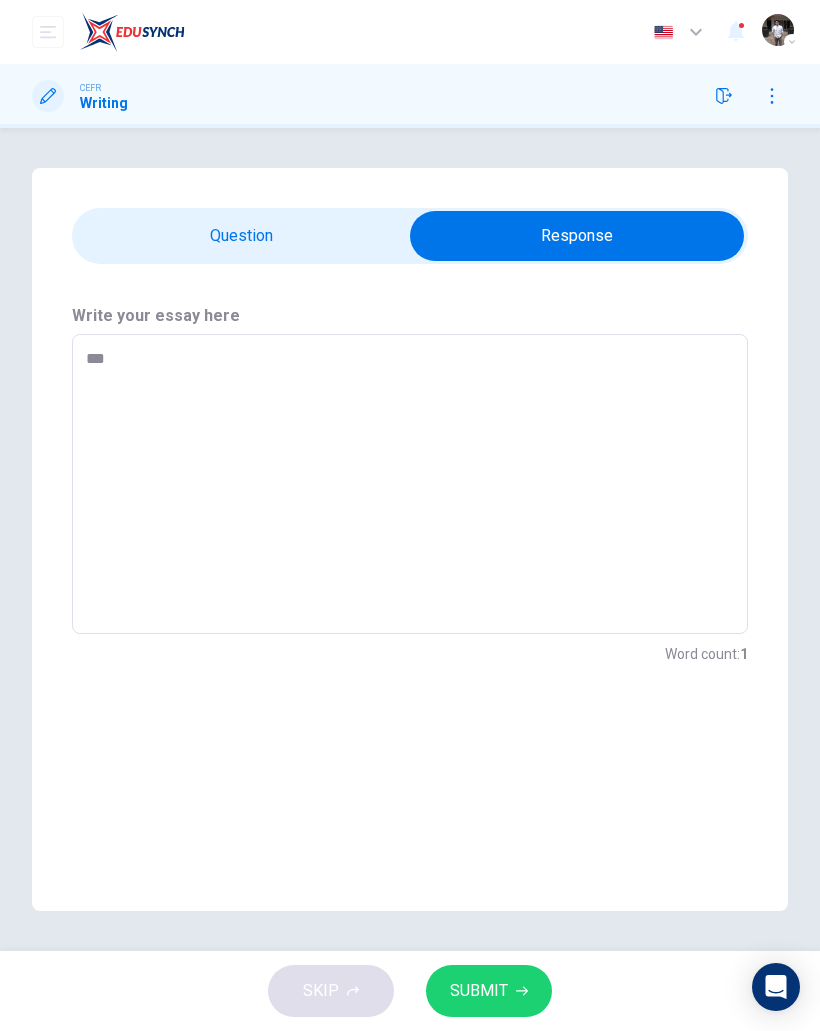 type on "*" 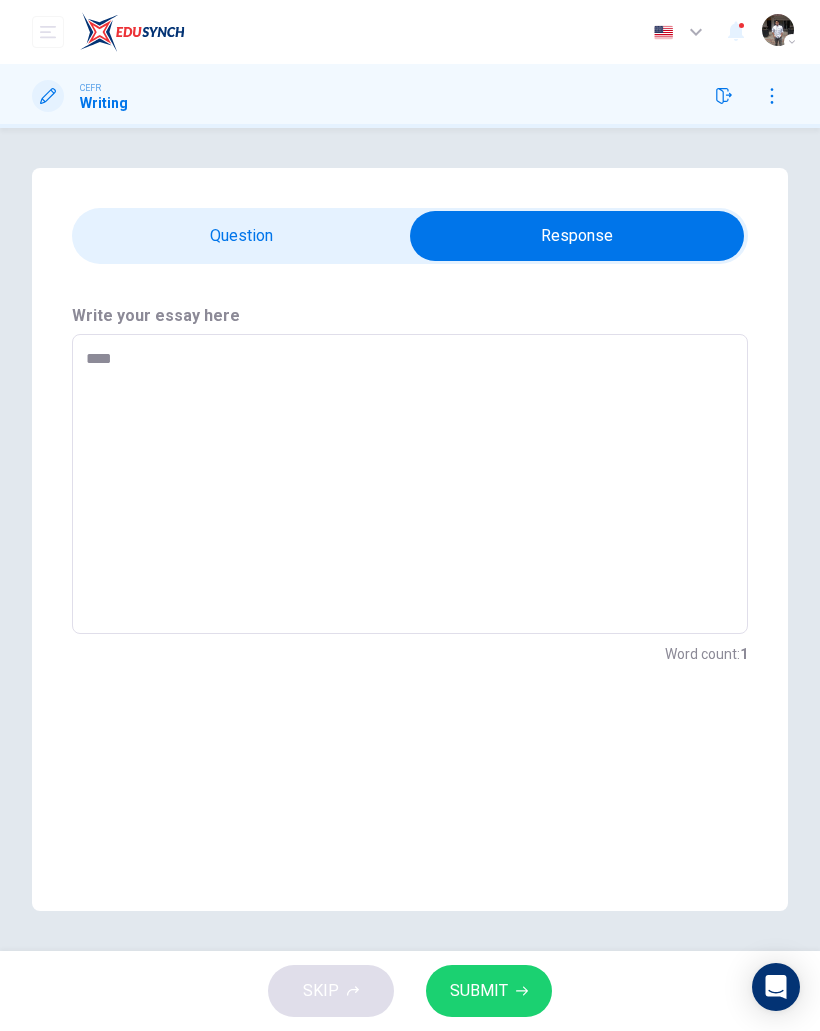 type on "*" 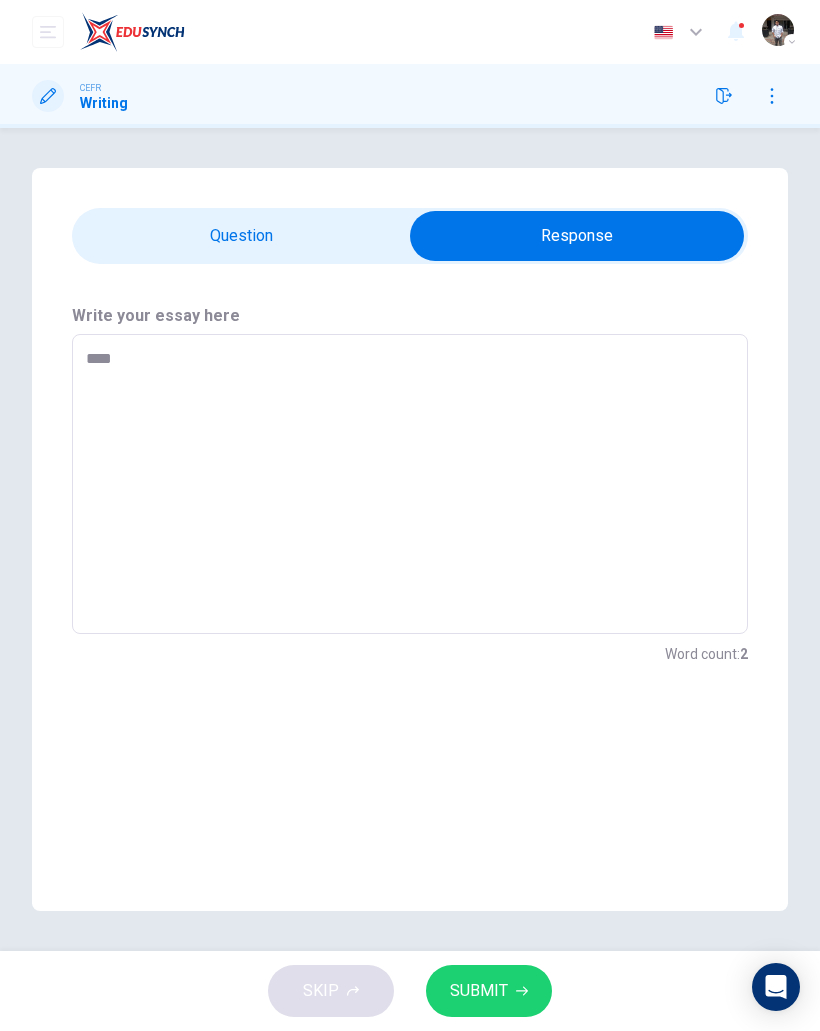type on "*****" 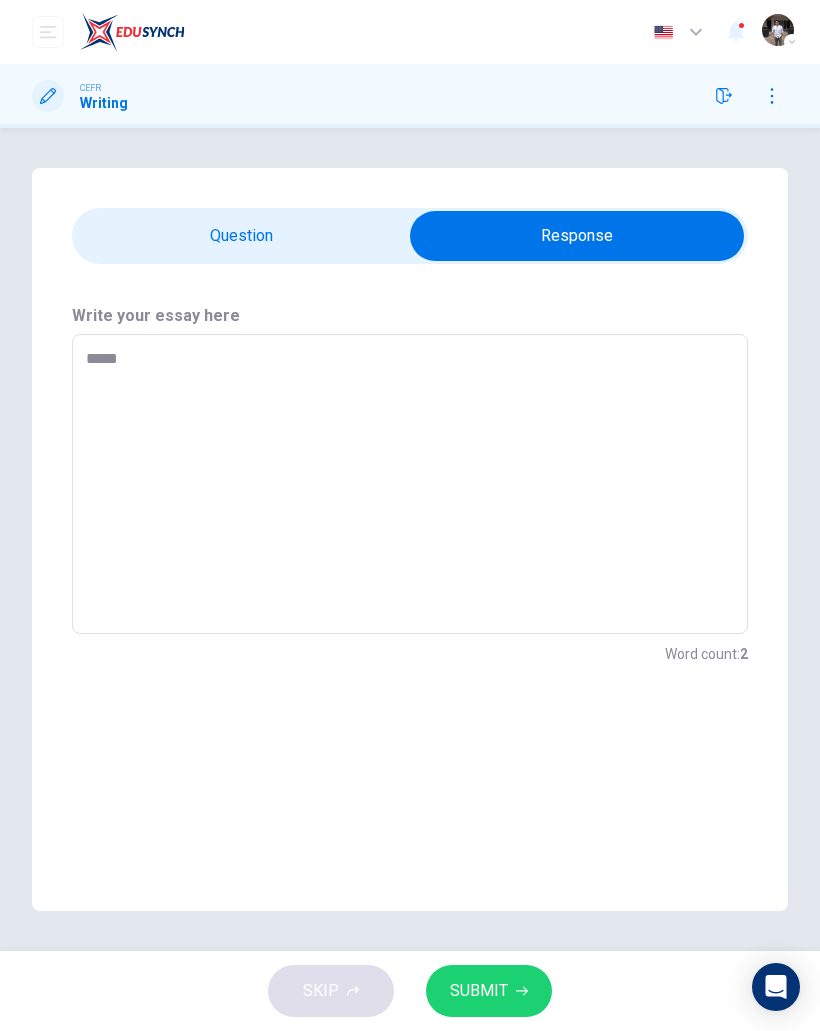 type on "*" 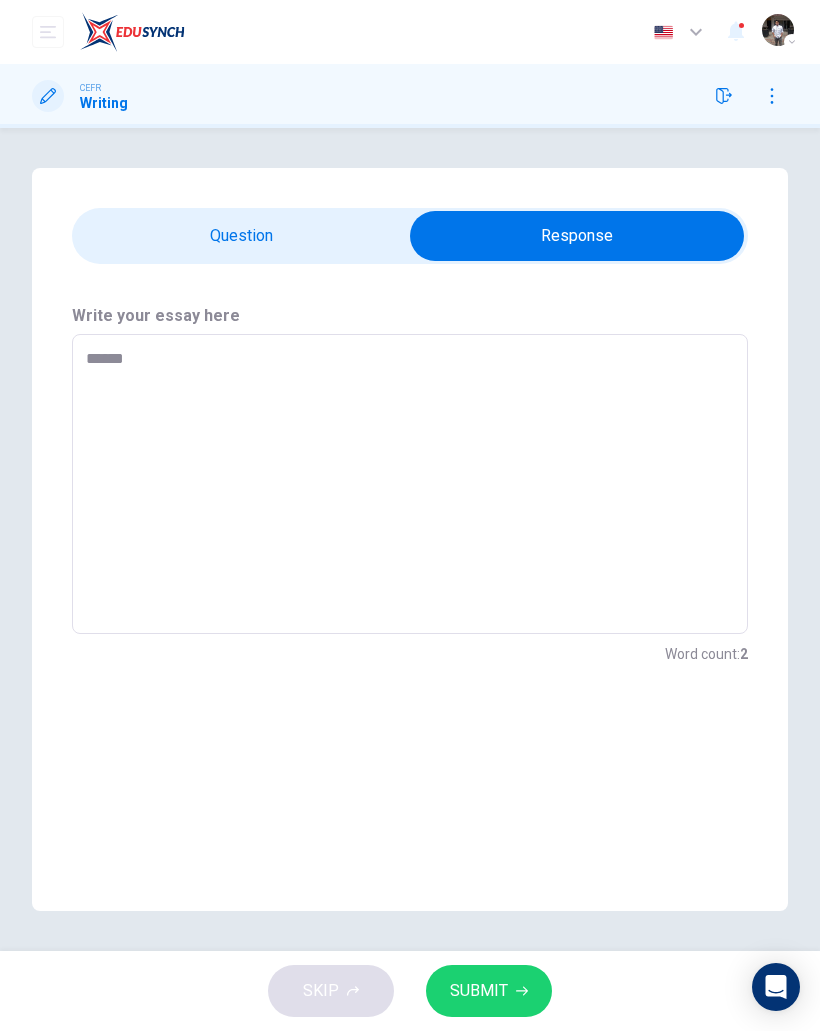 type on "*" 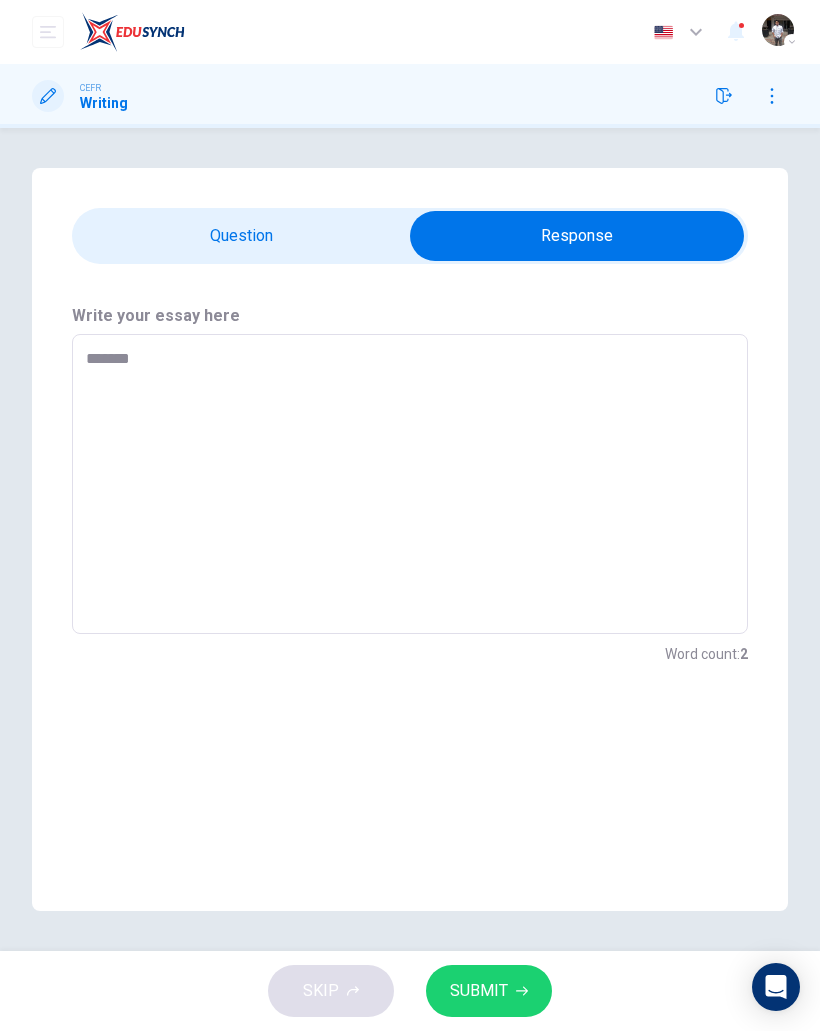 type on "*" 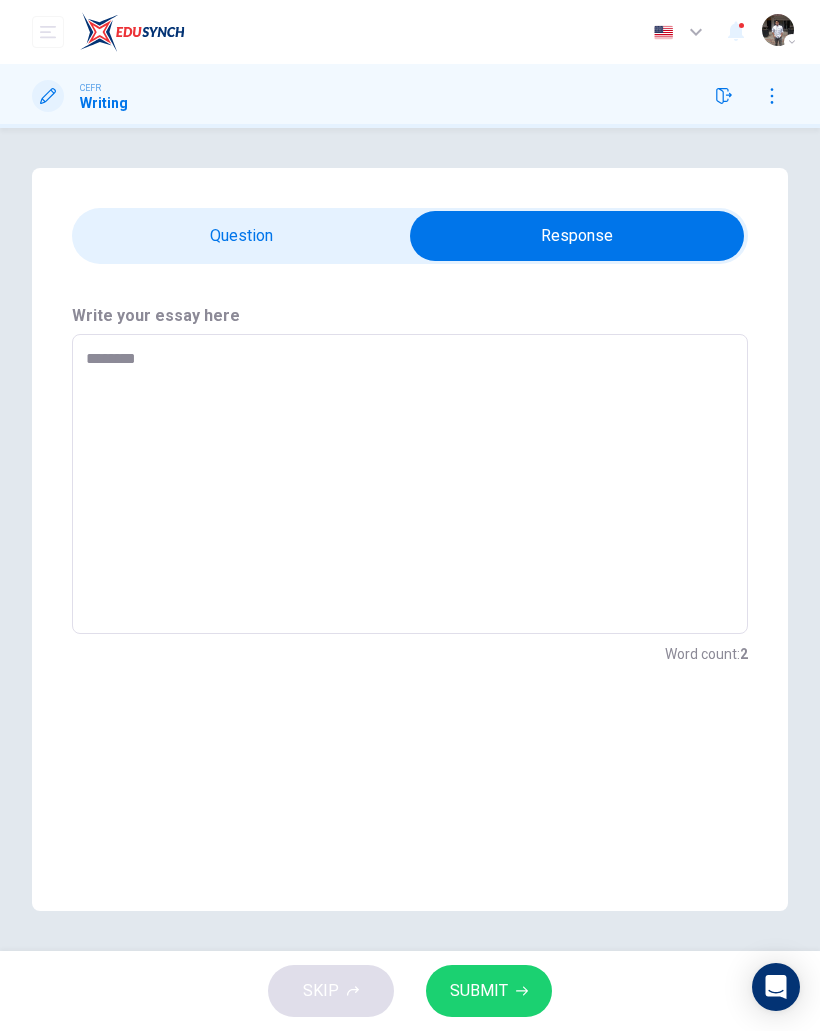 type on "*" 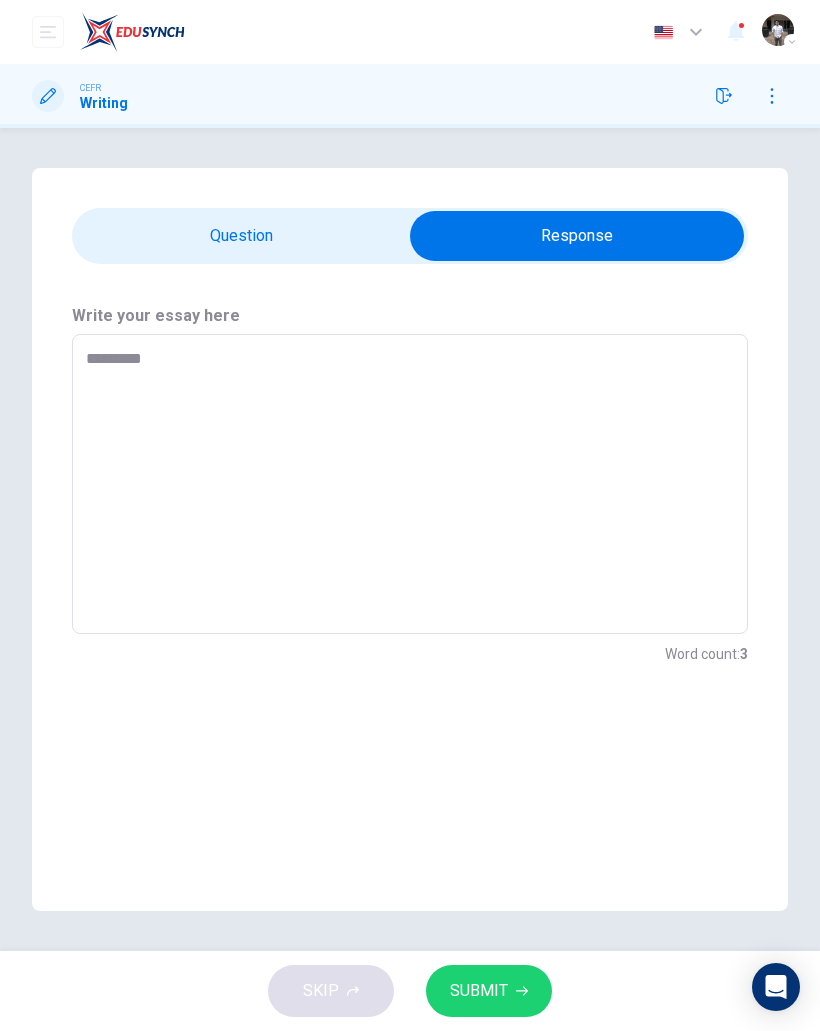 type on "*" 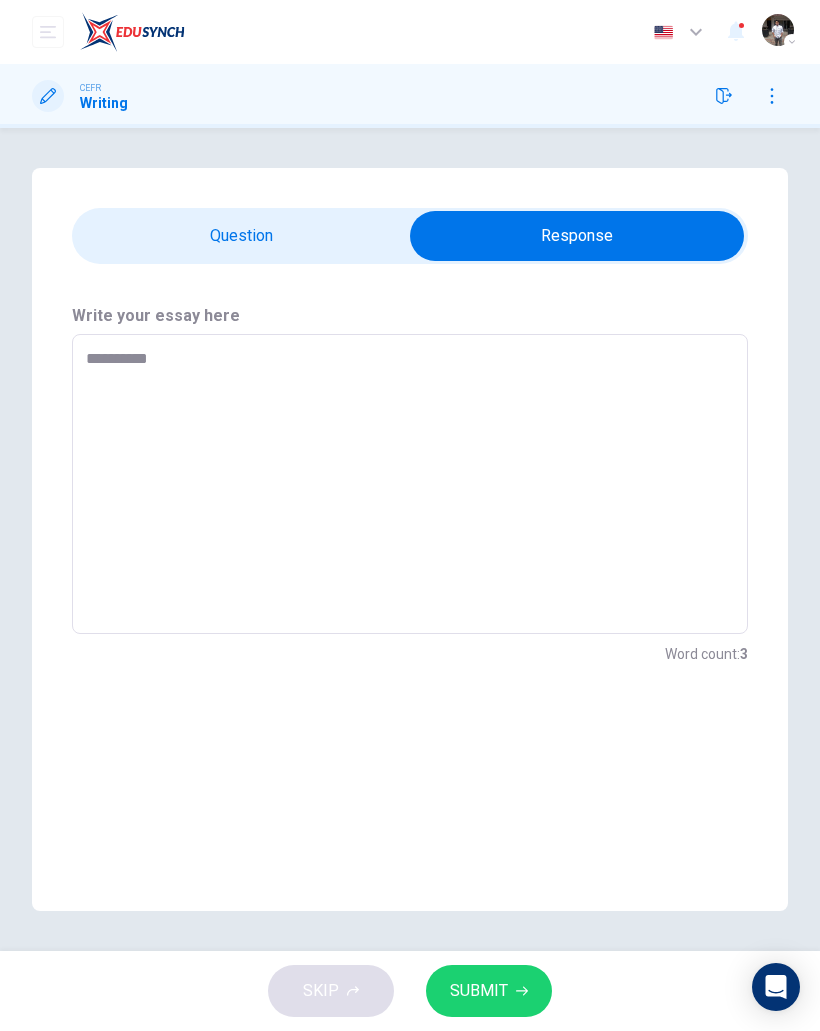 type on "*" 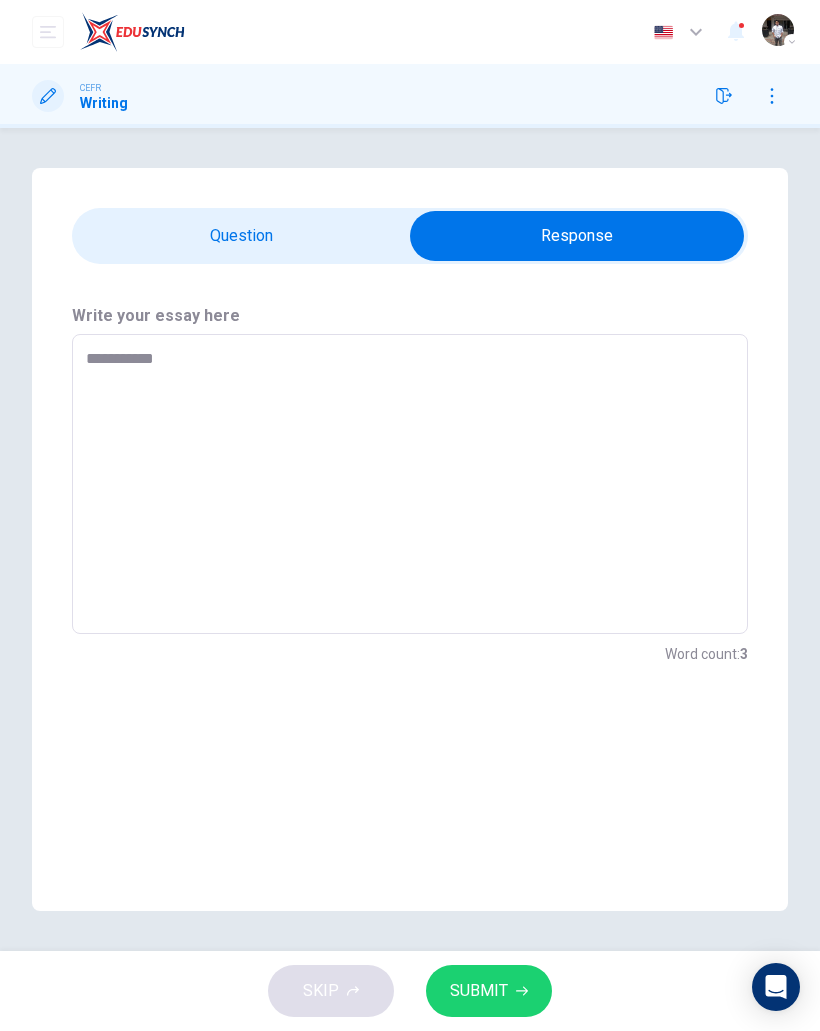 type on "*" 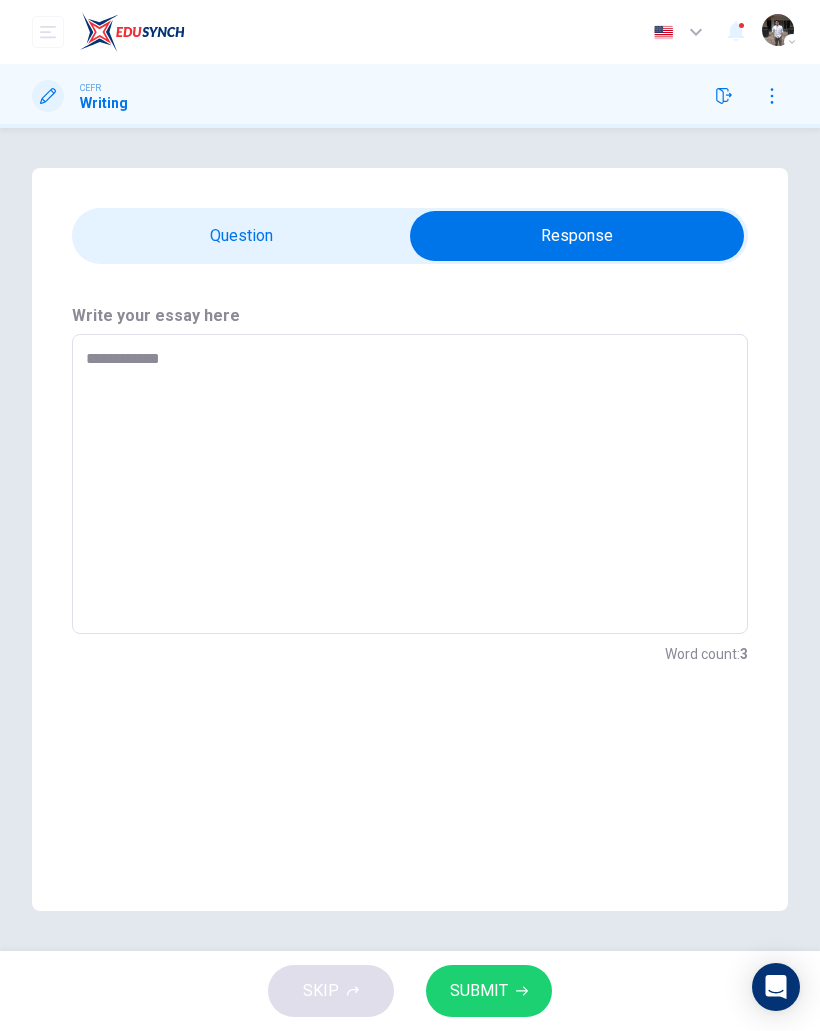 type on "*" 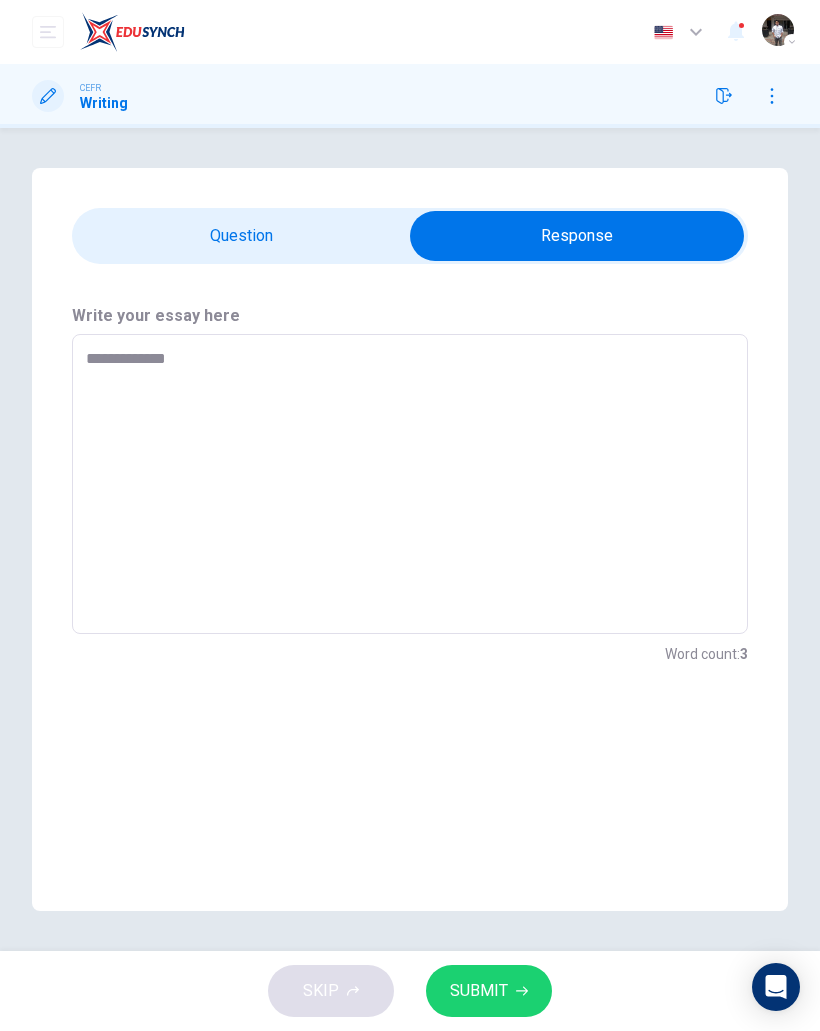 type on "*" 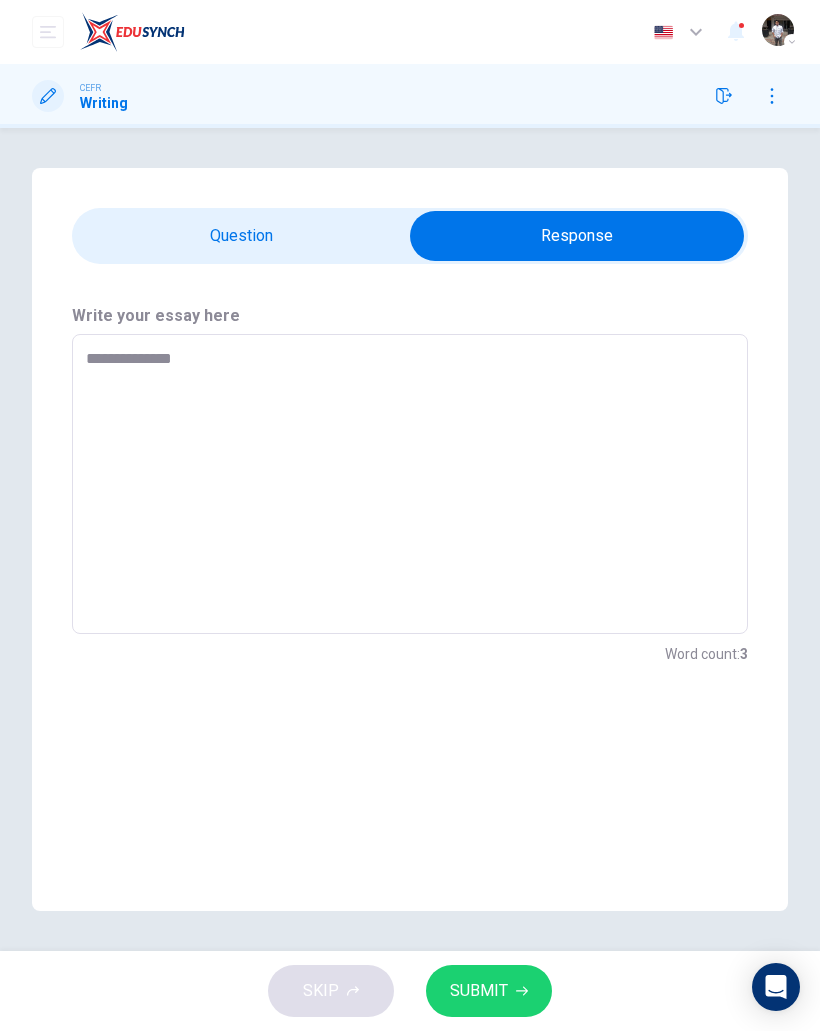 type on "*" 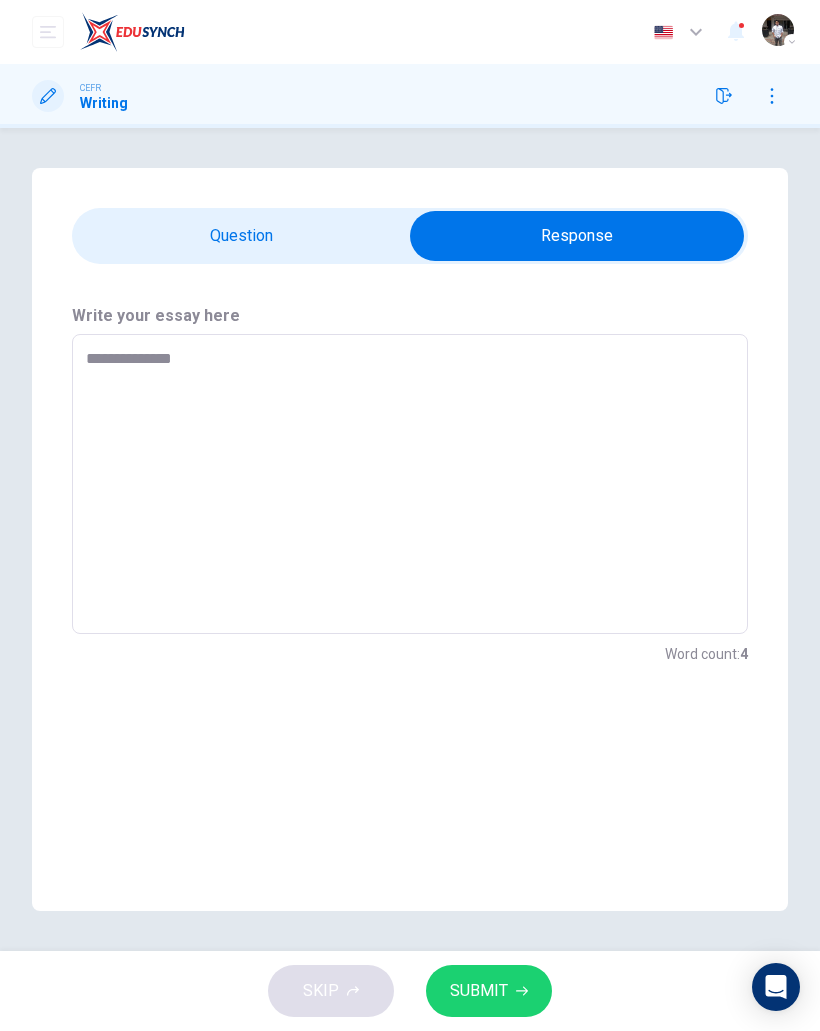 type on "**********" 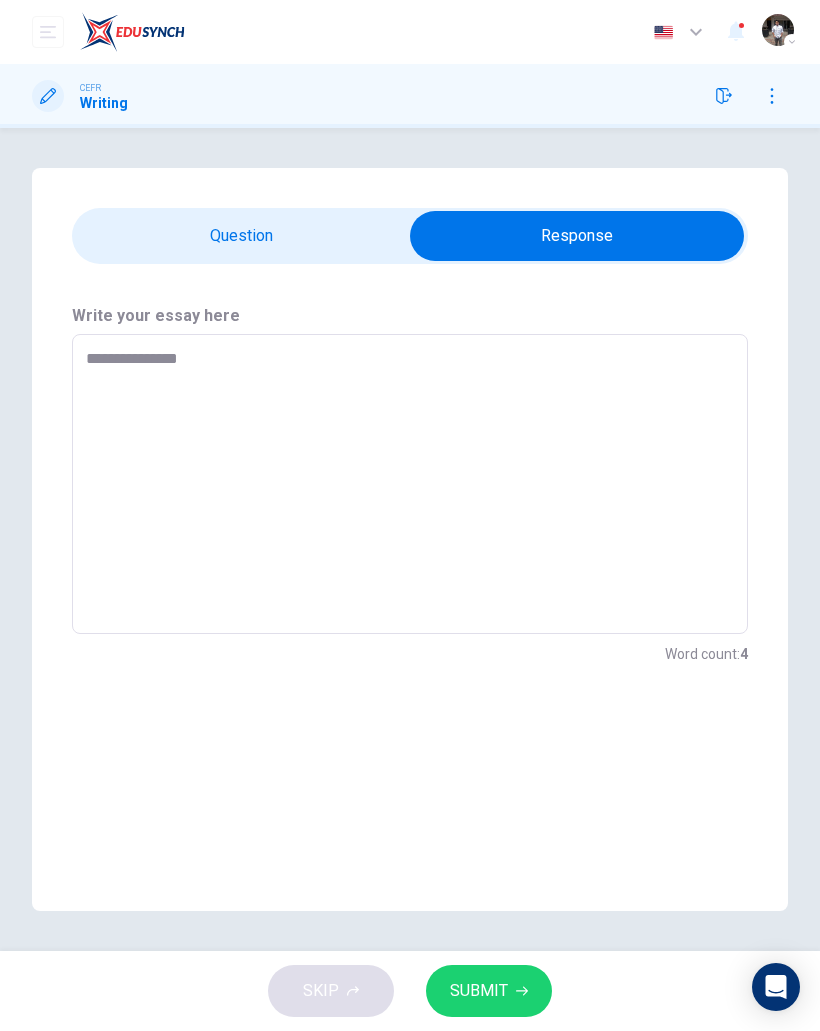 type on "*" 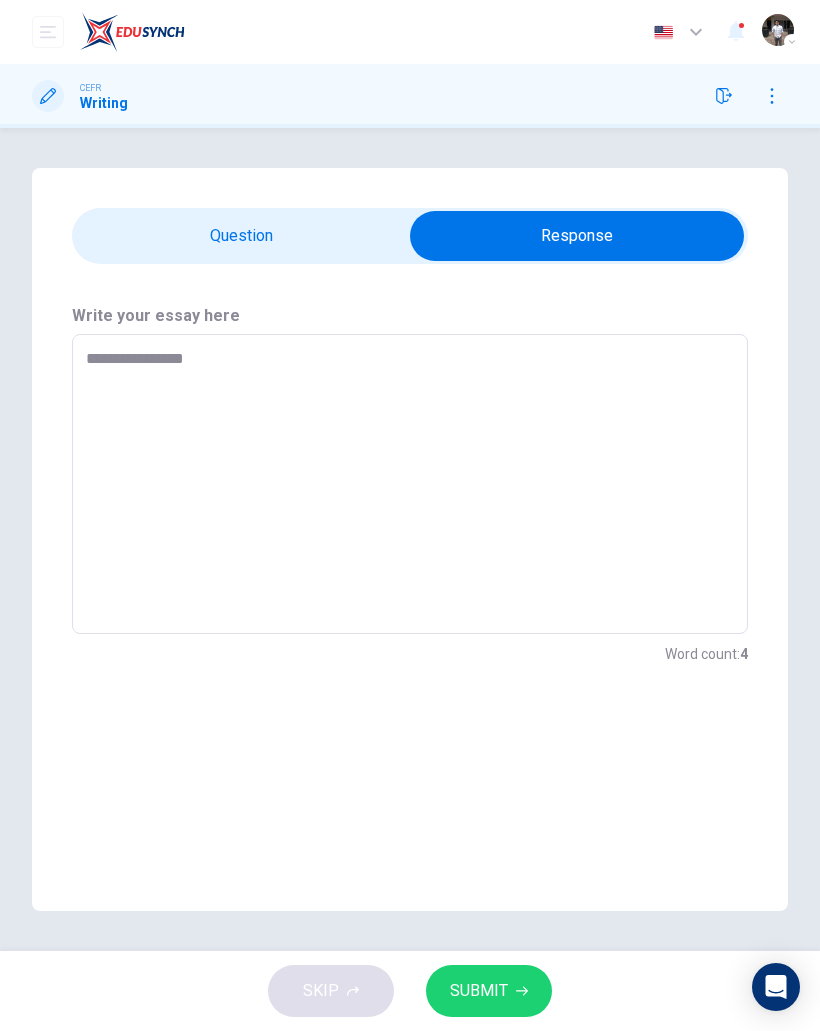 type on "*" 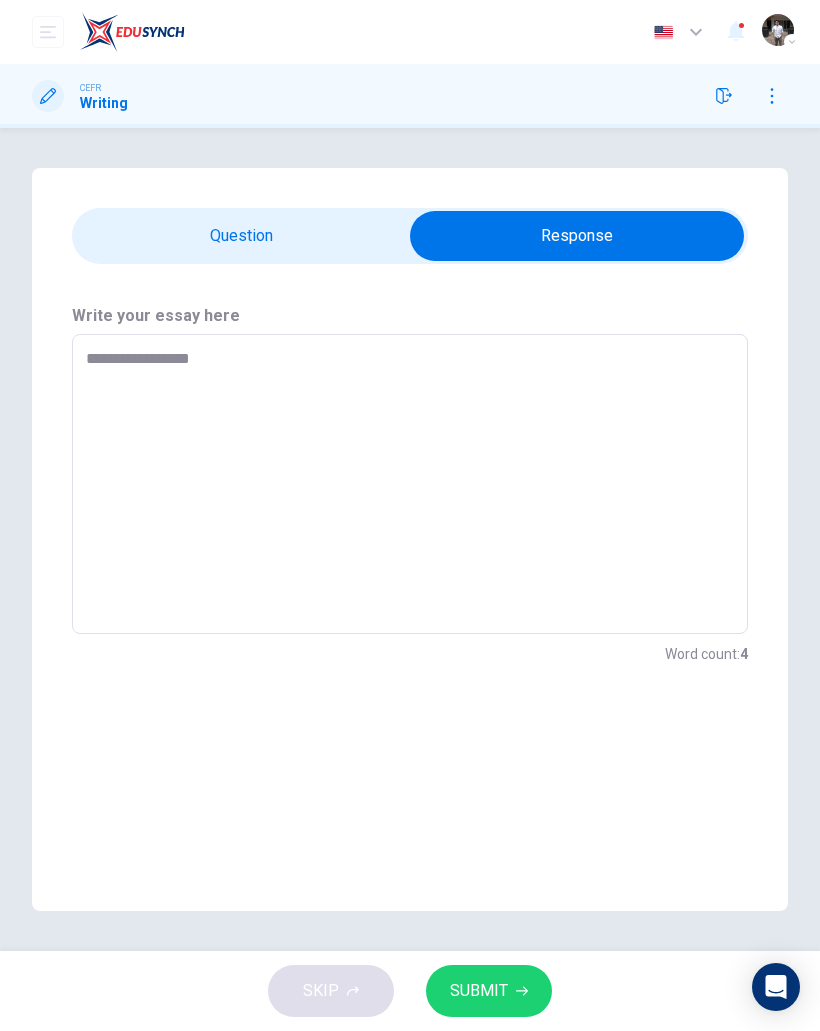 type on "*" 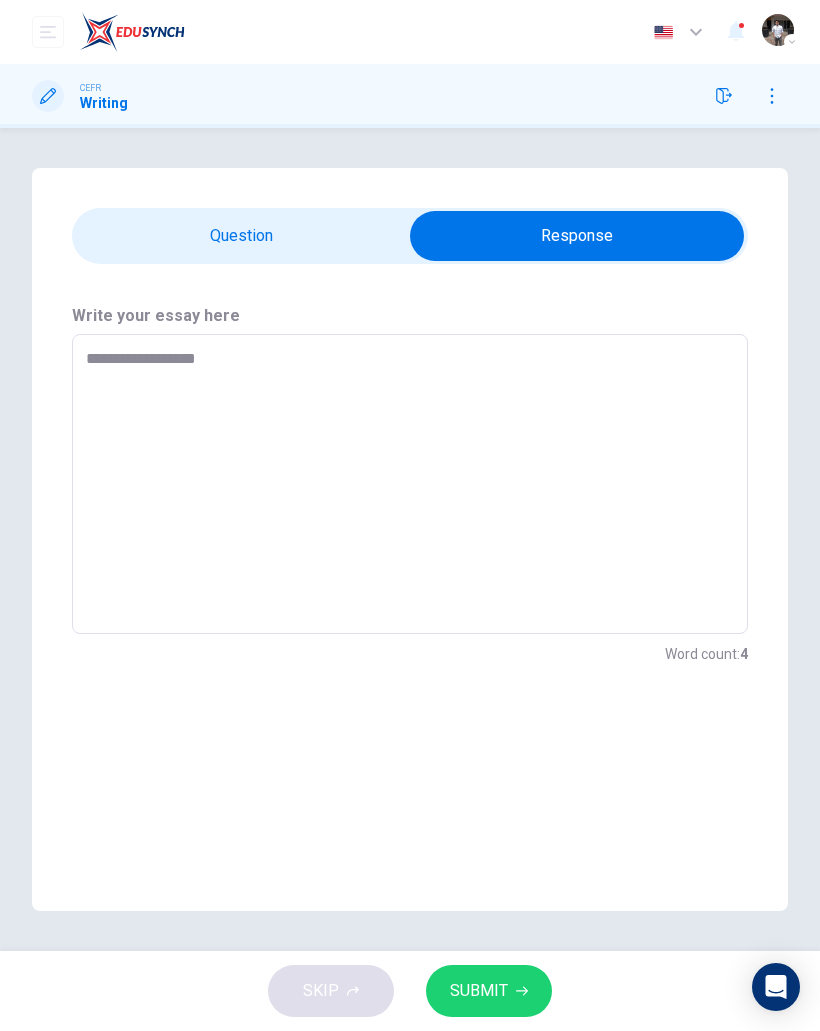 type on "*" 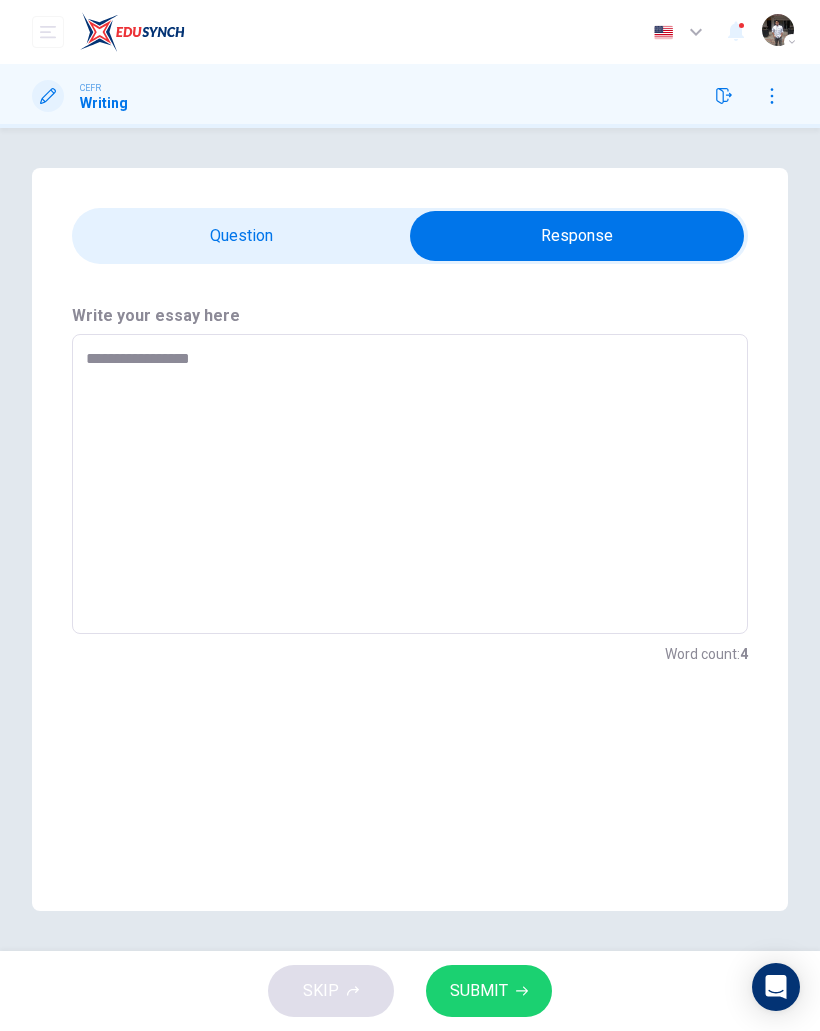 type on "*" 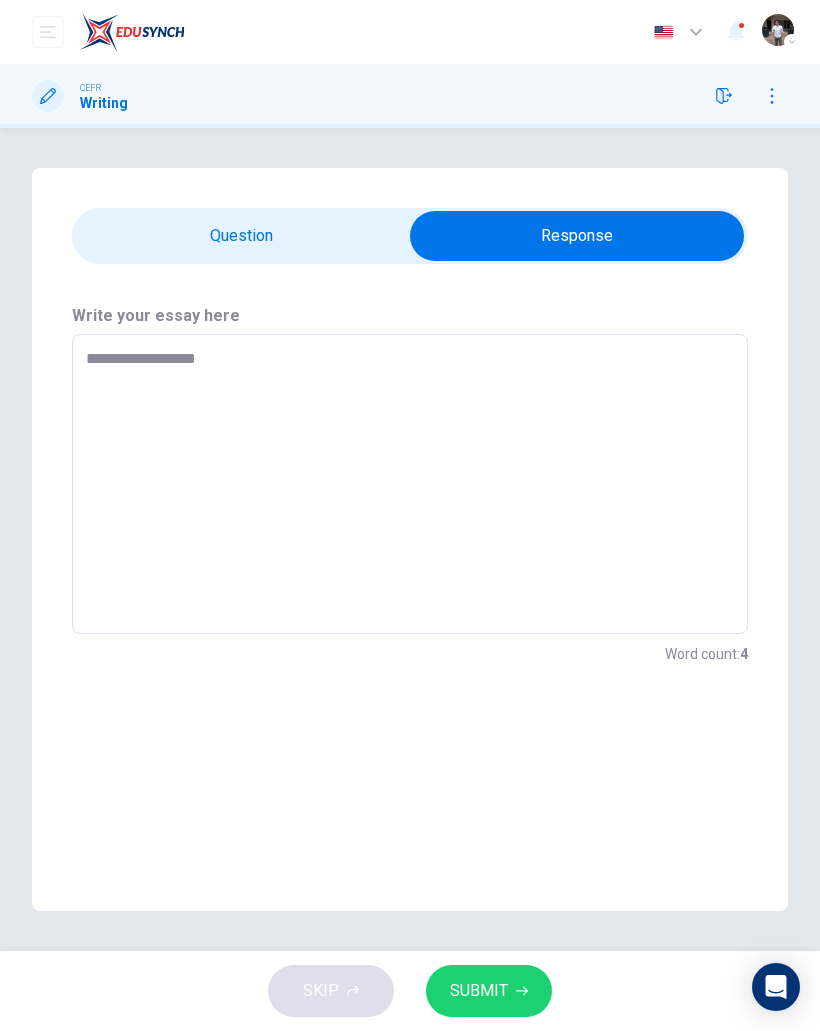 type on "*" 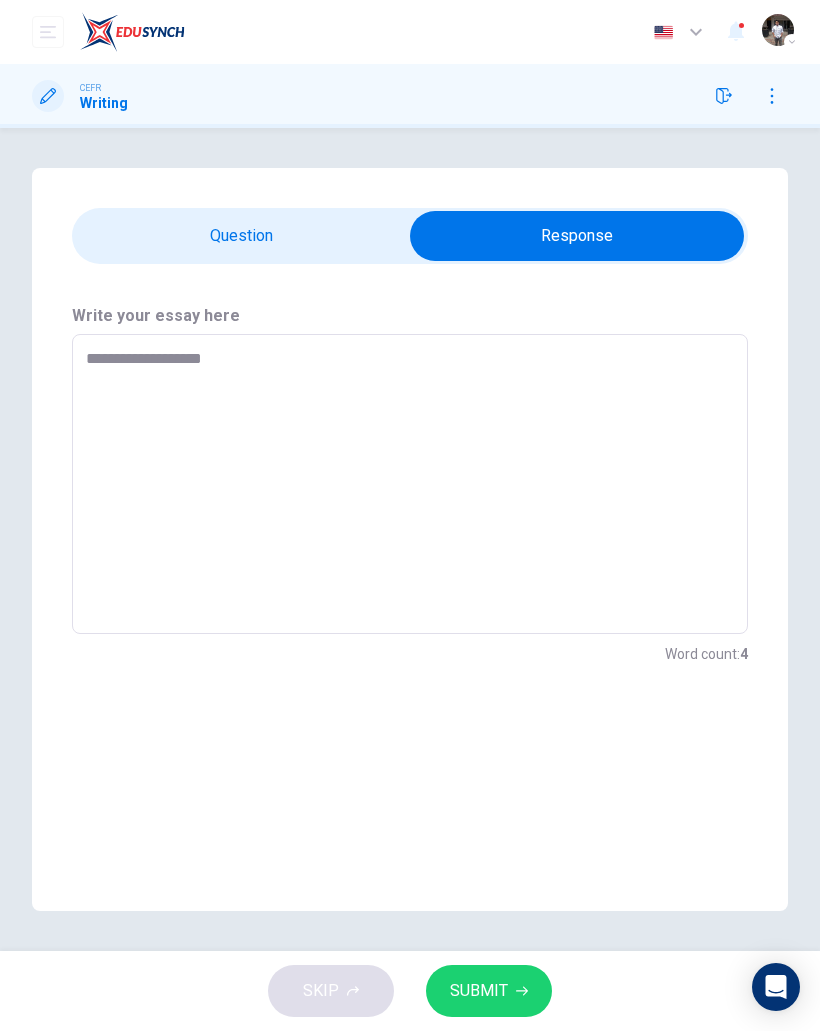 type on "*" 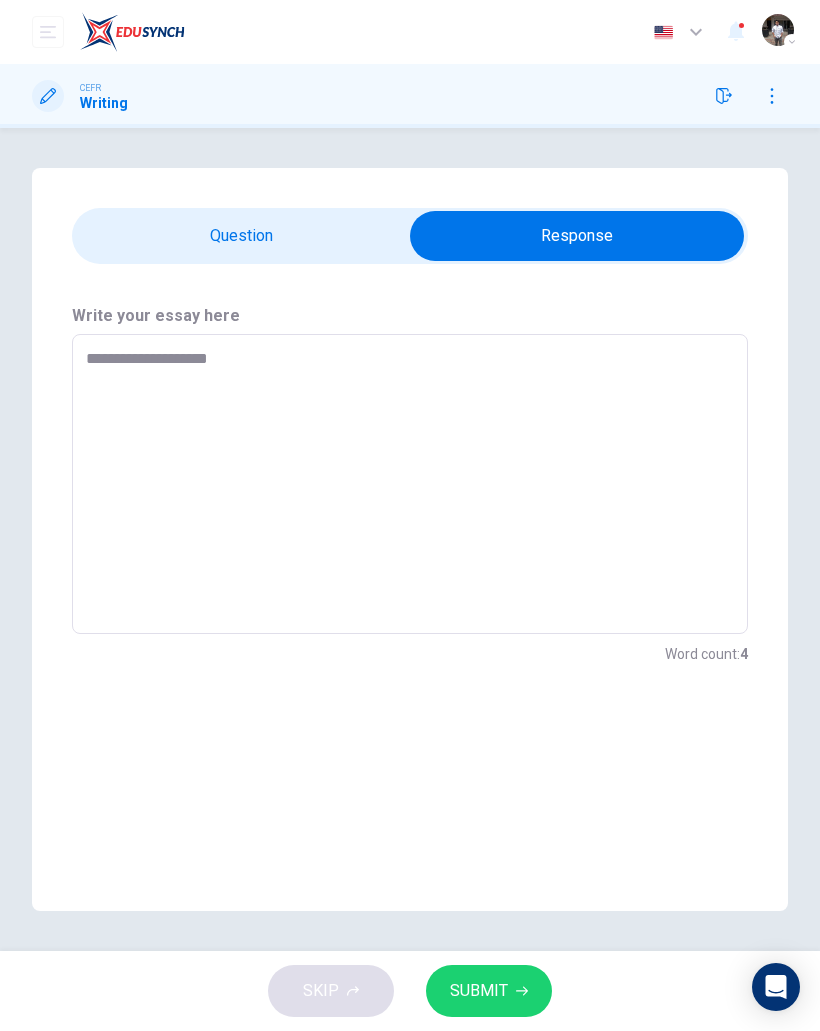 type on "*" 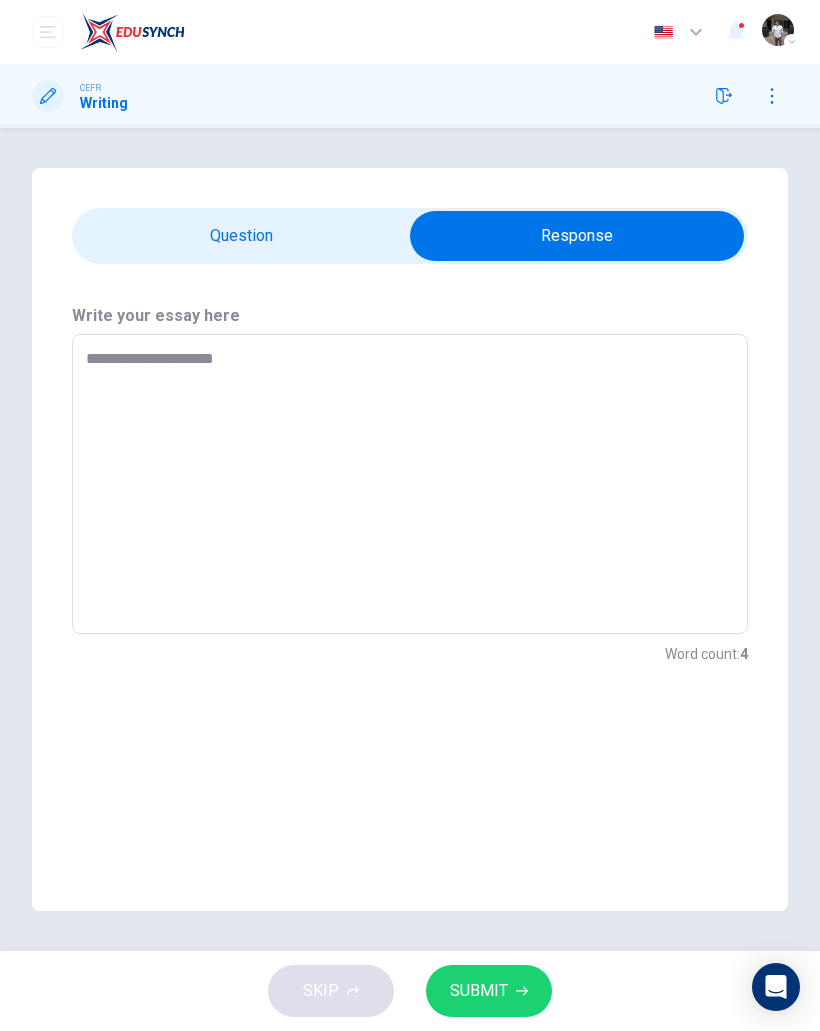 type on "*" 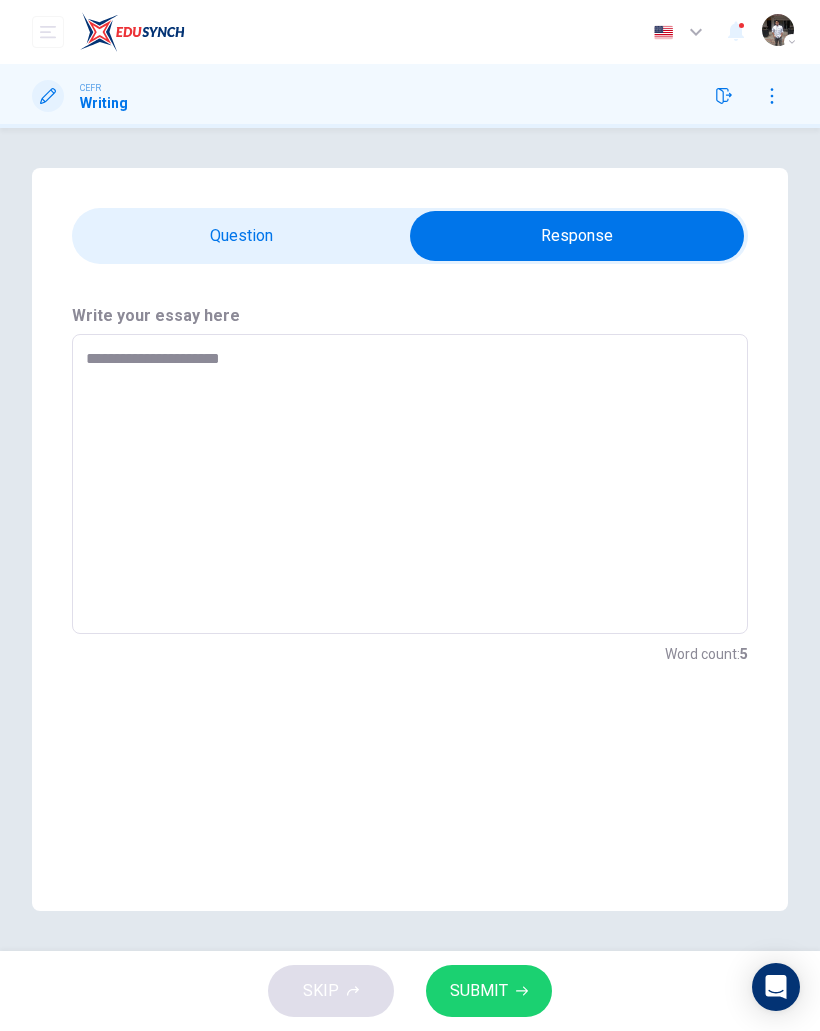 type on "*" 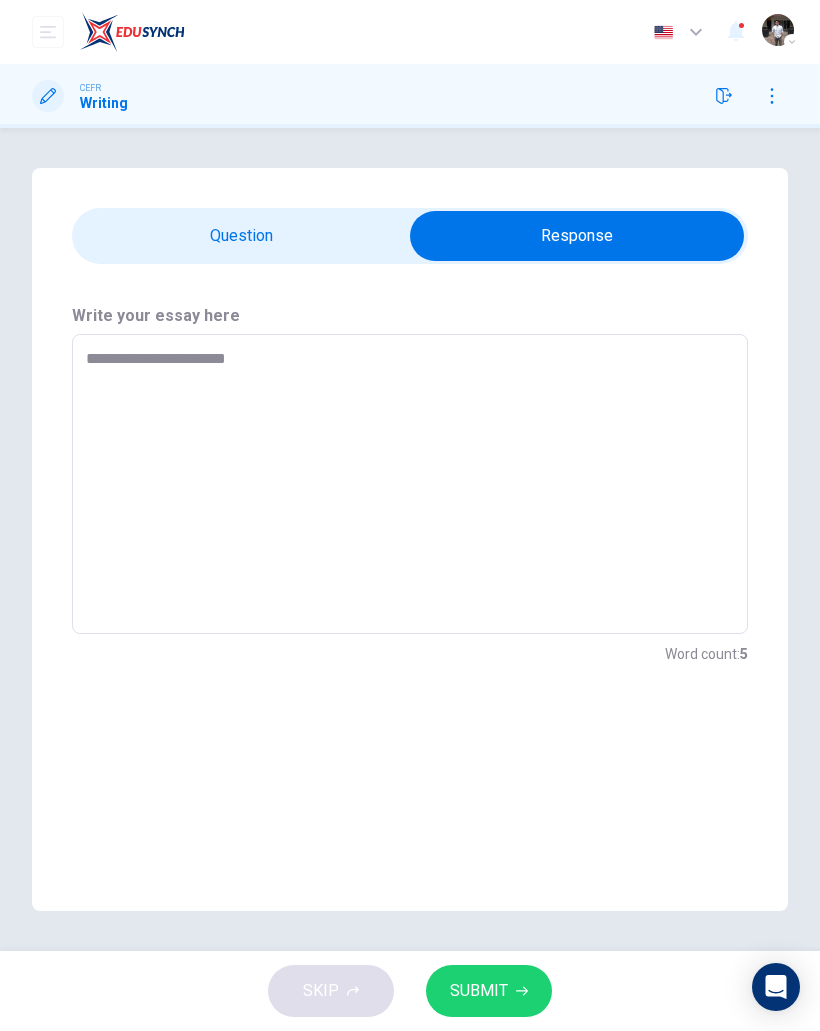 type on "*" 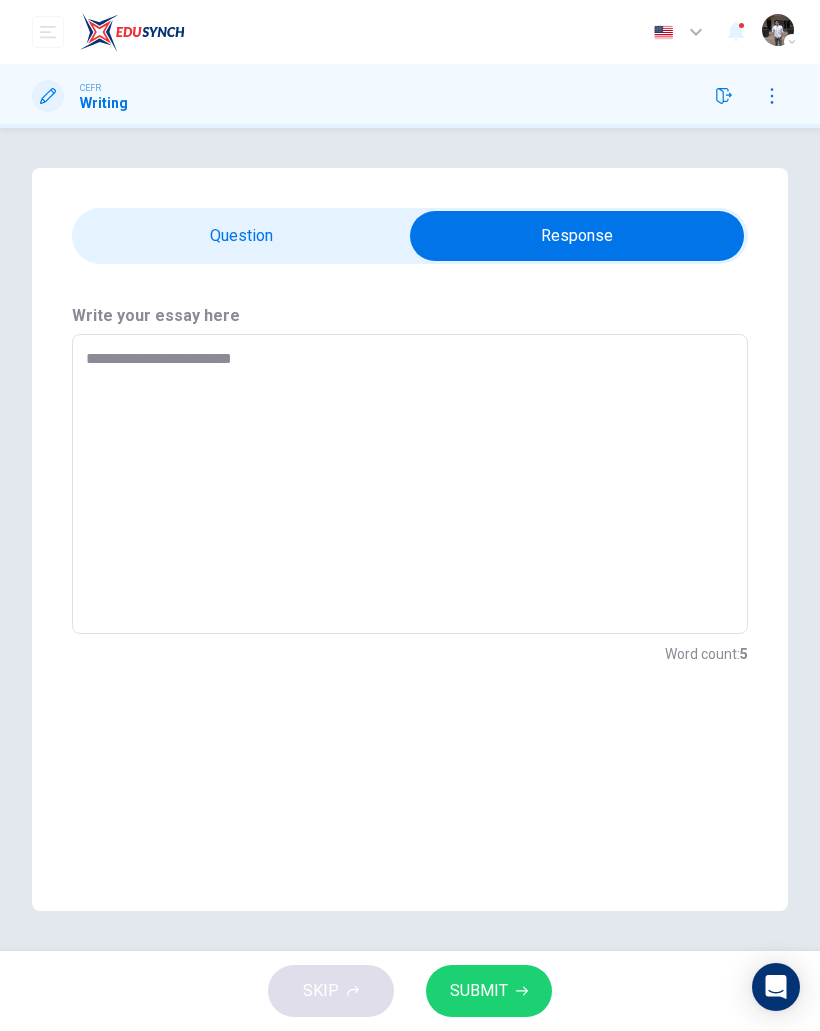 type on "*" 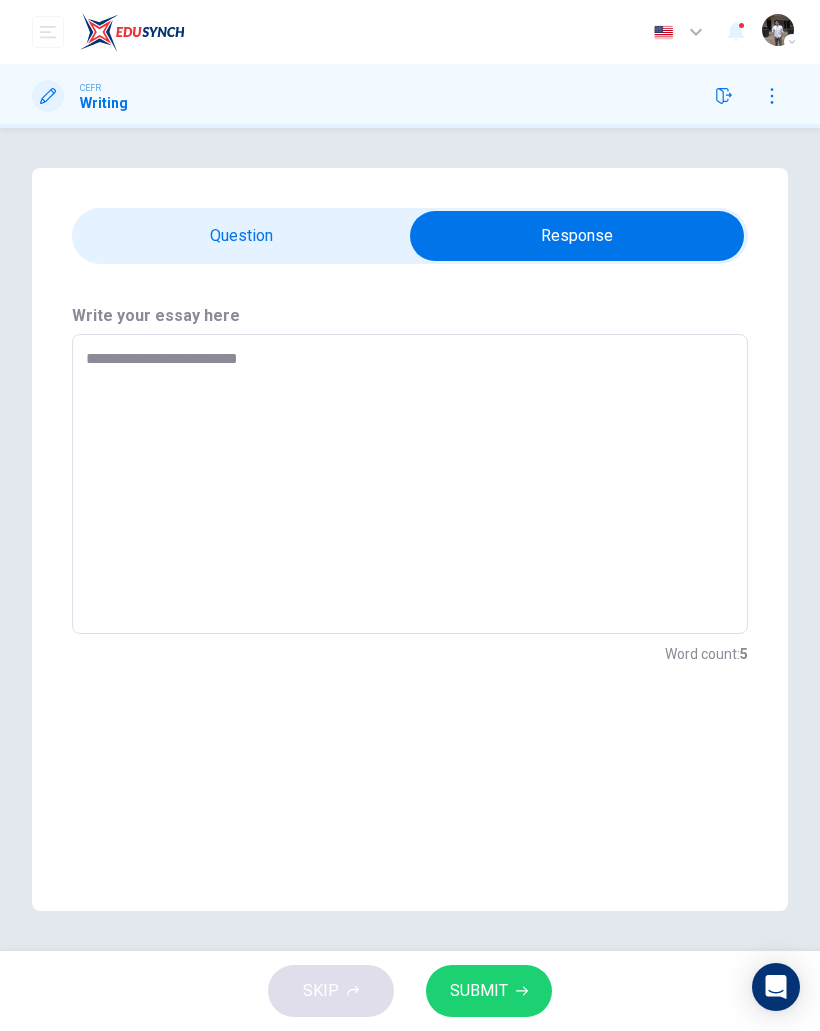 type on "*" 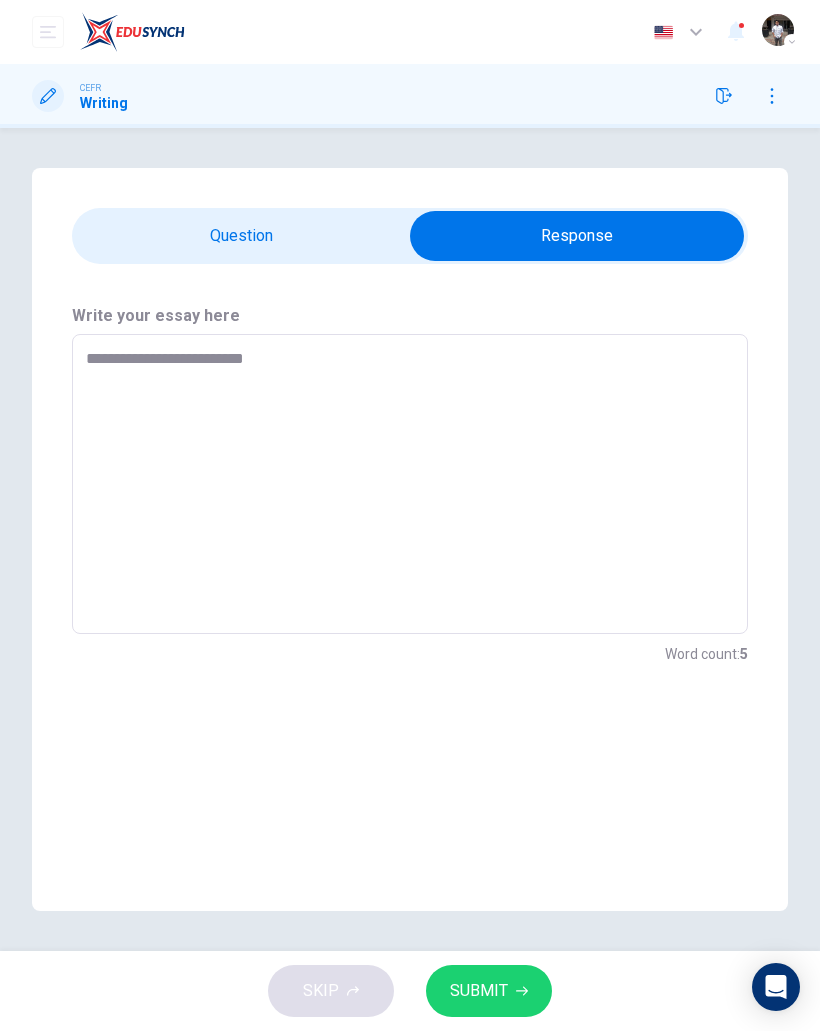 type on "*" 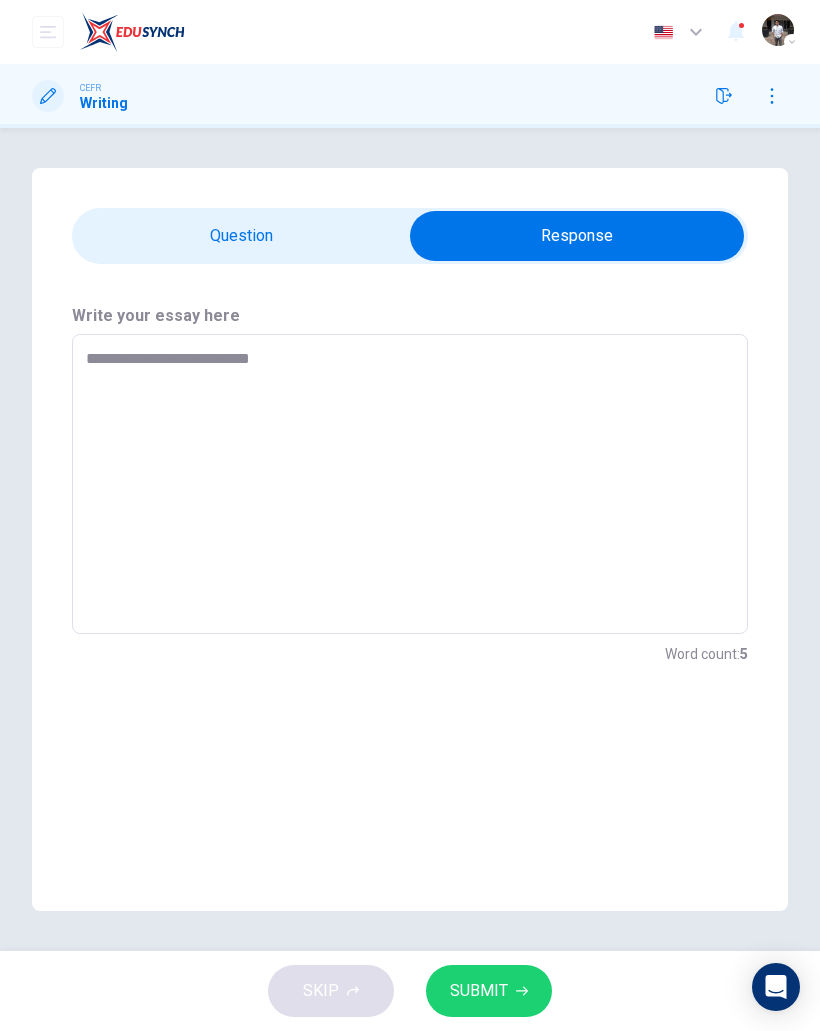 type on "*" 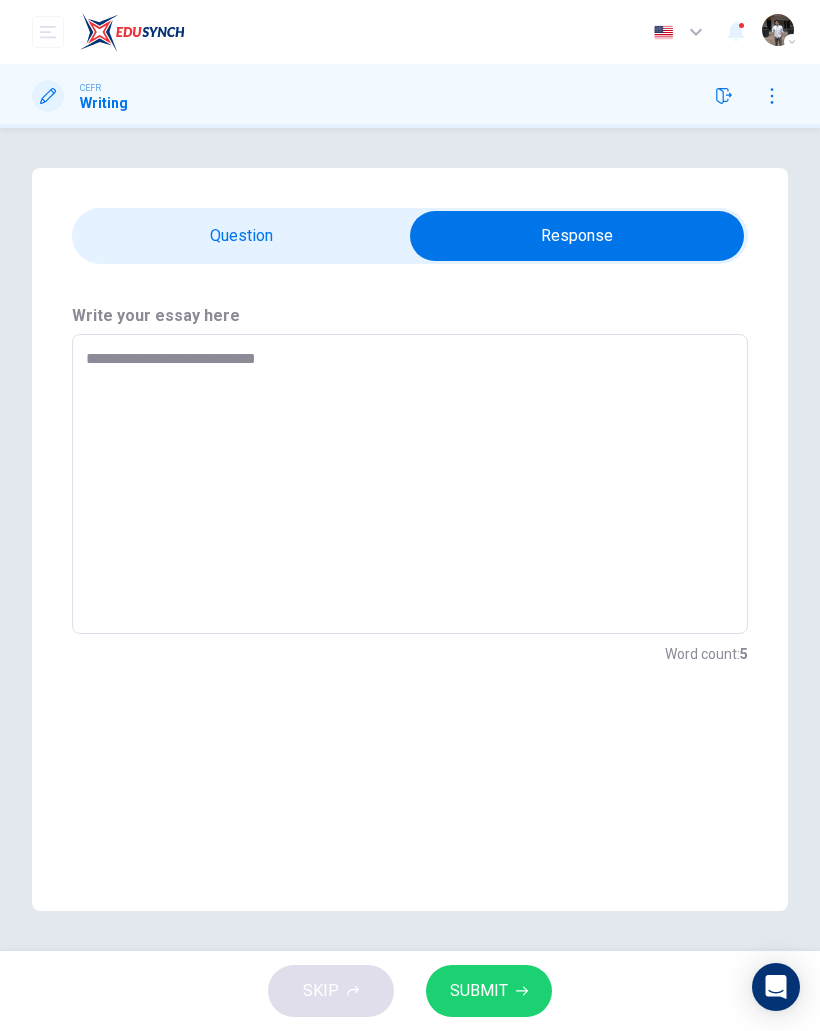 type on "*" 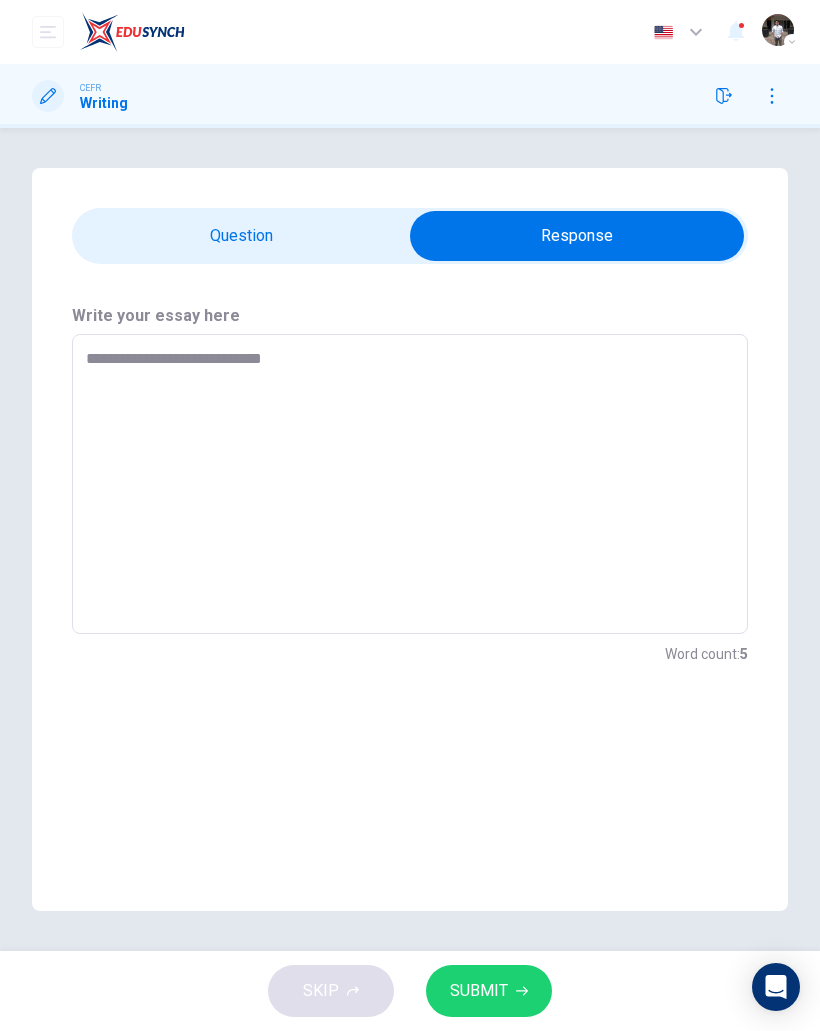 type on "*" 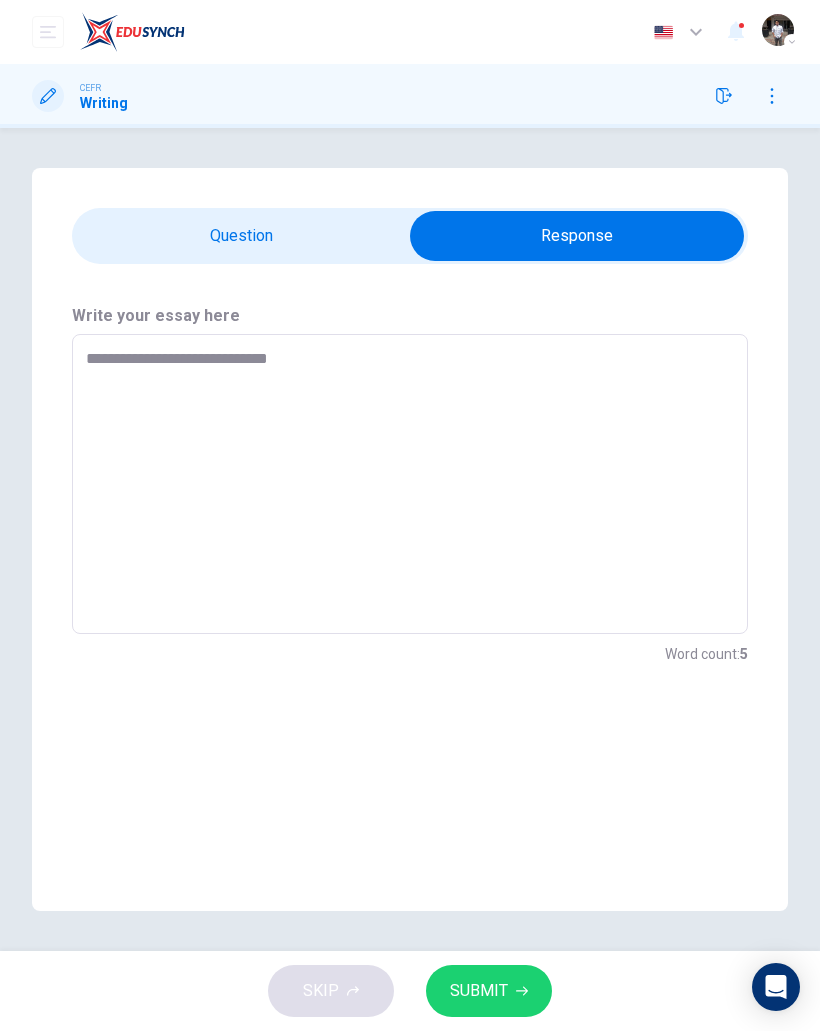 type on "*" 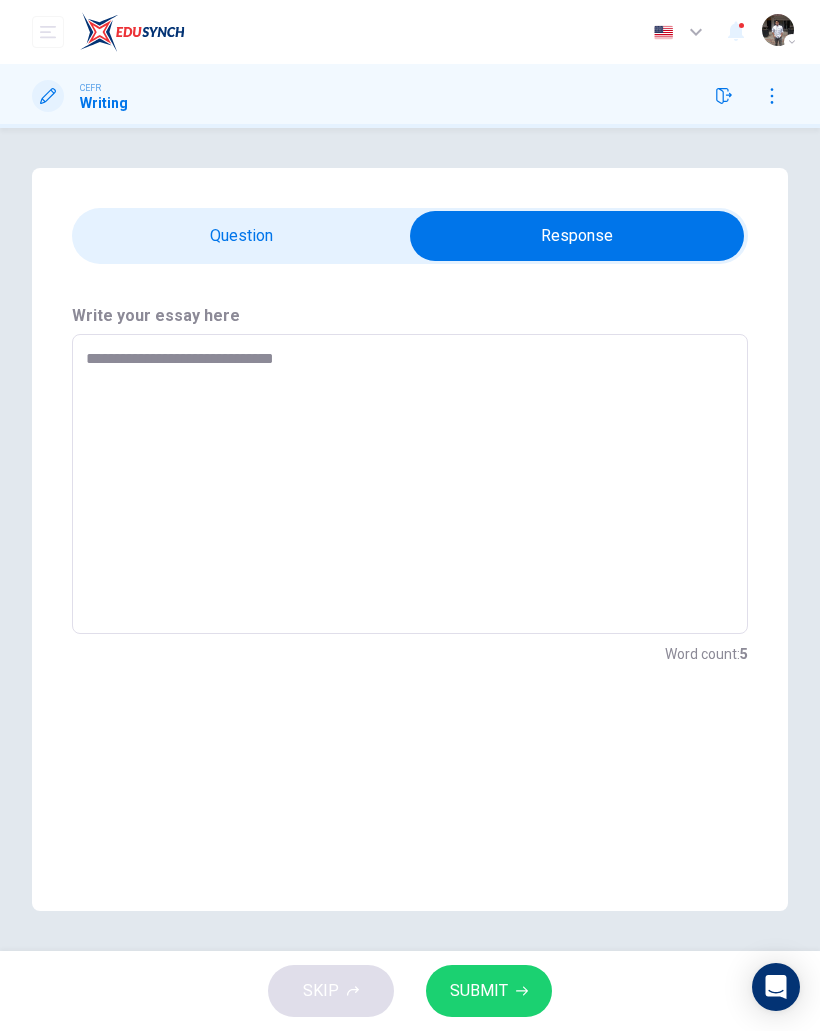 type on "*" 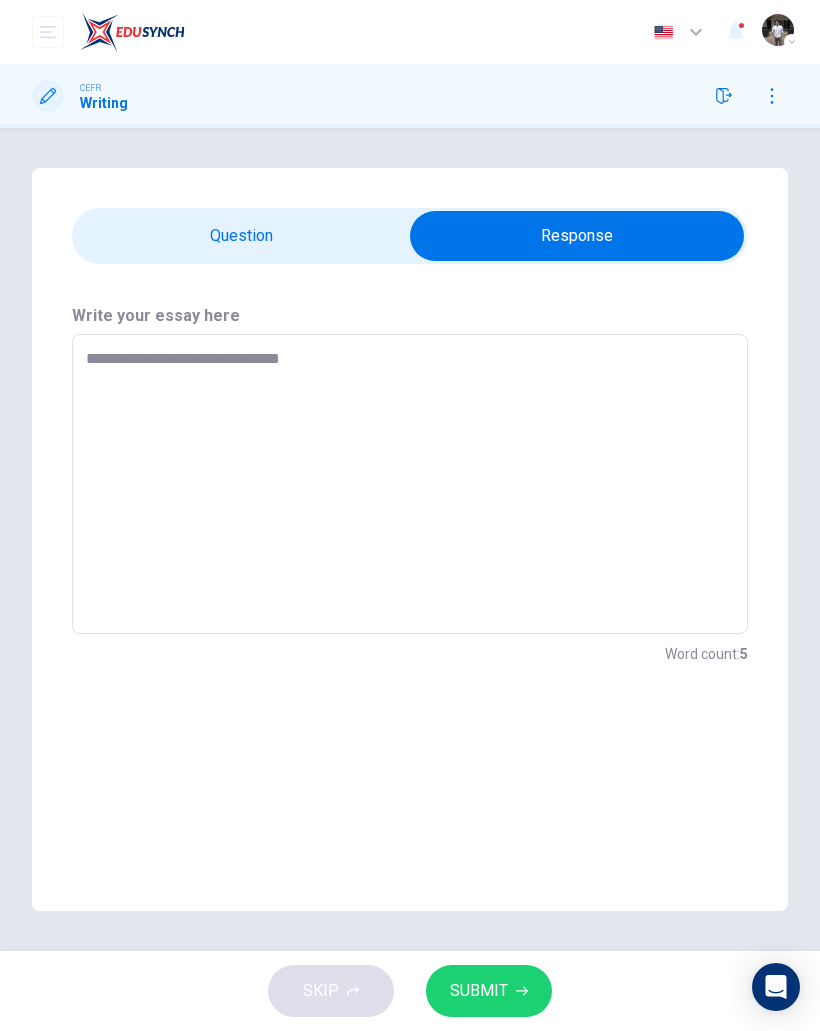 type on "*" 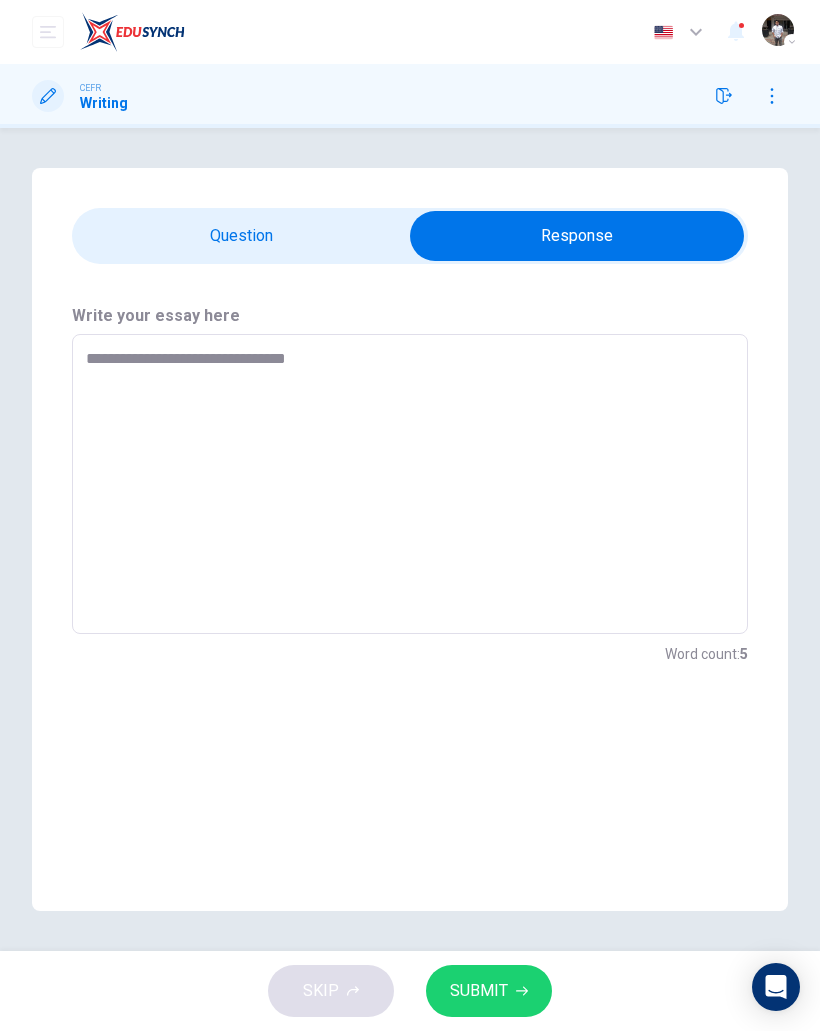 type on "*" 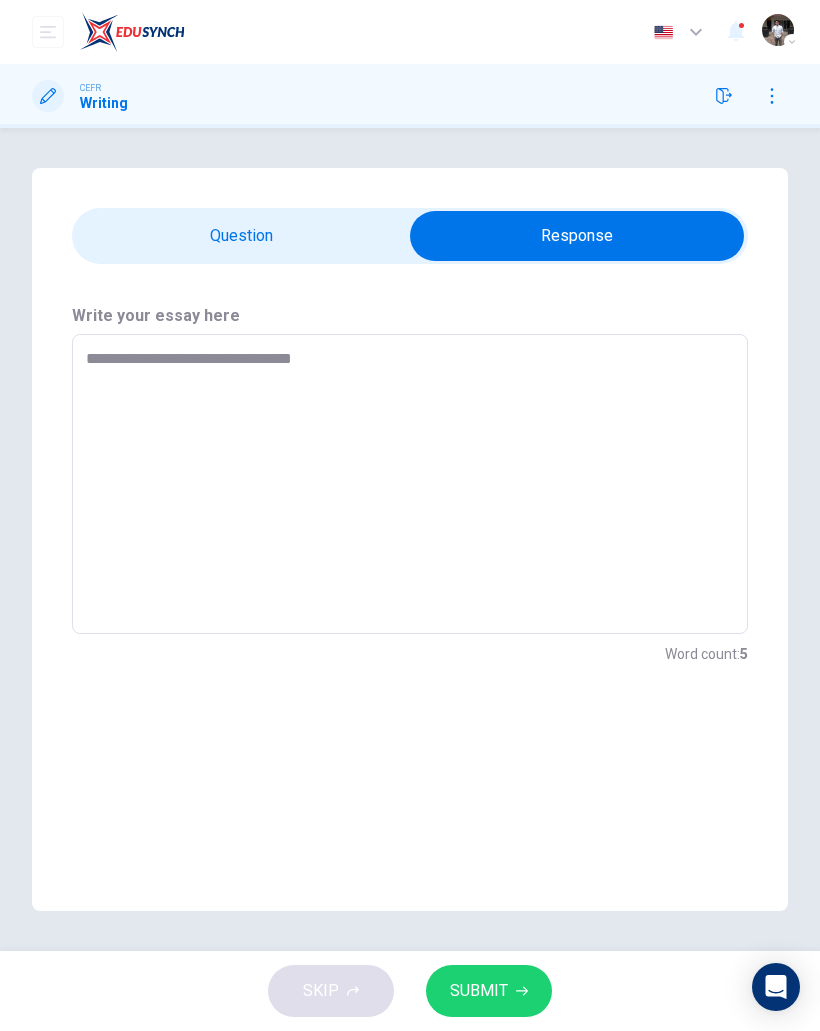 type on "*" 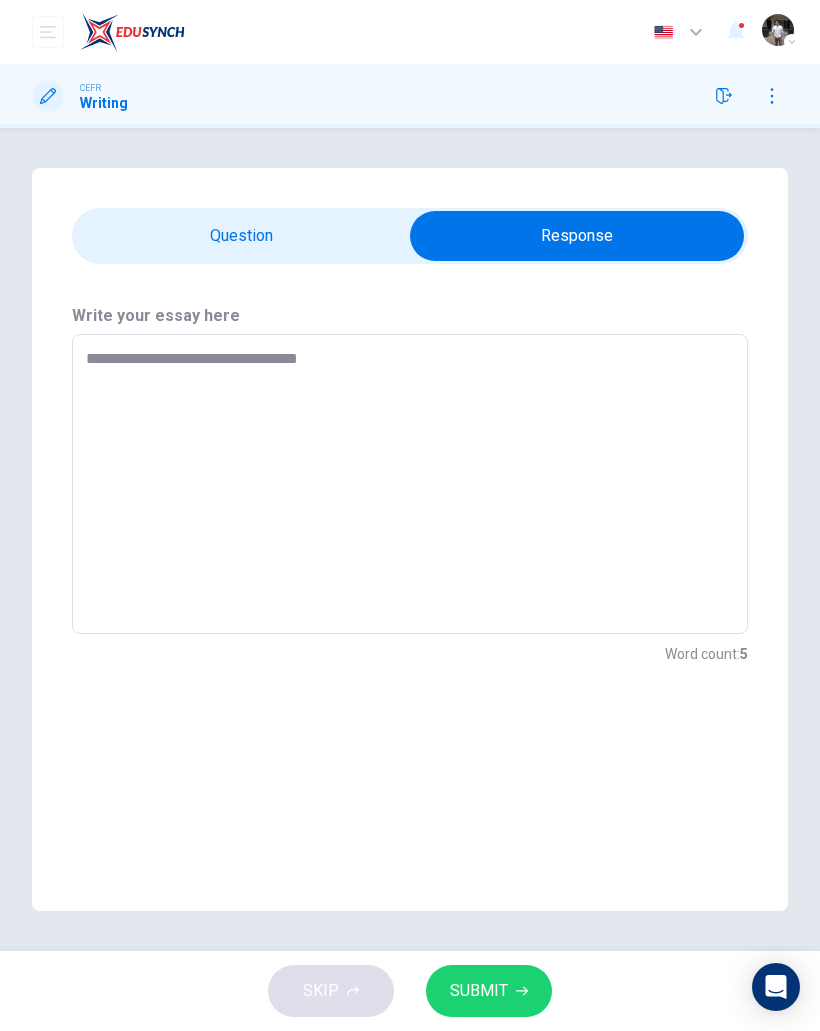 type on "*" 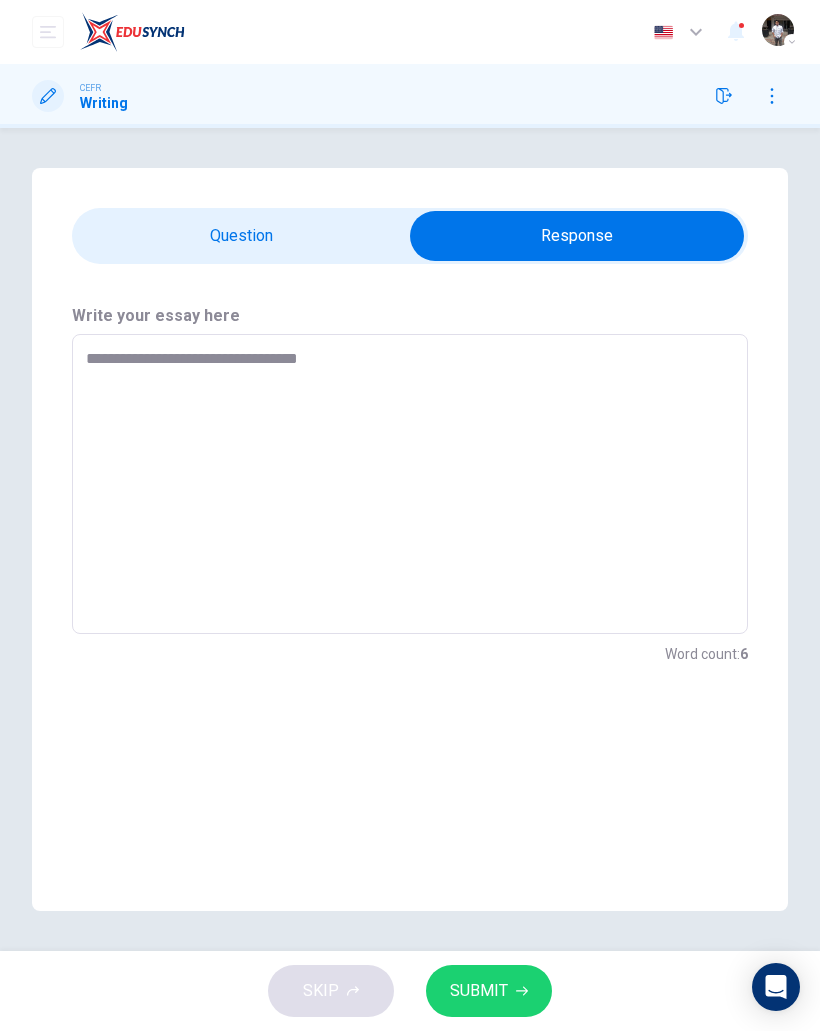 type on "**********" 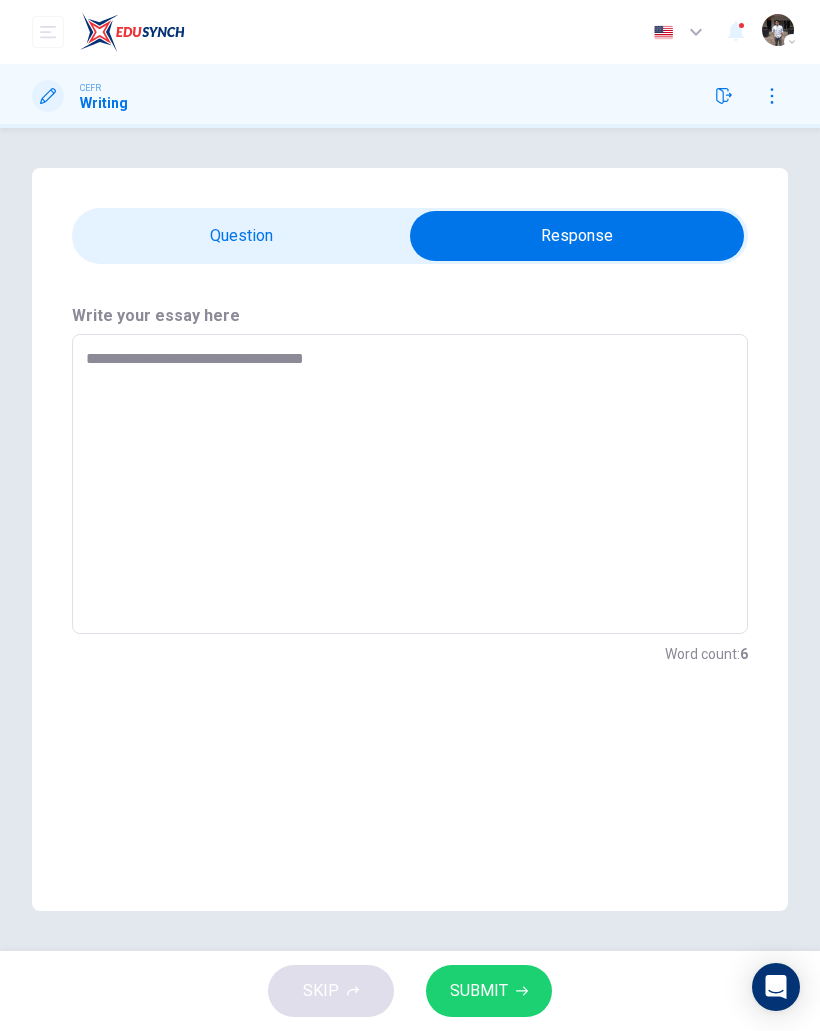 type on "*" 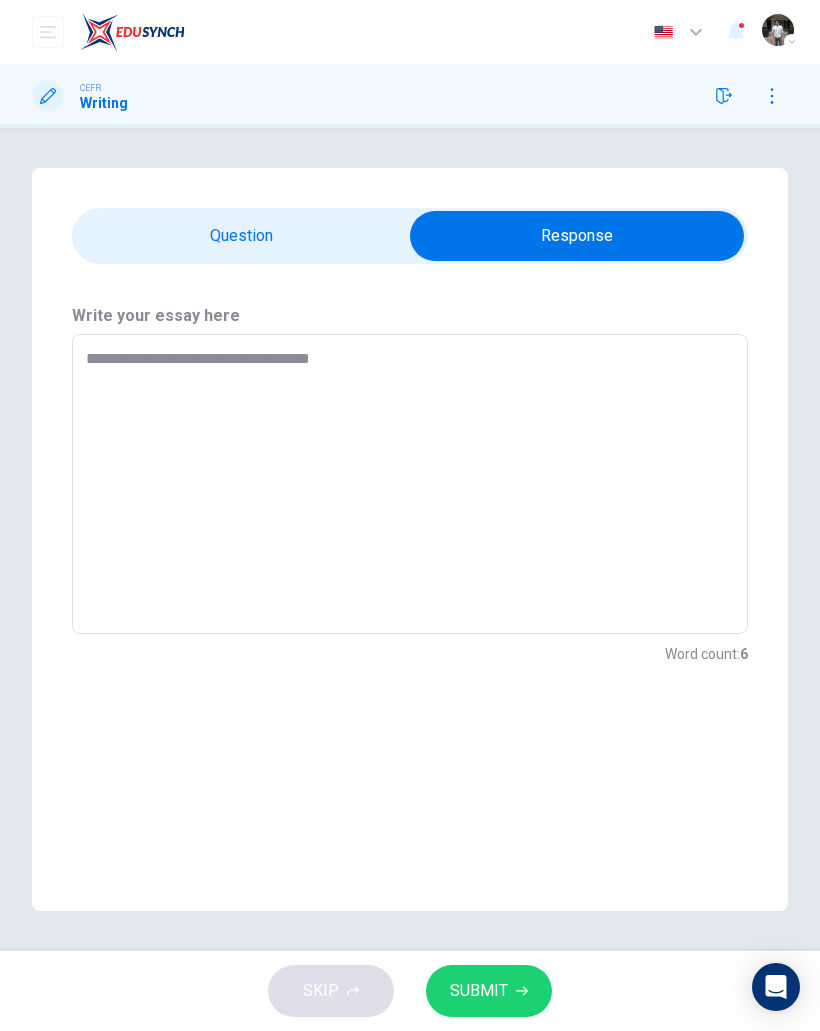 type on "*" 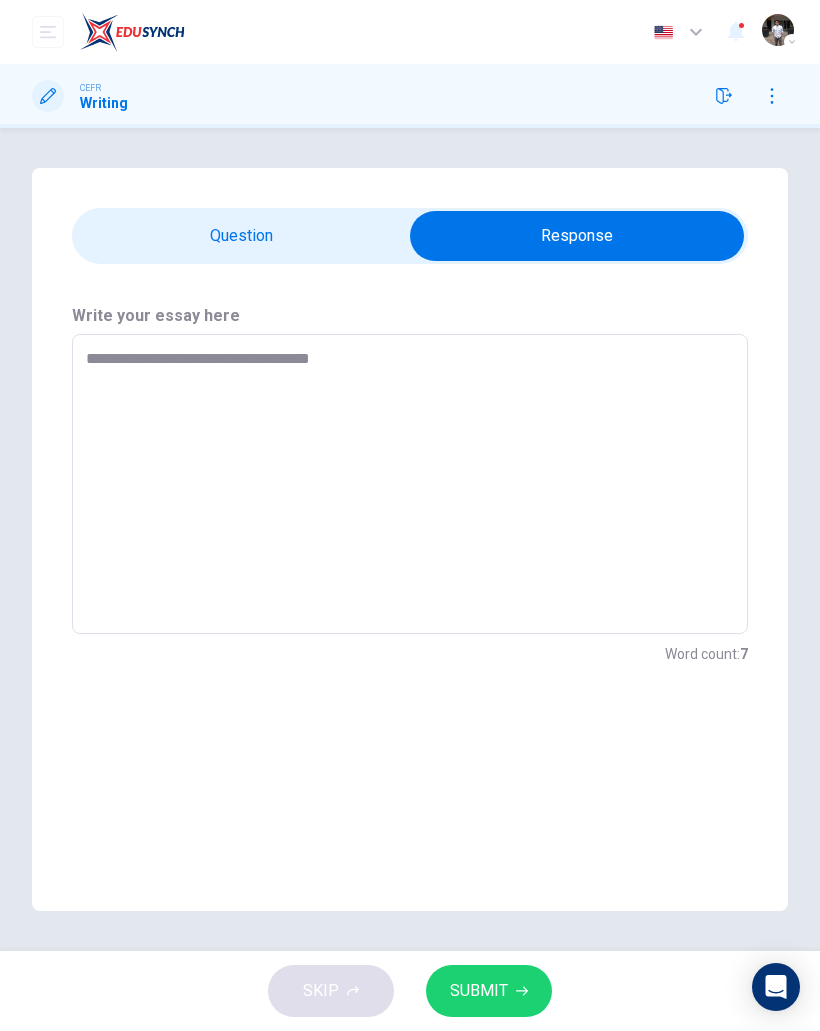 type on "**********" 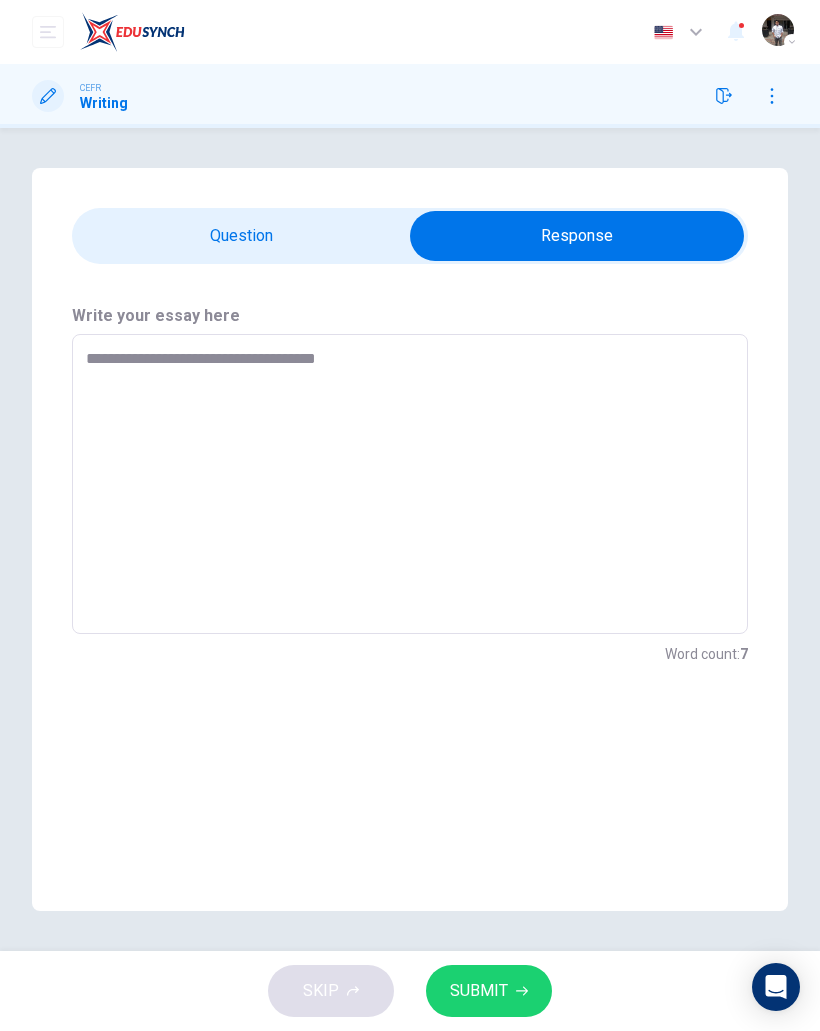 type on "*" 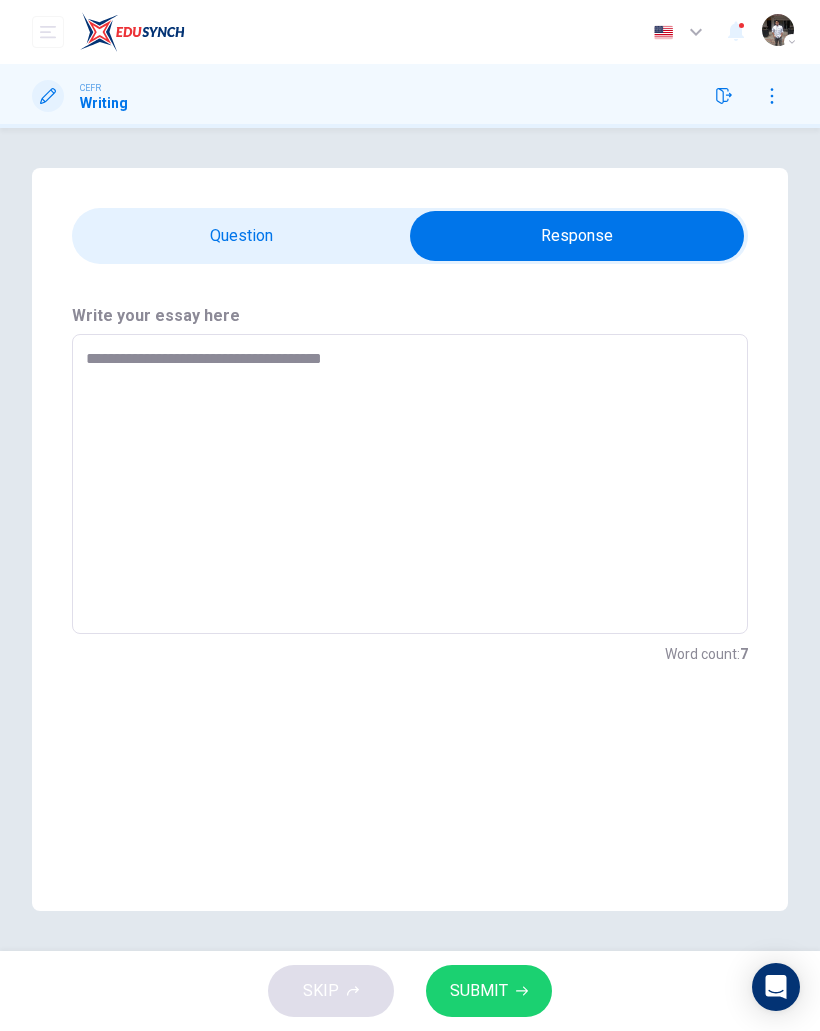 type on "*" 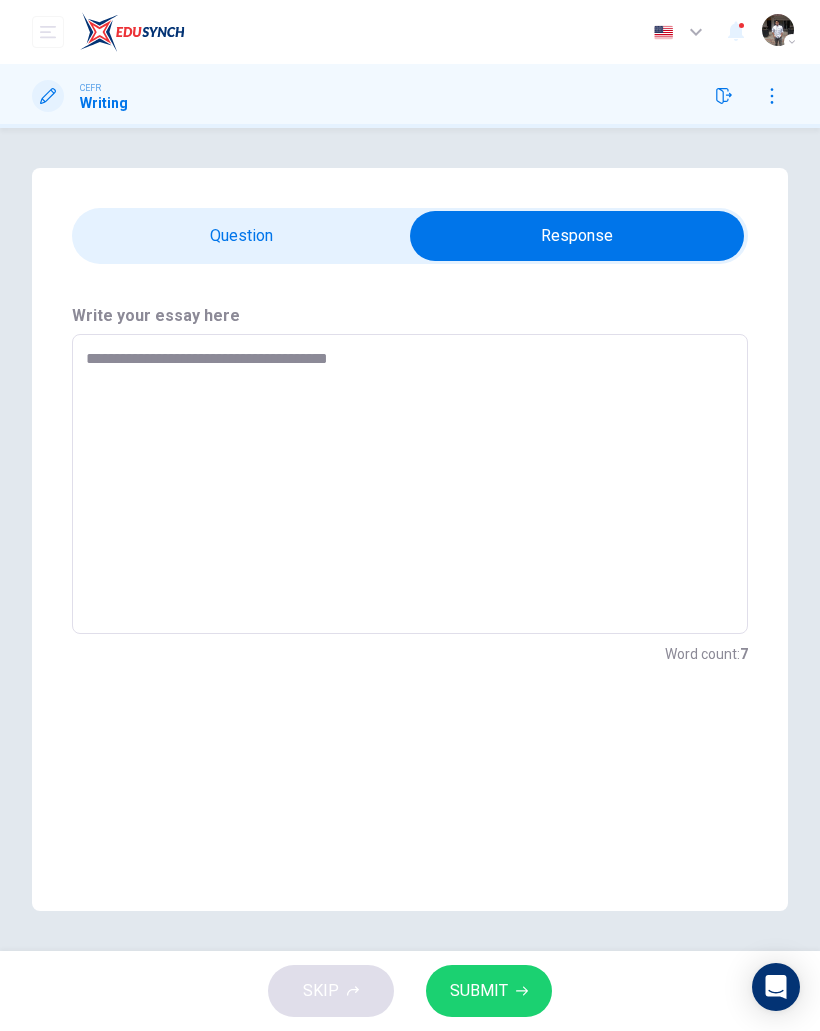 type on "*" 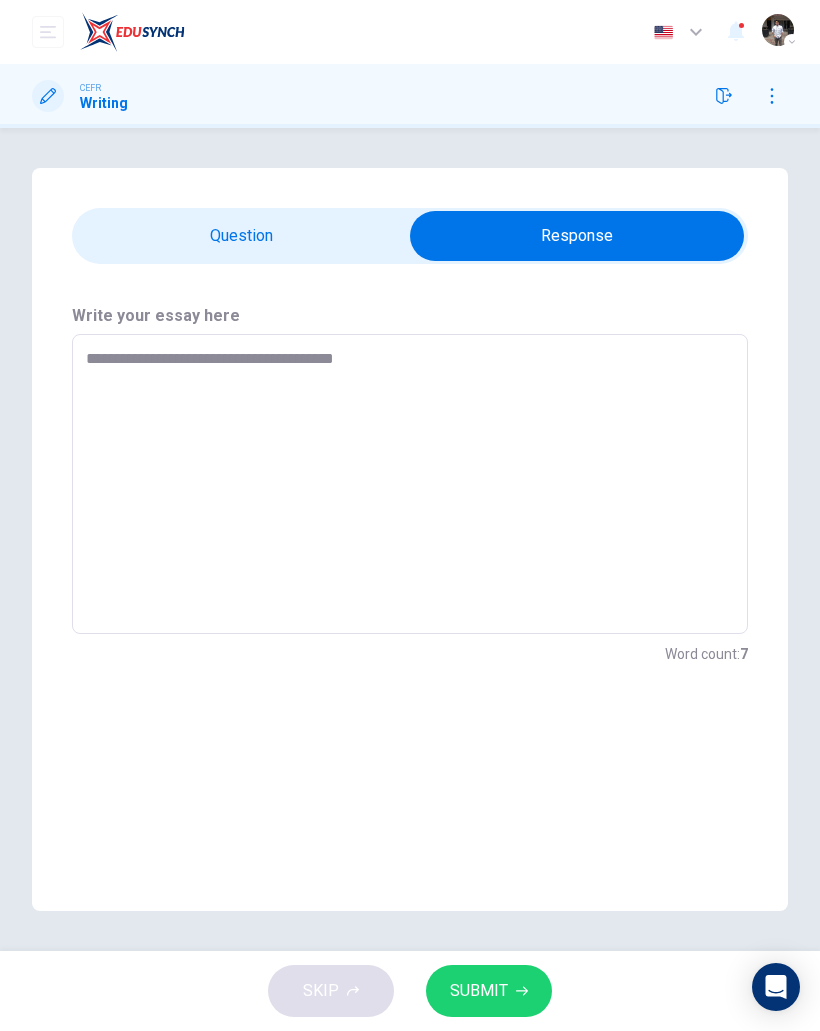 type on "*" 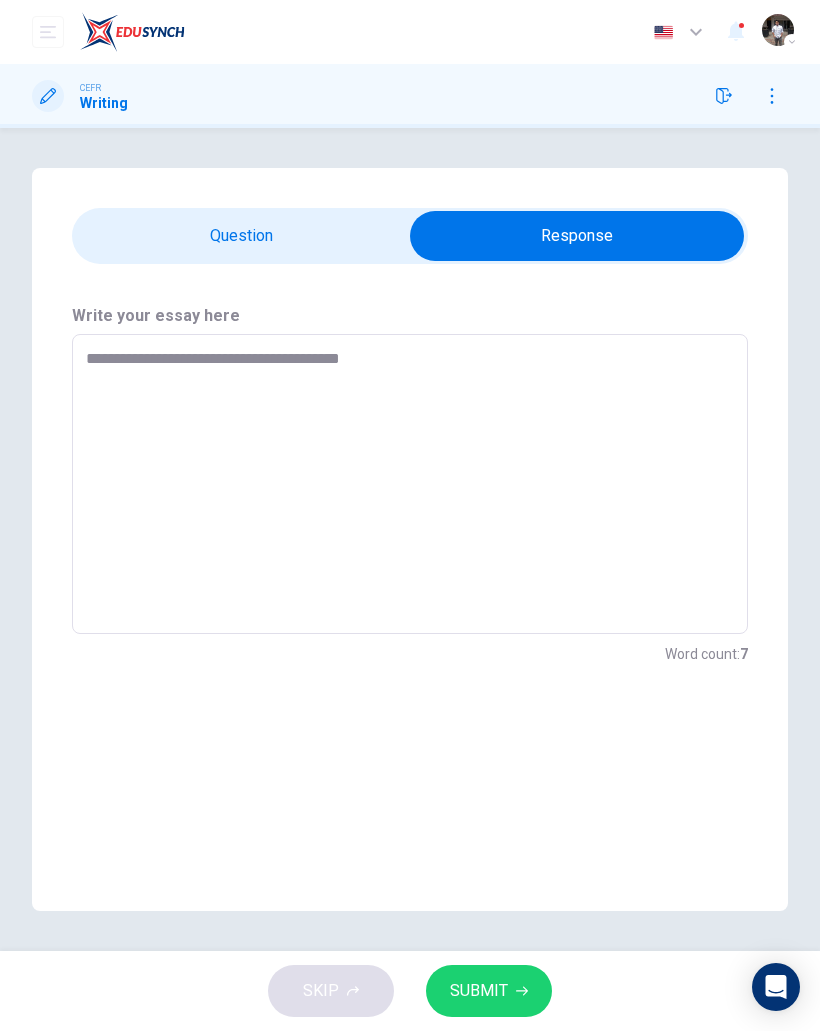 type on "*" 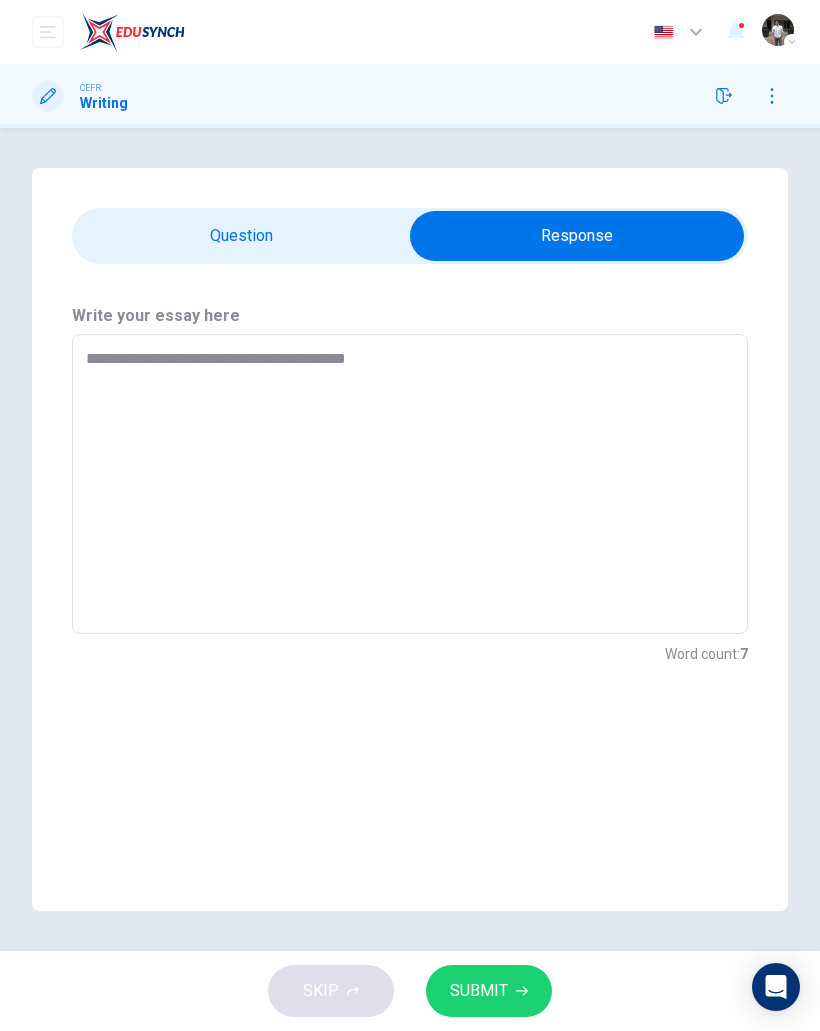 type on "*" 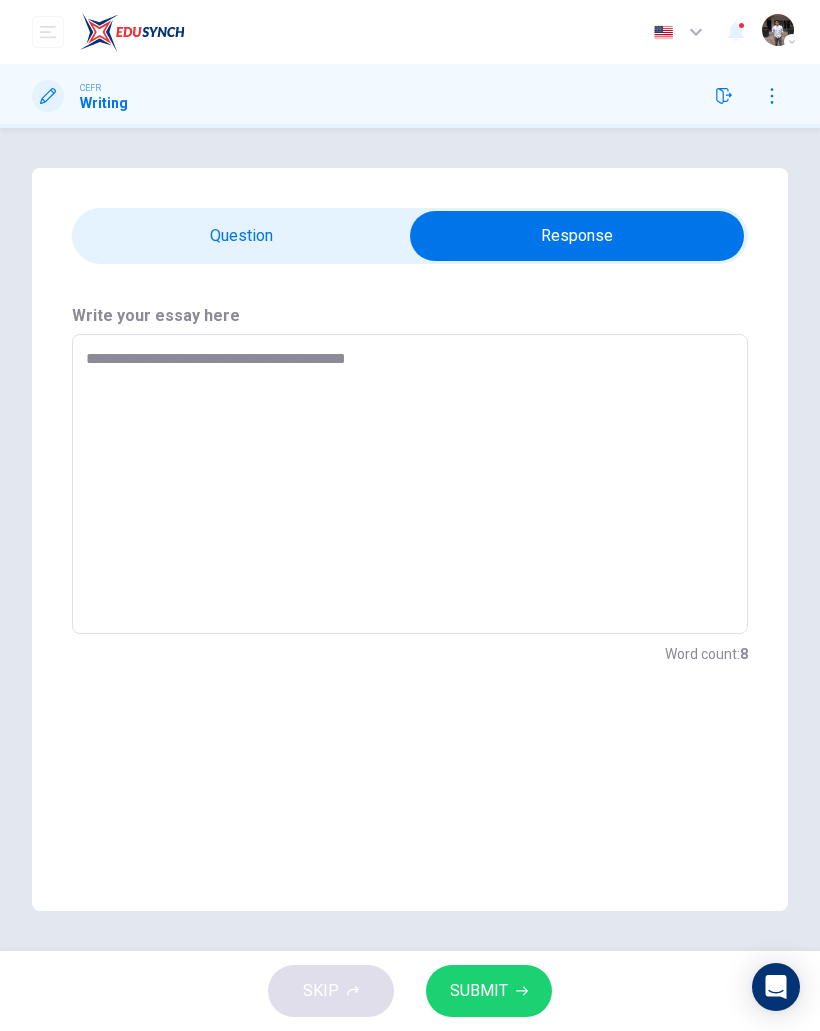 type on "**********" 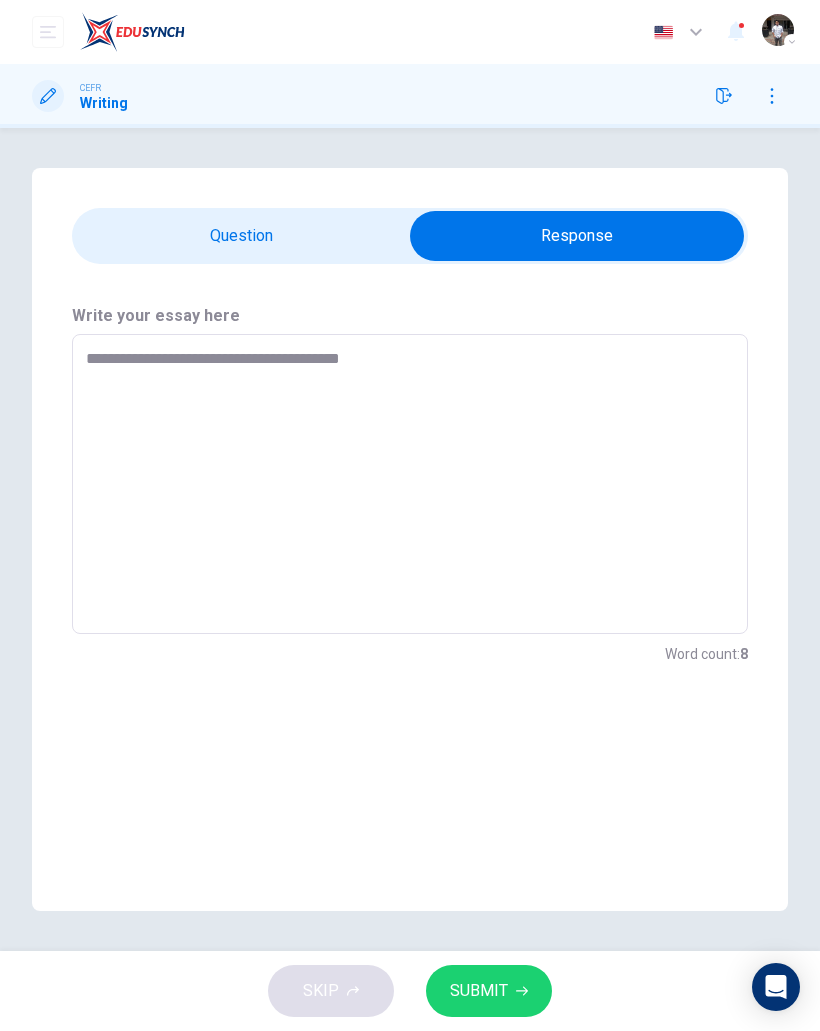 type on "*" 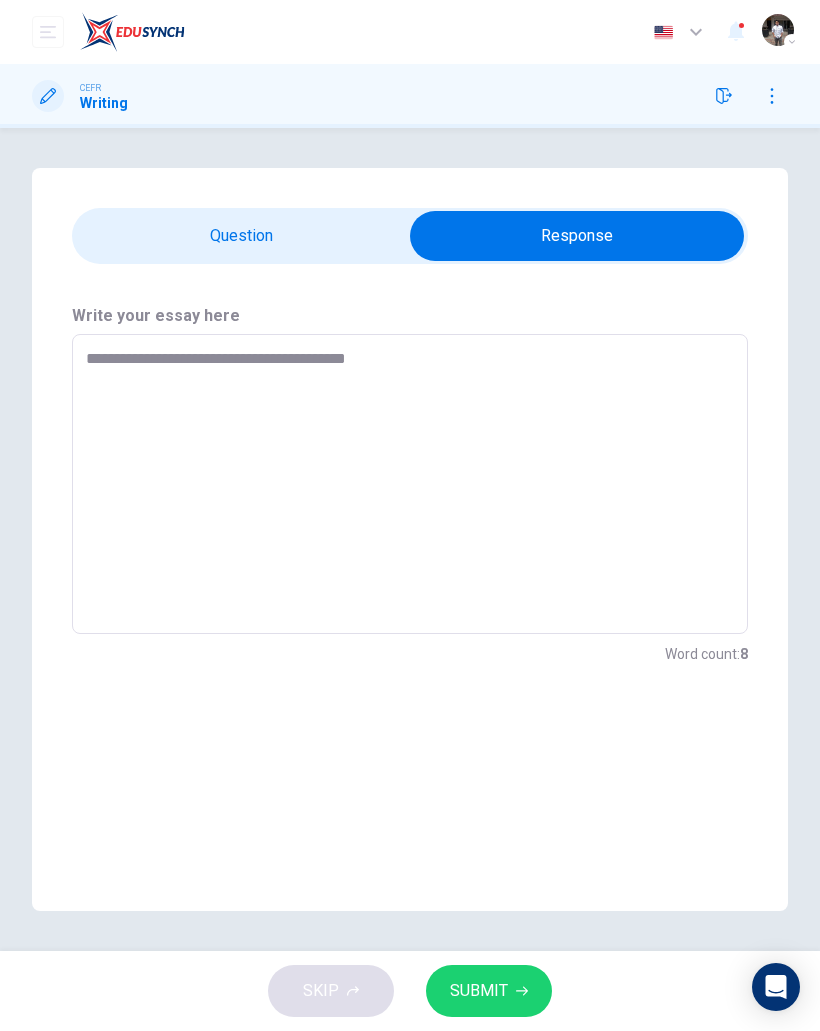 type on "*" 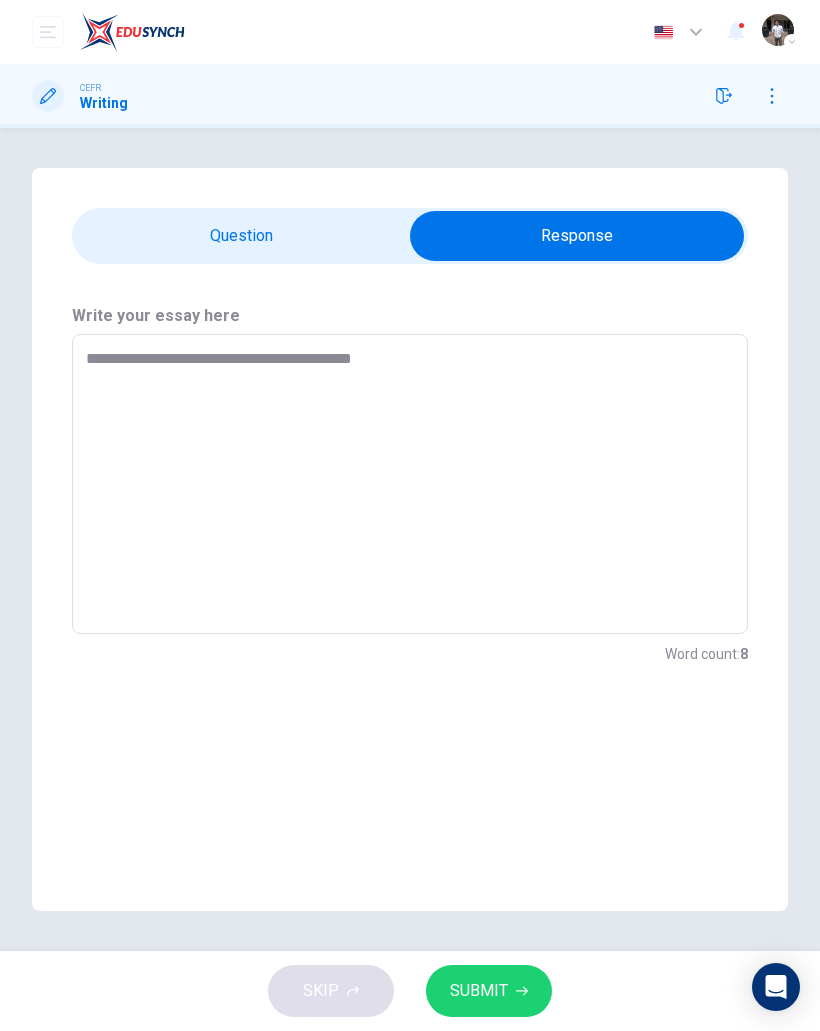 type on "*" 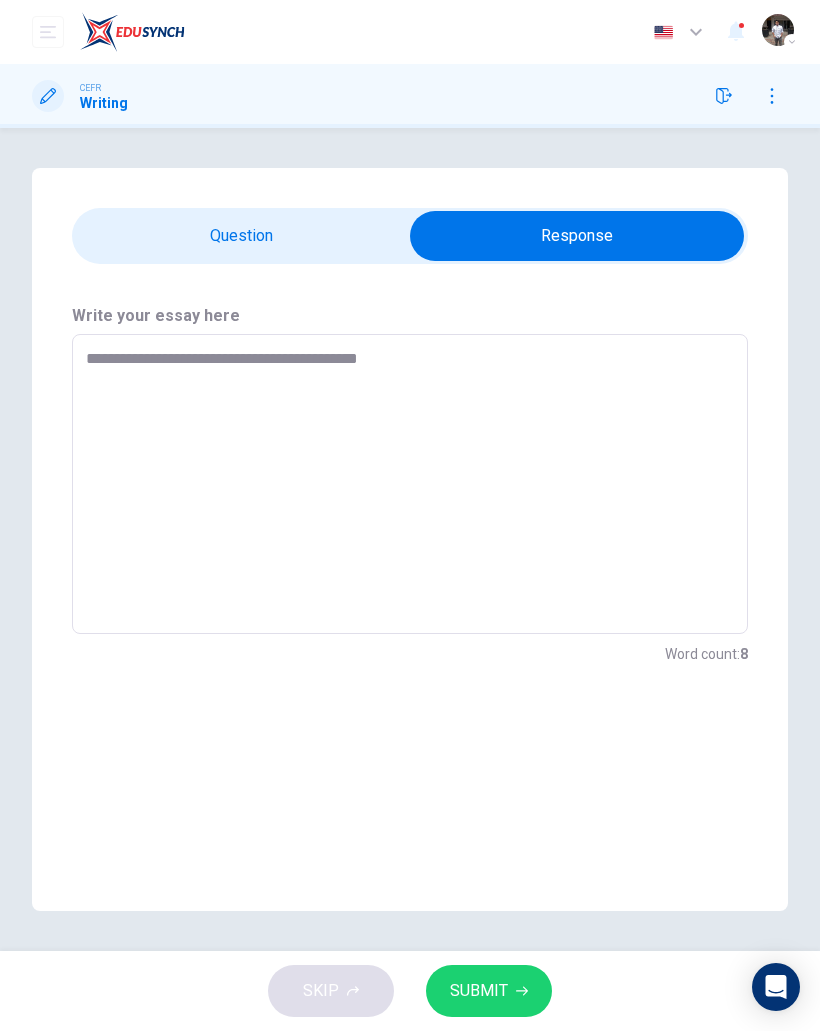 type on "*" 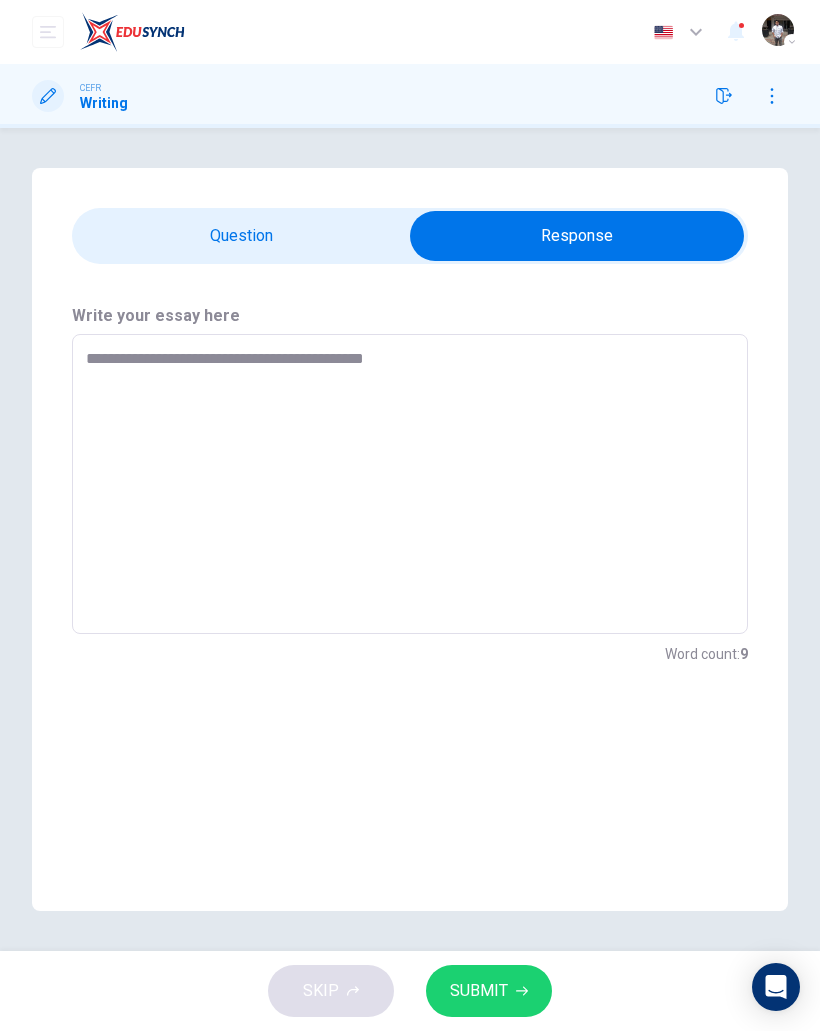 type on "*" 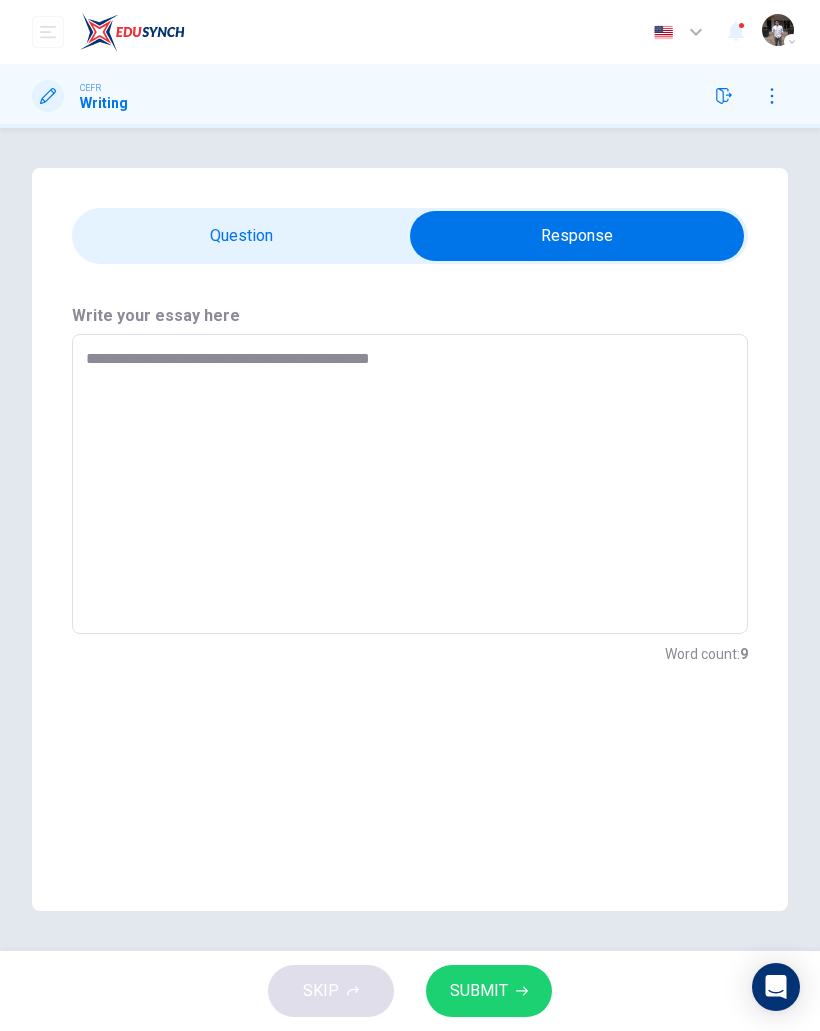 type on "*" 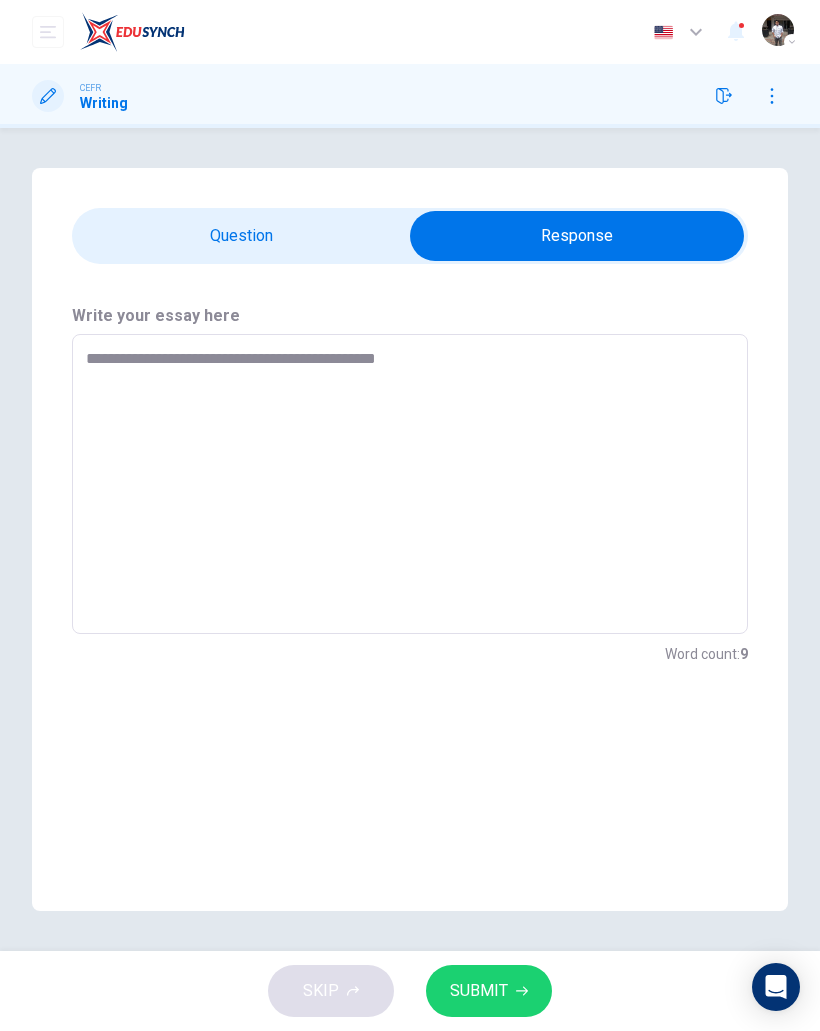 type on "*" 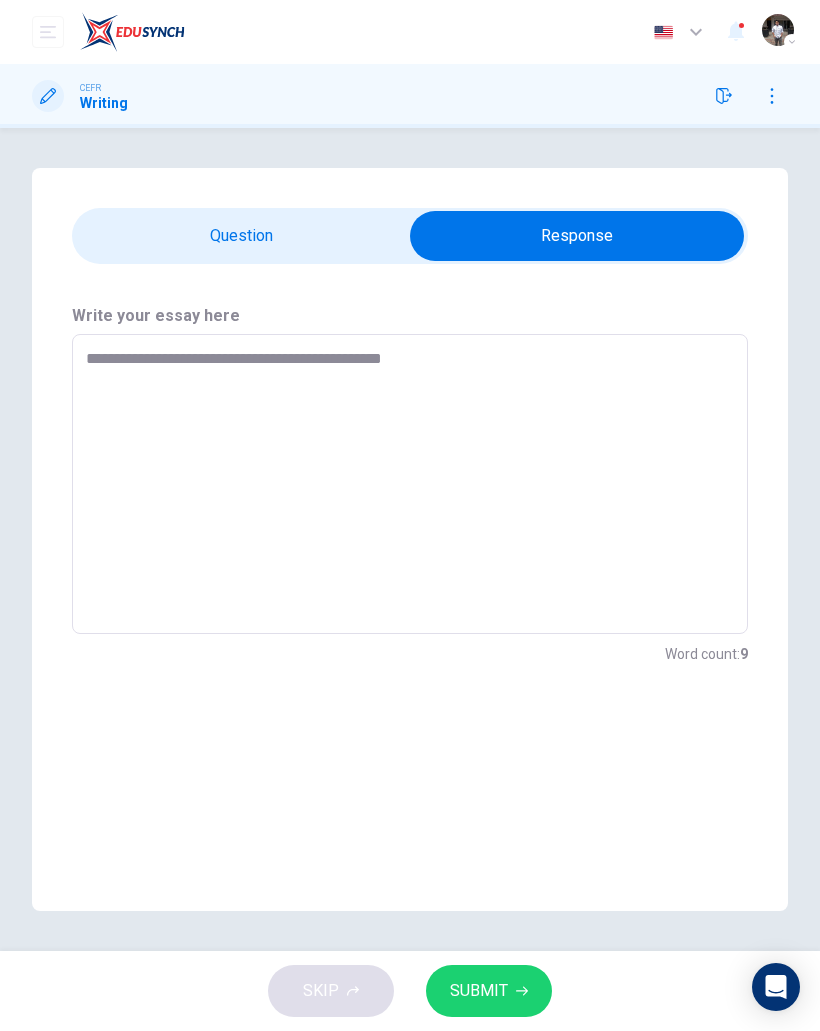 type on "*" 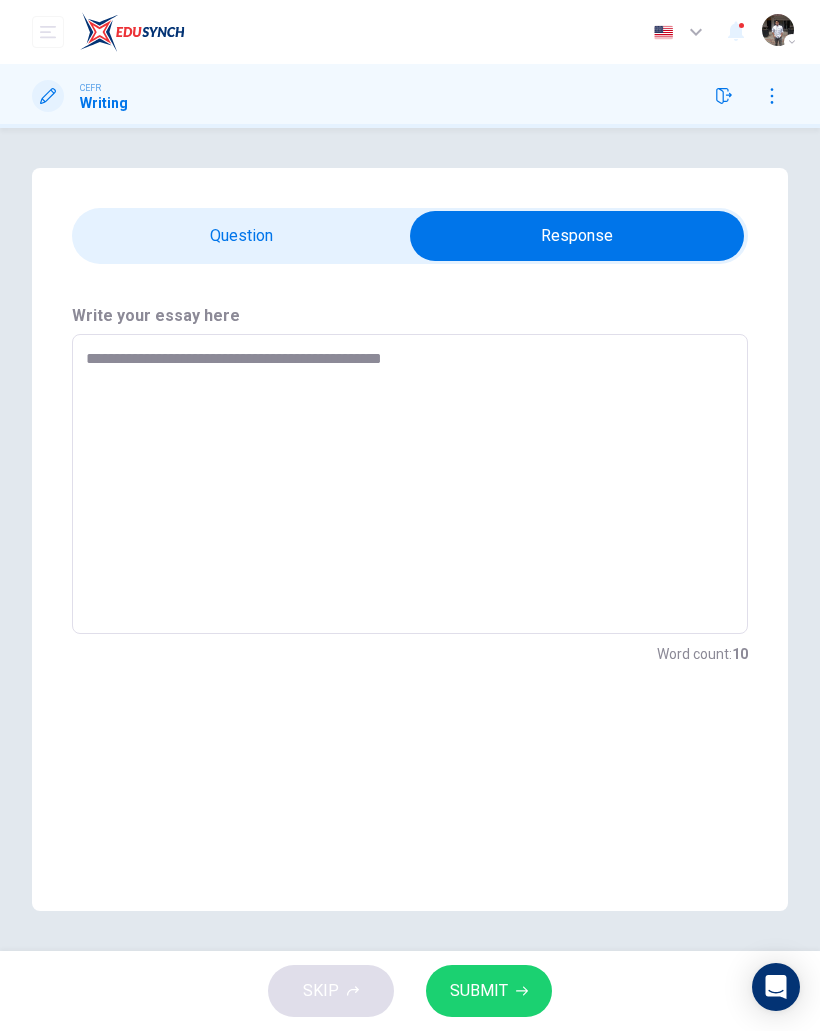 type on "**********" 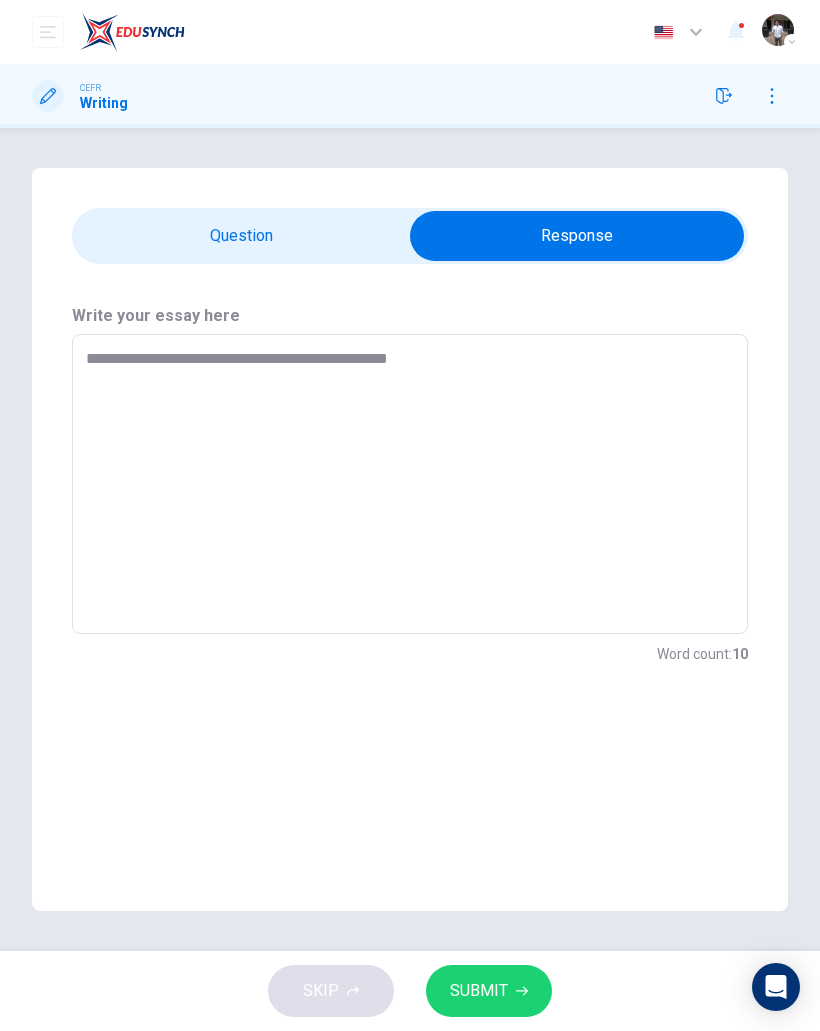 type on "*" 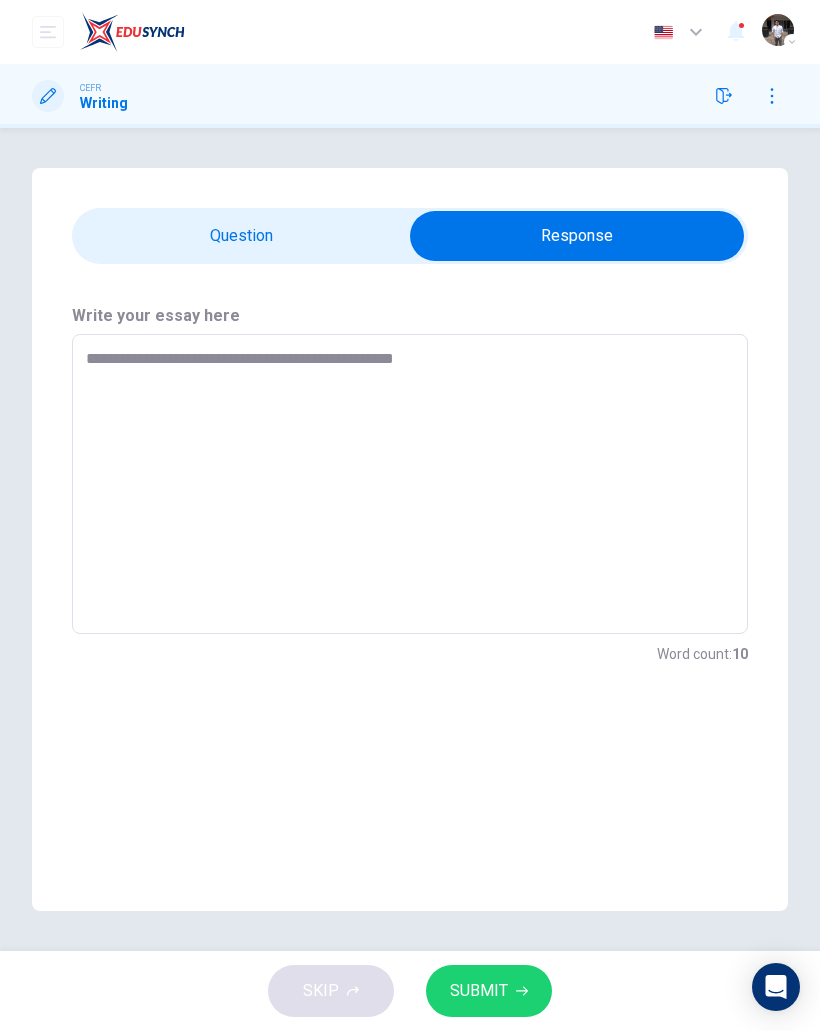type on "*" 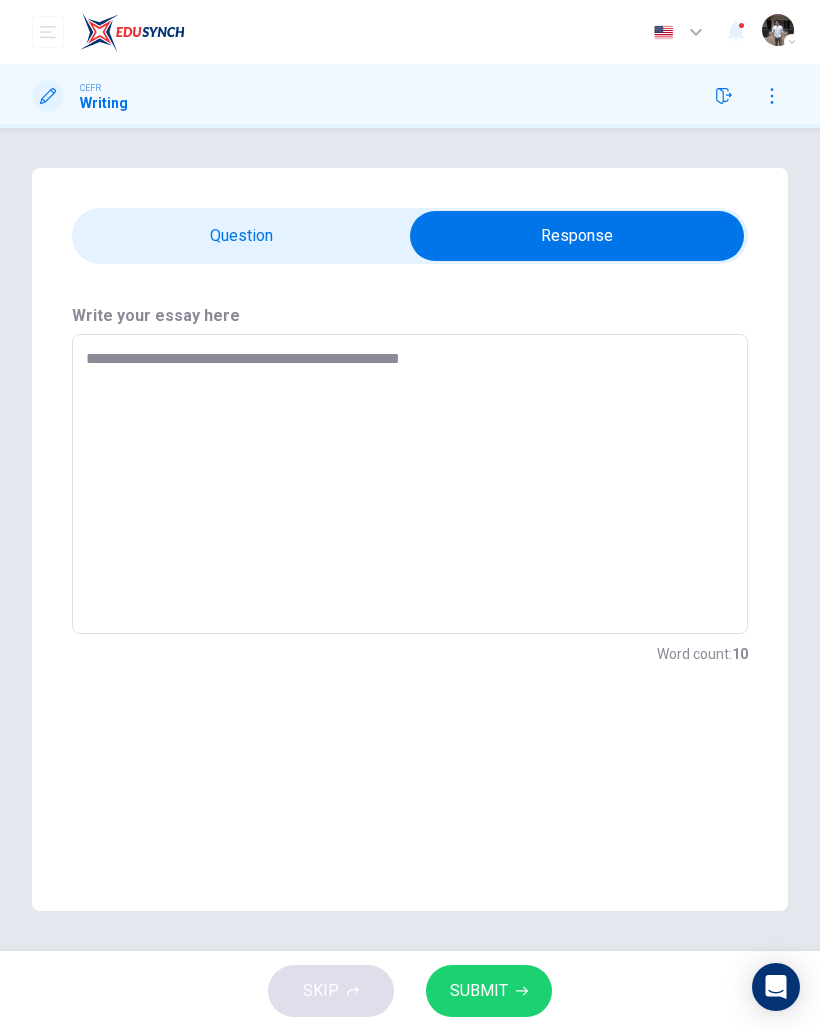type on "*" 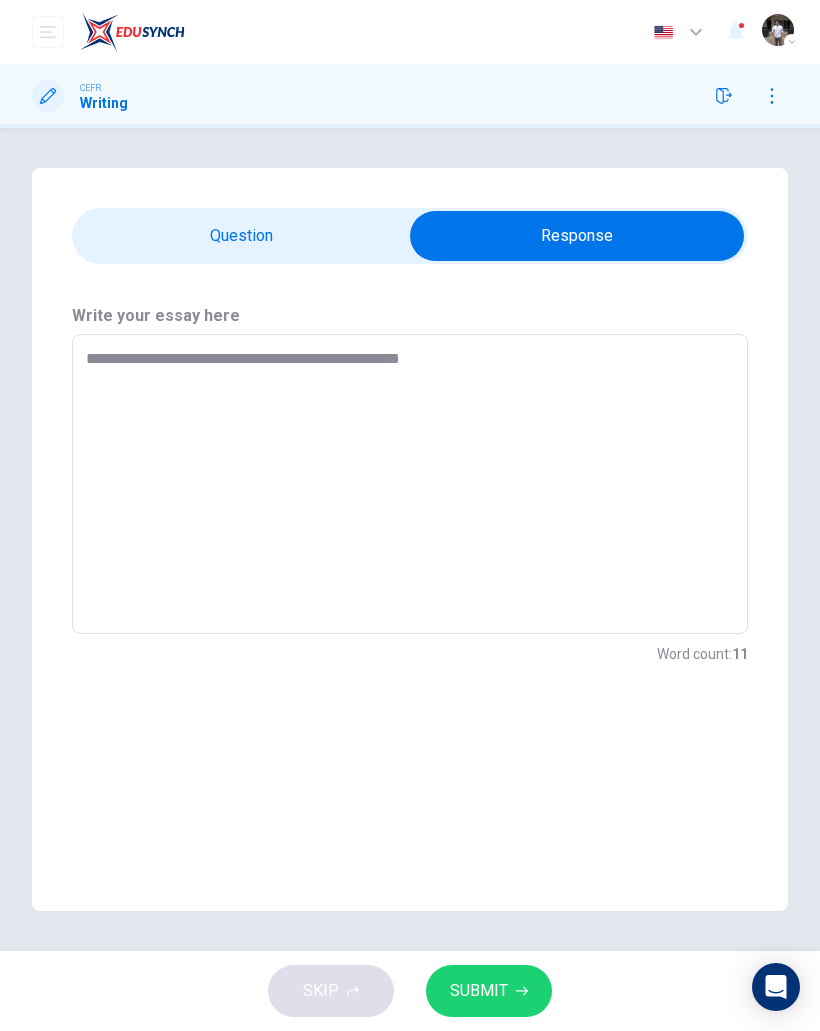 type on "**********" 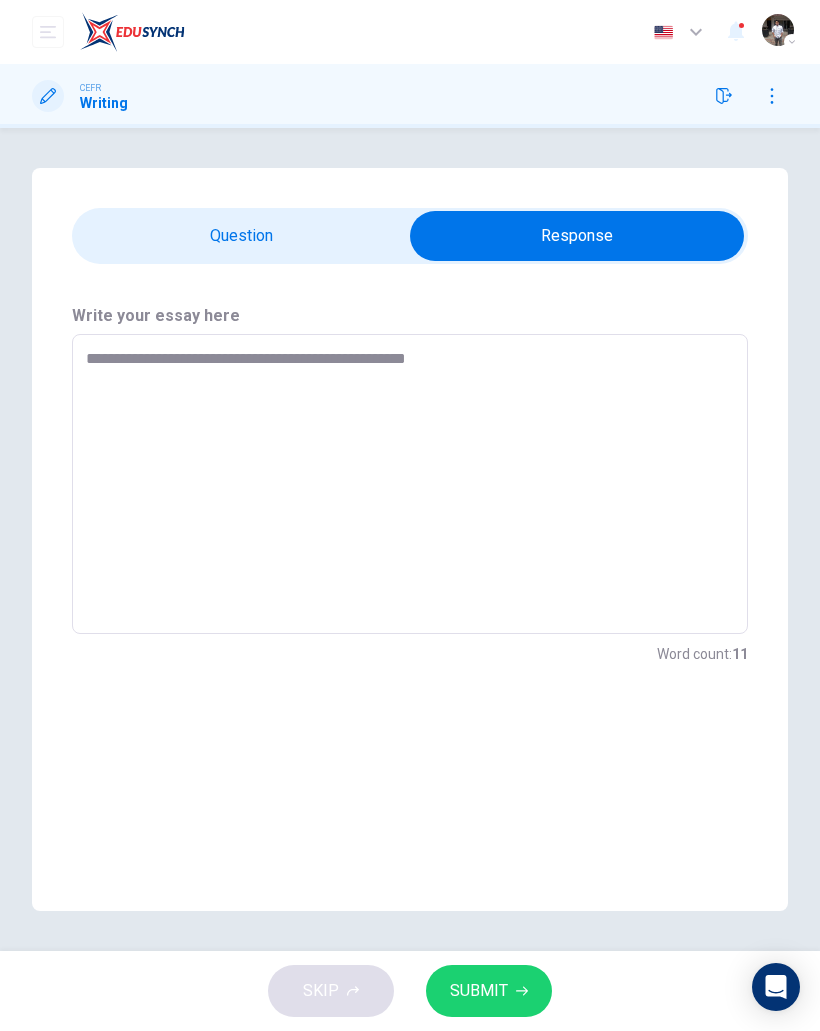 type on "*" 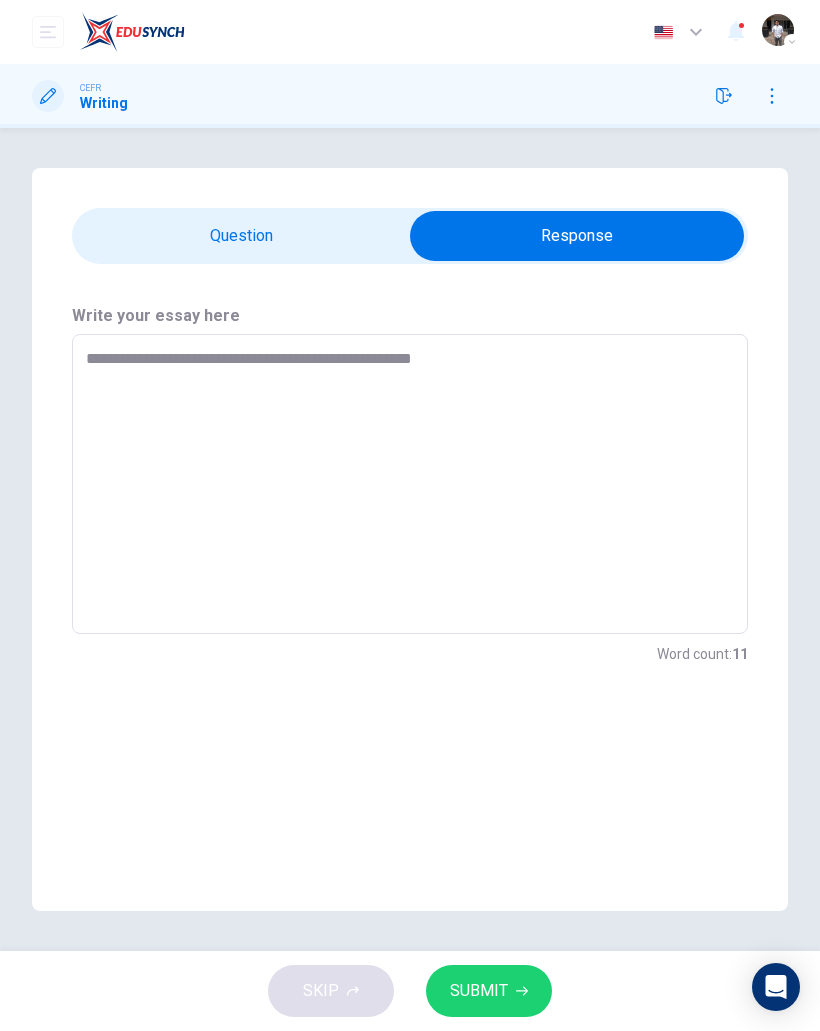 type on "*" 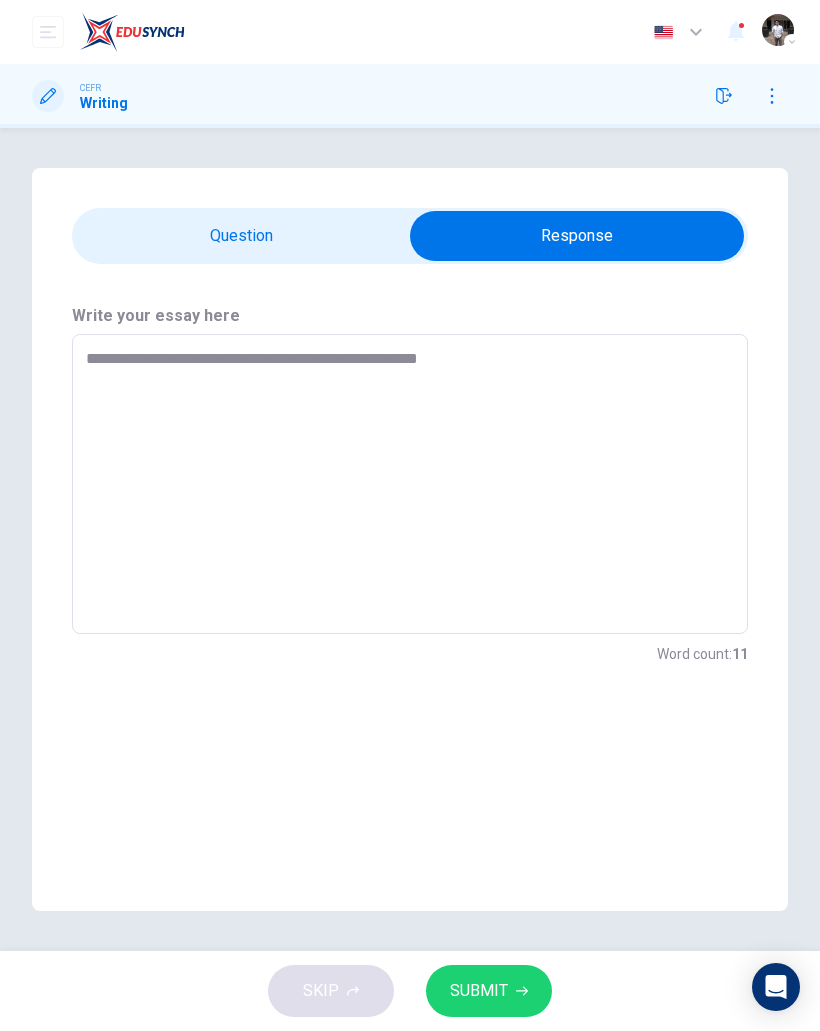 type on "*" 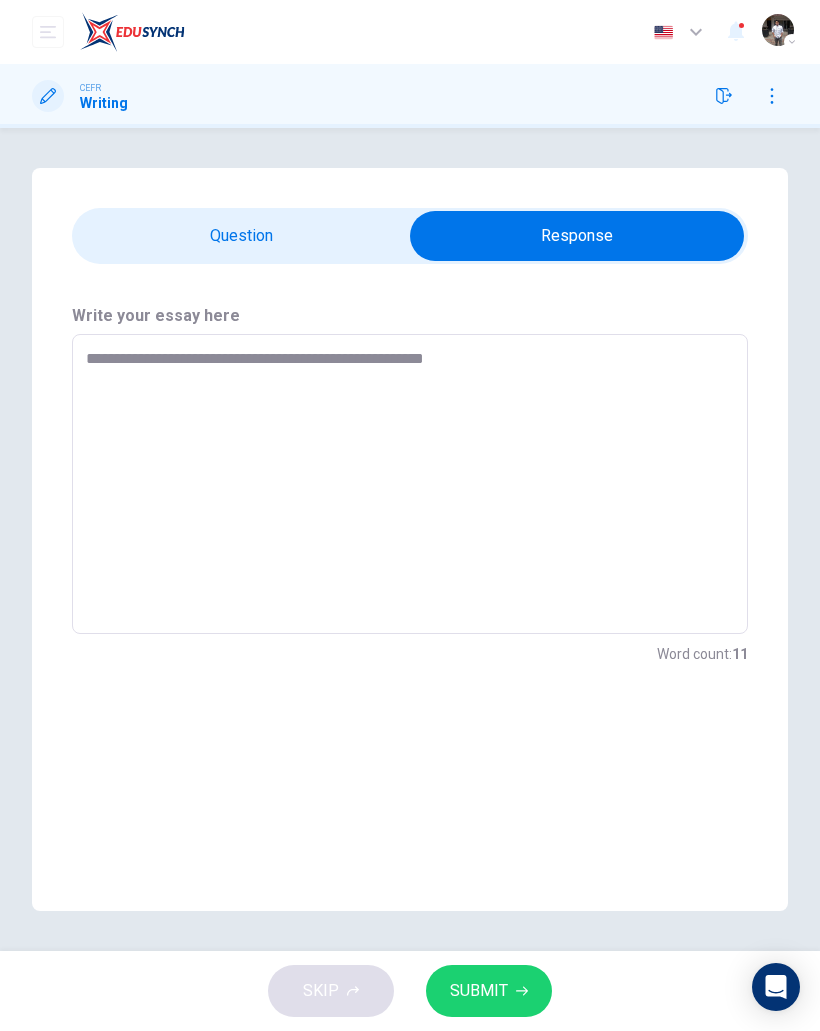 type on "*" 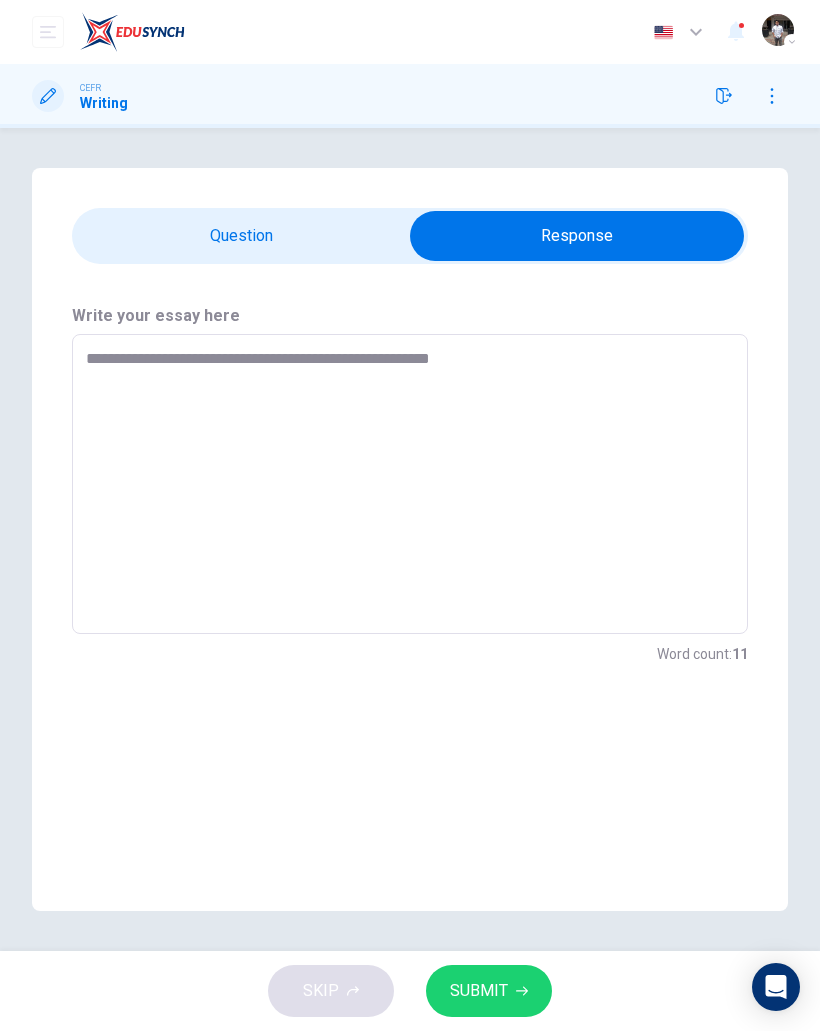 type on "*" 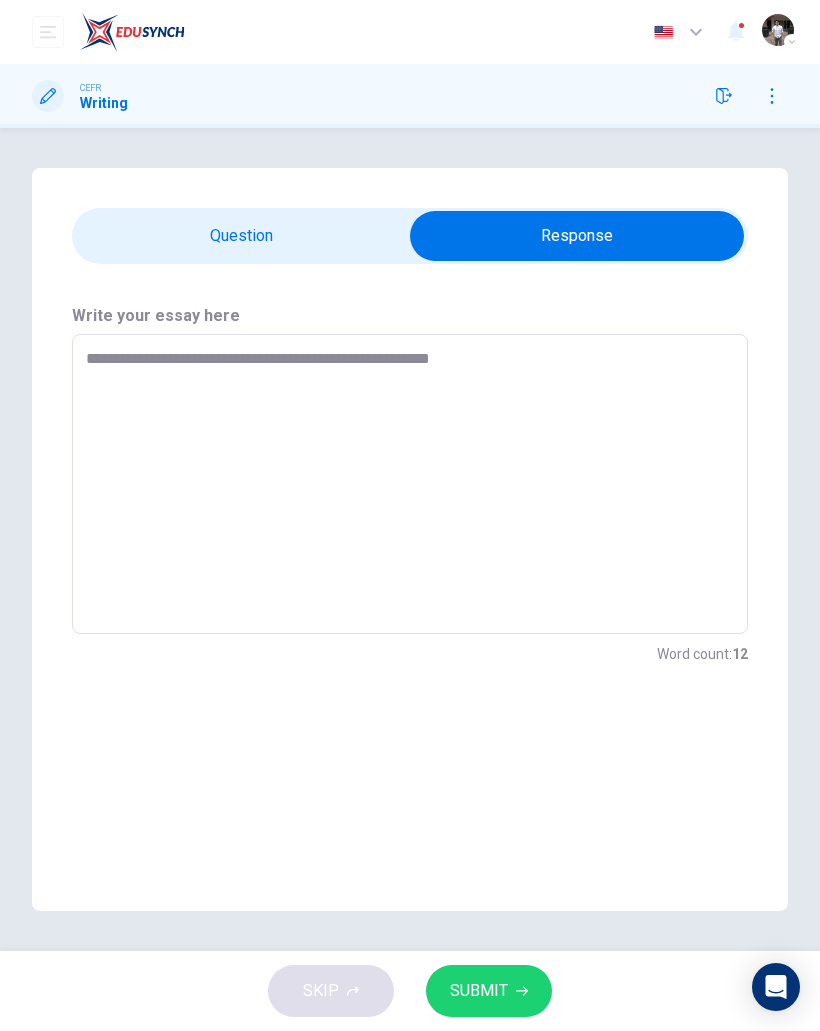 type on "**********" 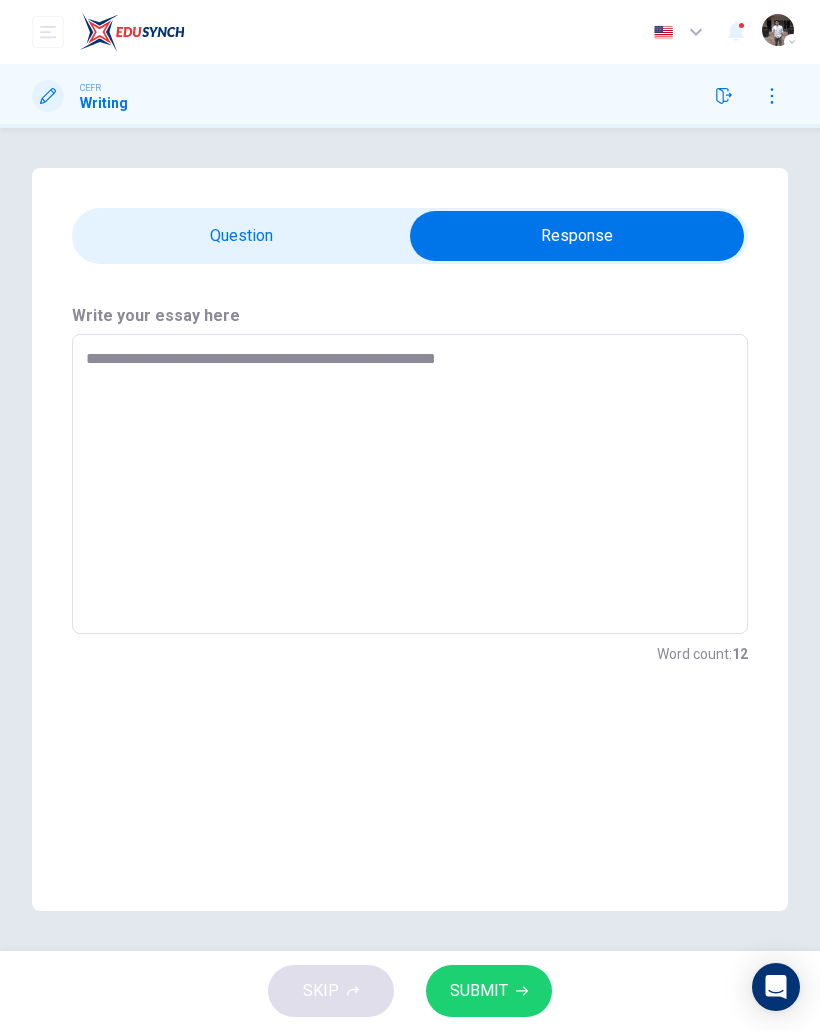 type on "*" 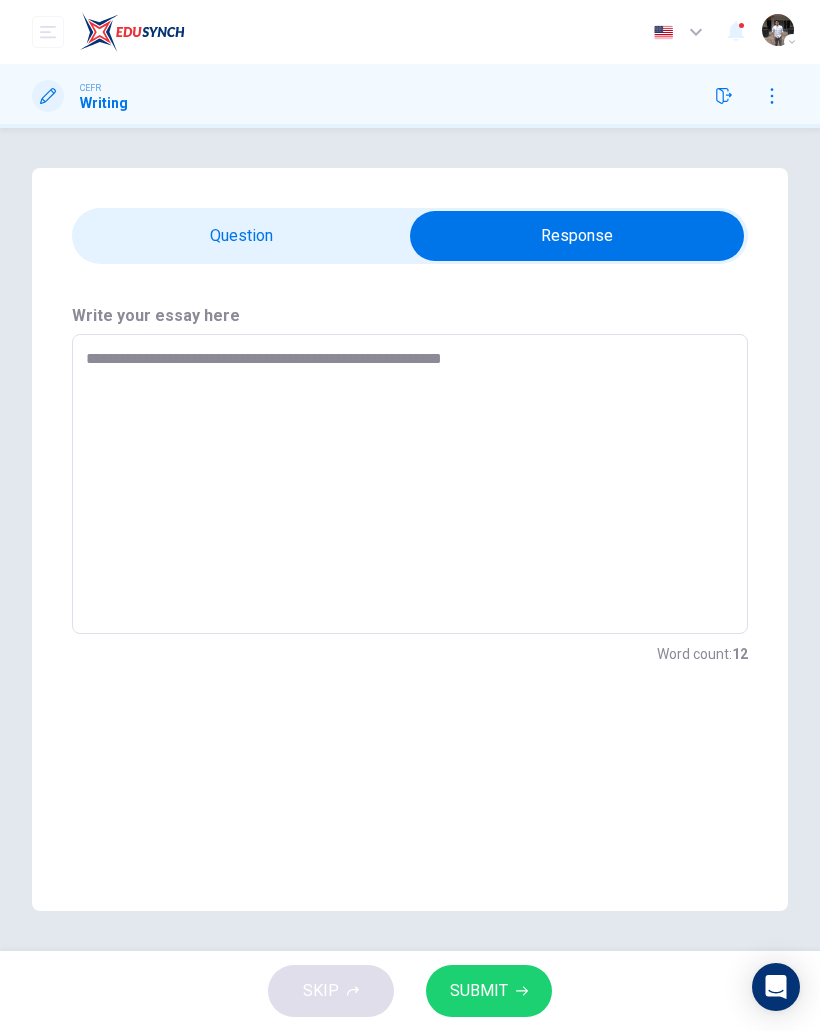 type on "*" 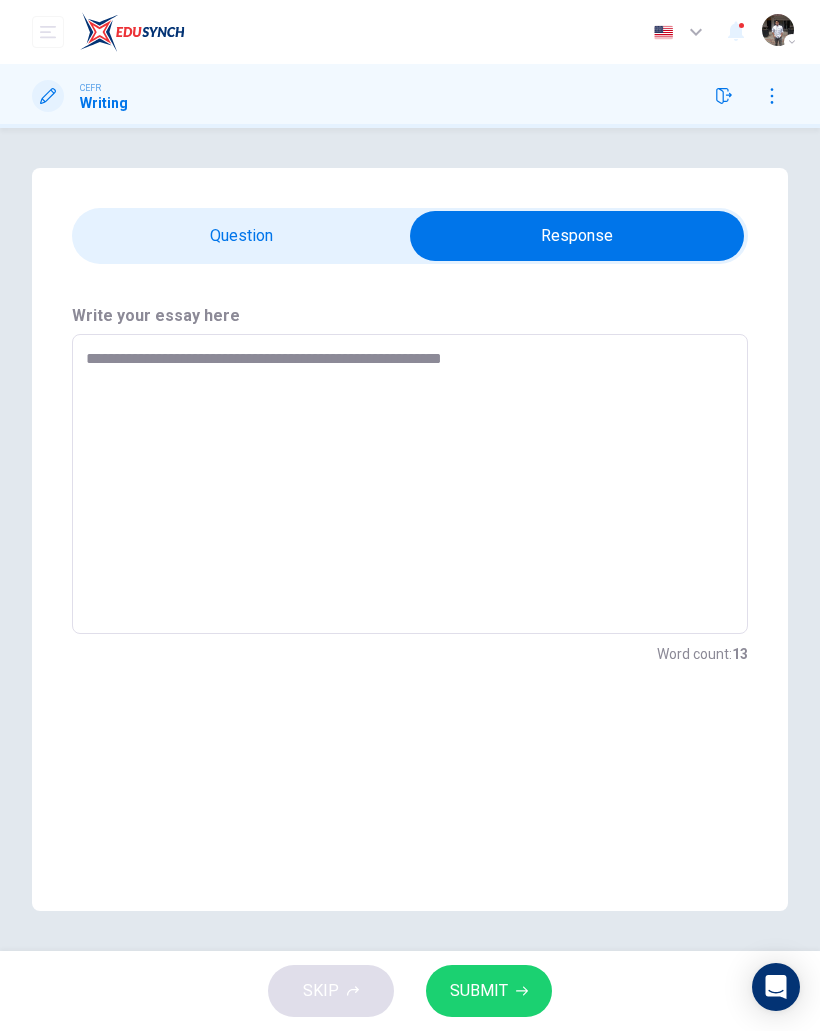 type on "**********" 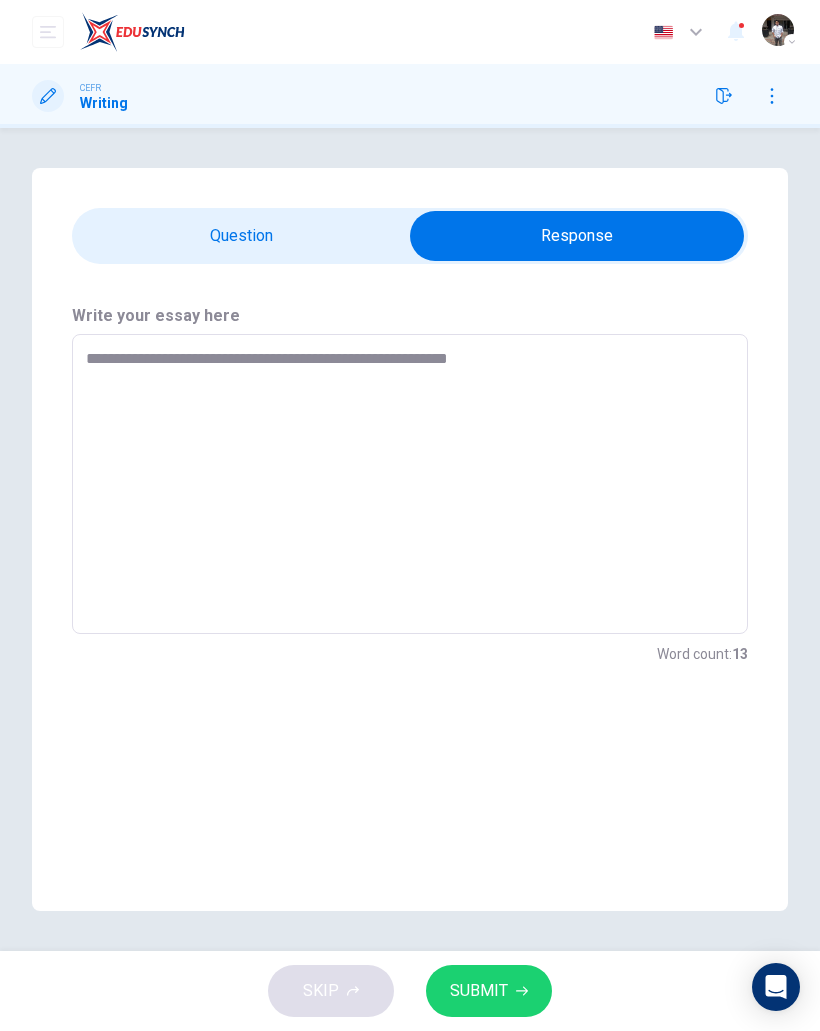 type on "*" 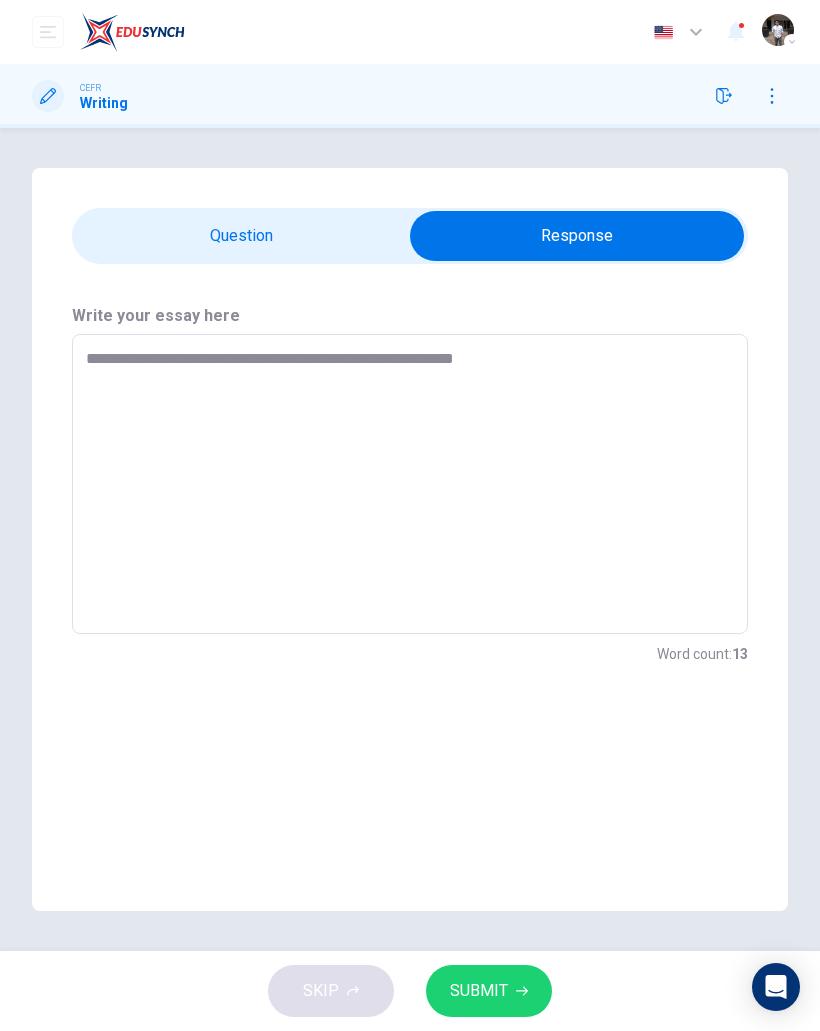 type on "*" 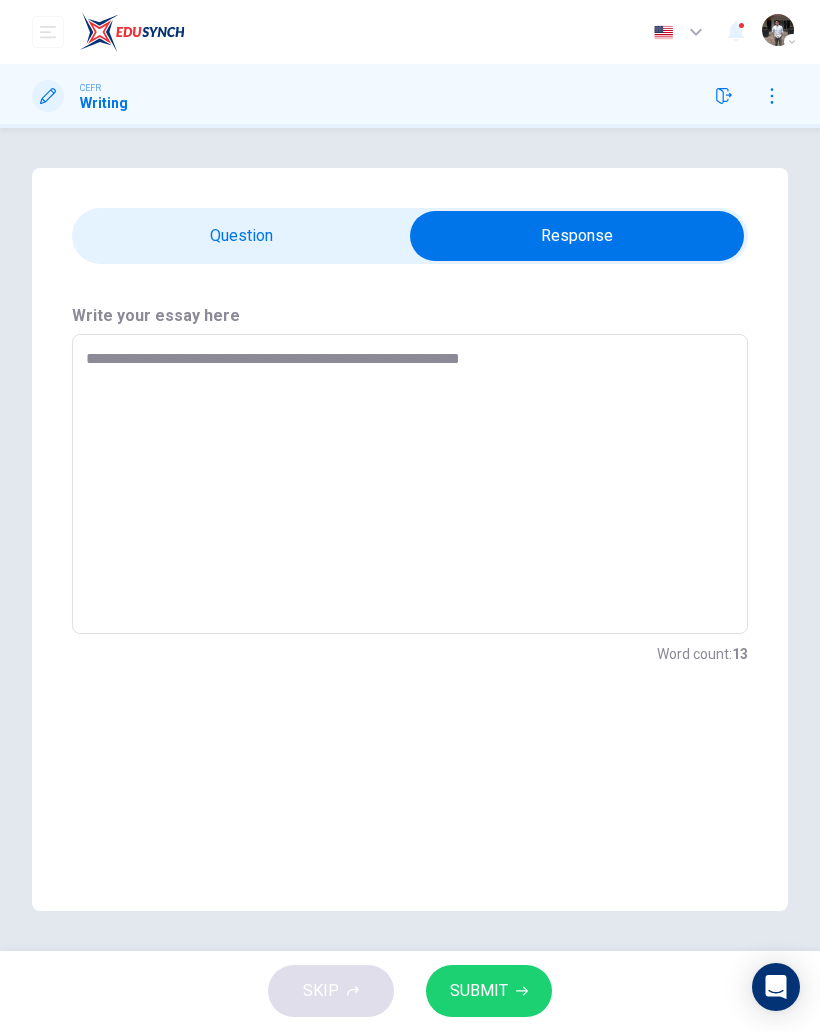 type on "*" 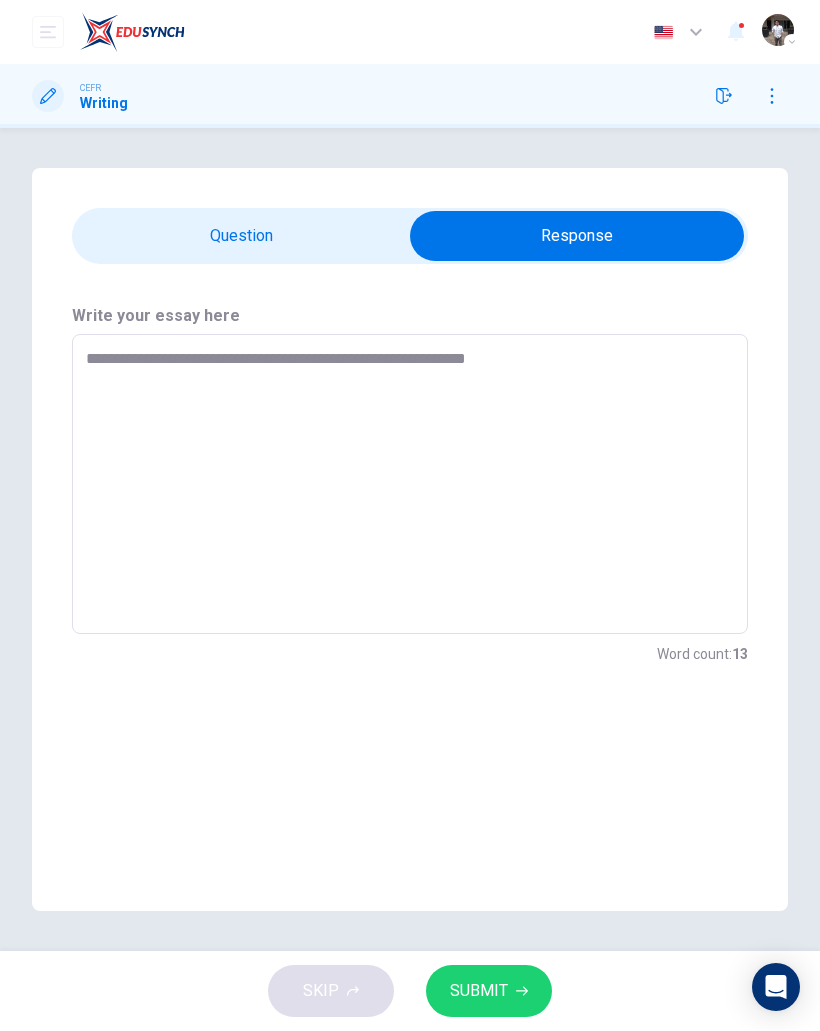 type on "*" 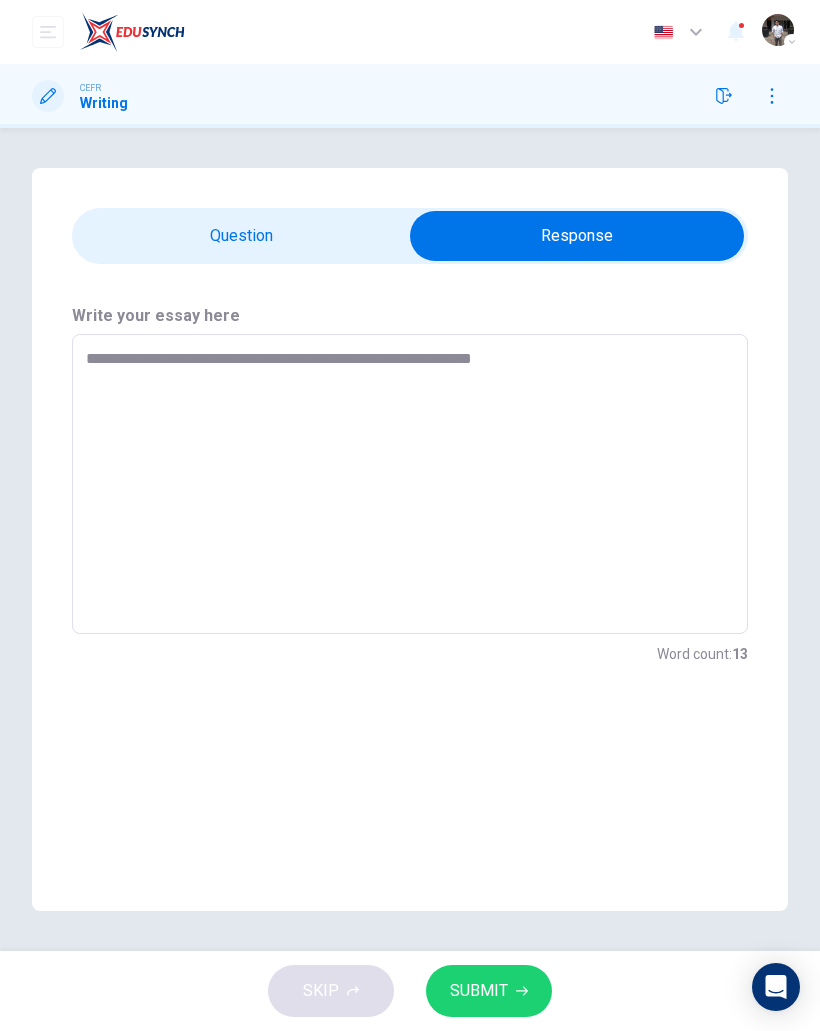 type on "*" 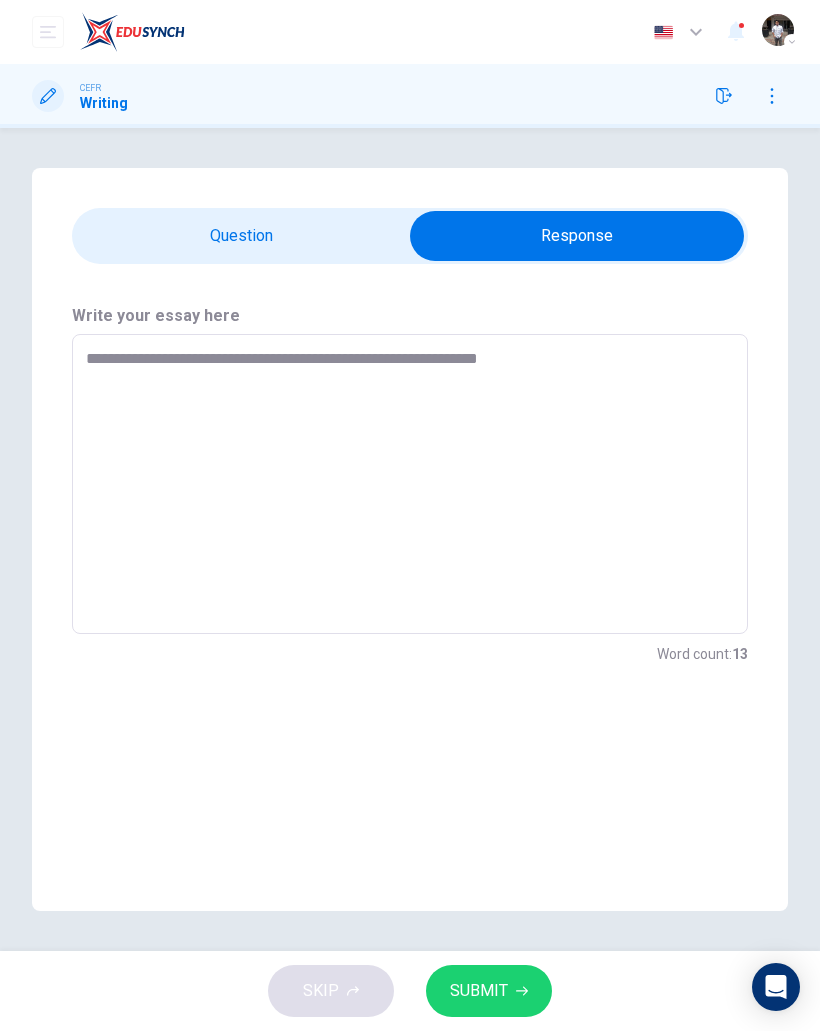 type on "*" 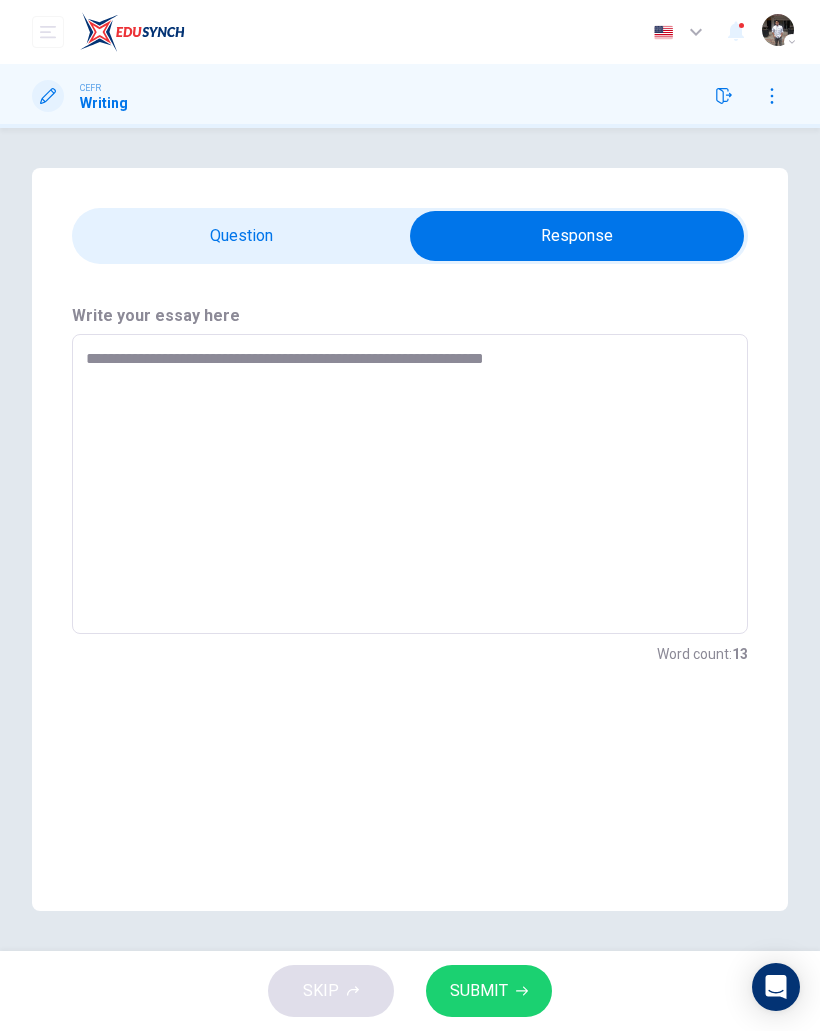 type on "*" 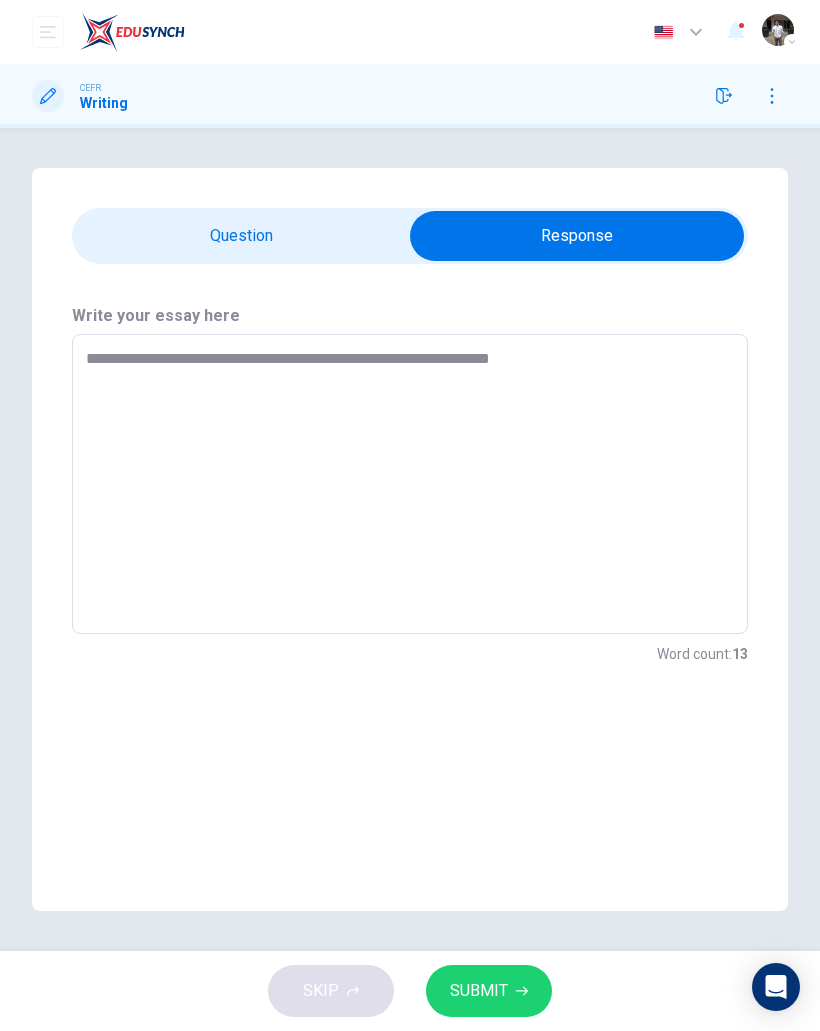 type on "*" 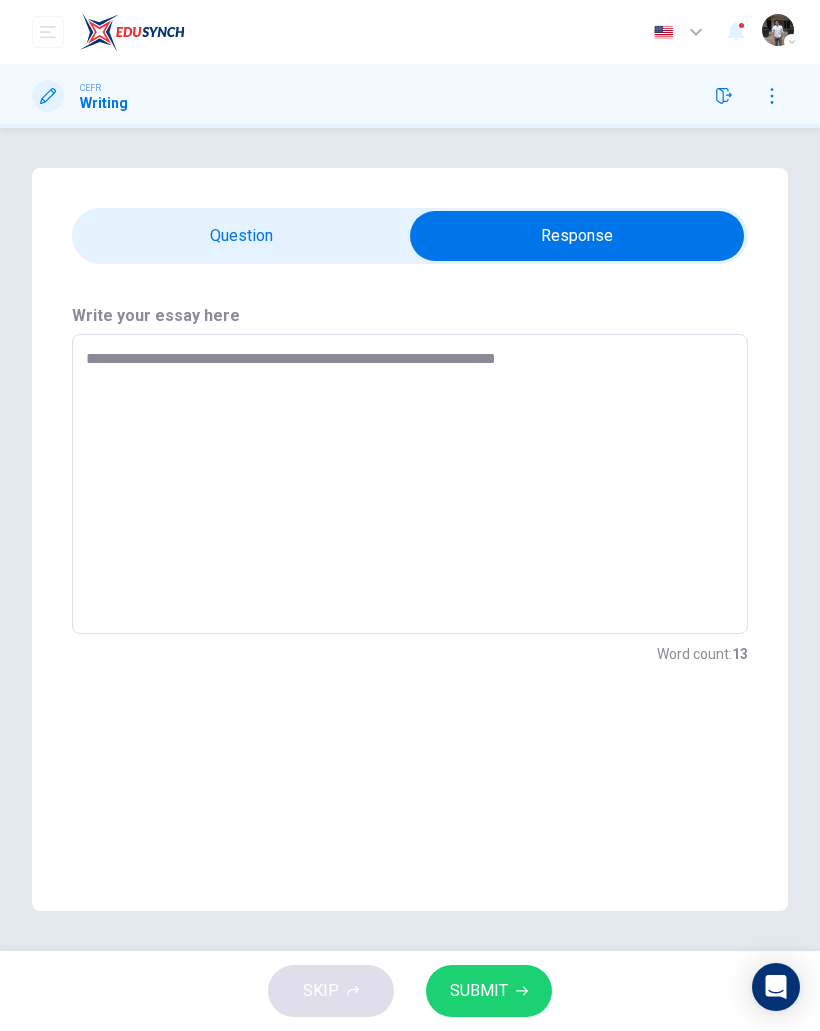 type on "*" 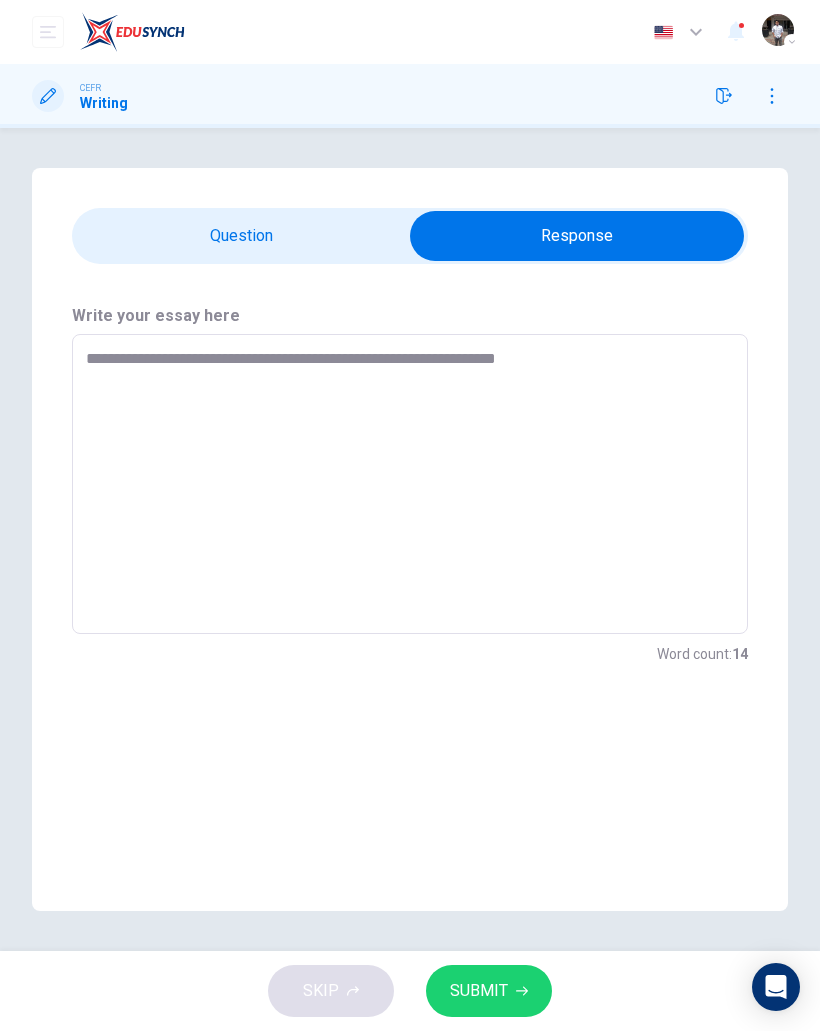 type on "**********" 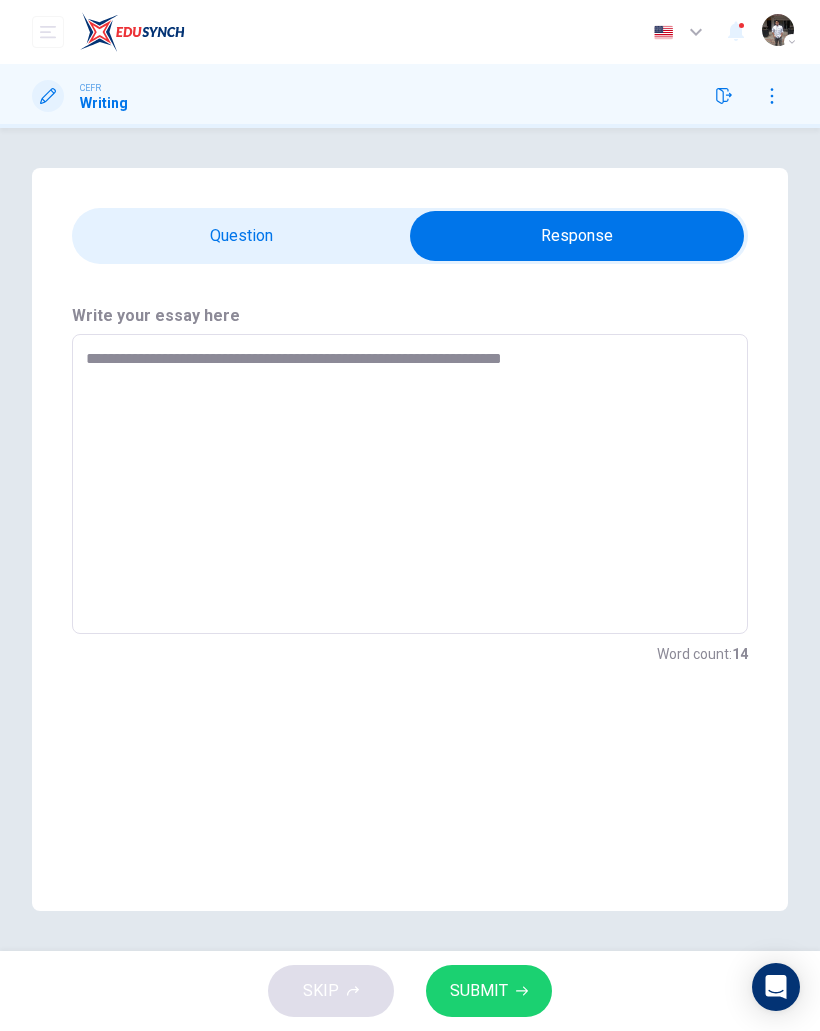 type on "*" 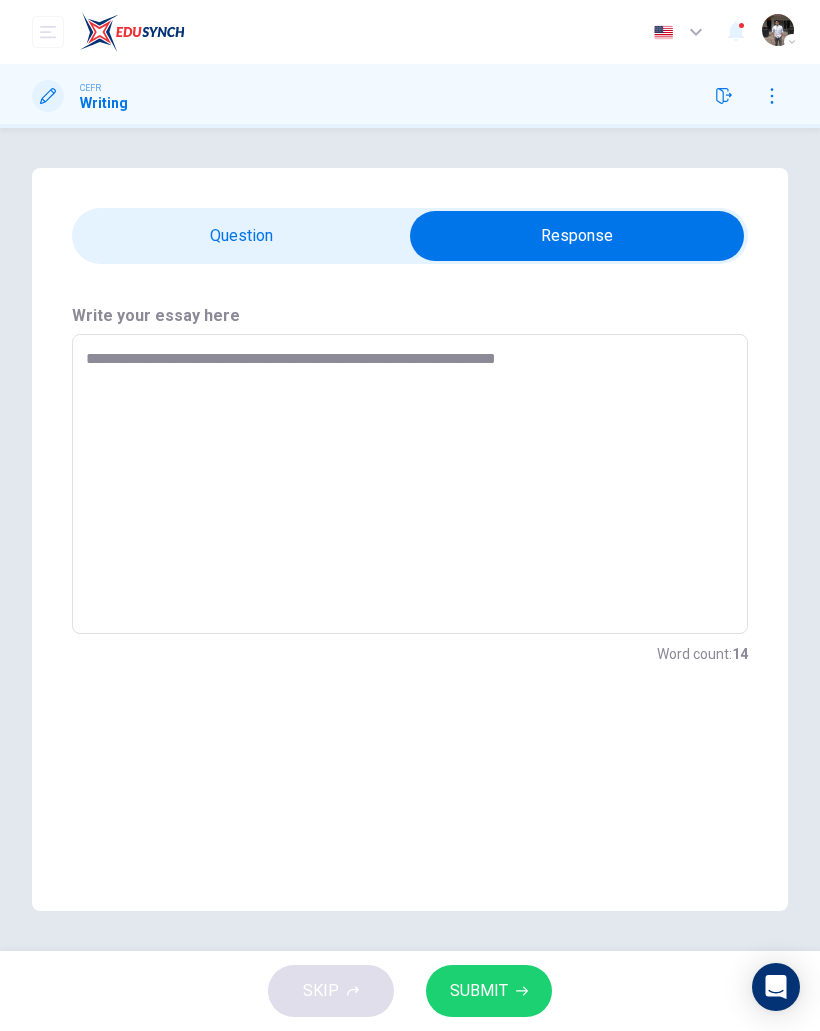 type on "*" 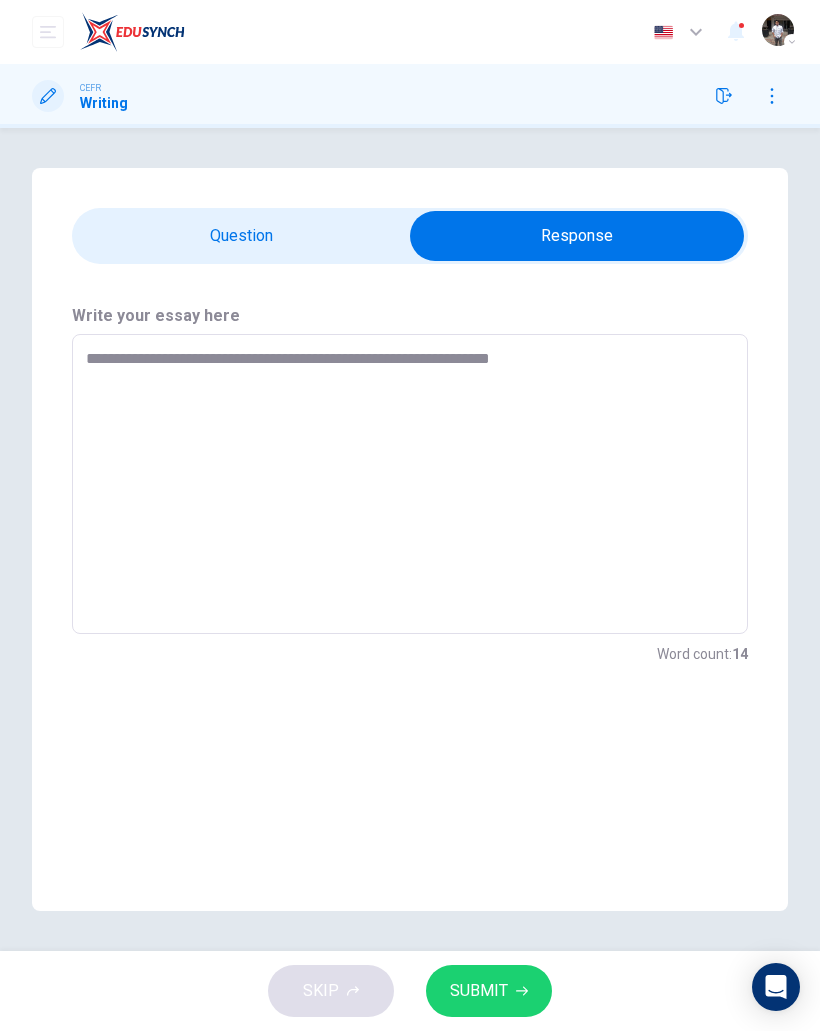 type on "*" 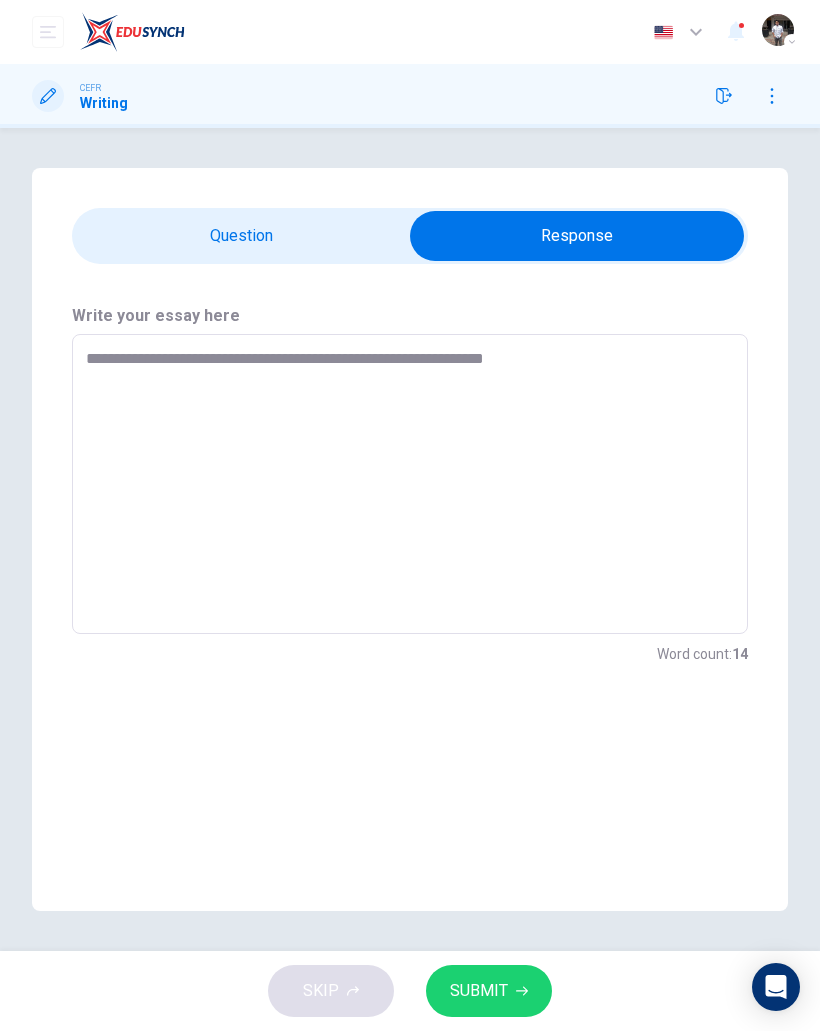 type on "*" 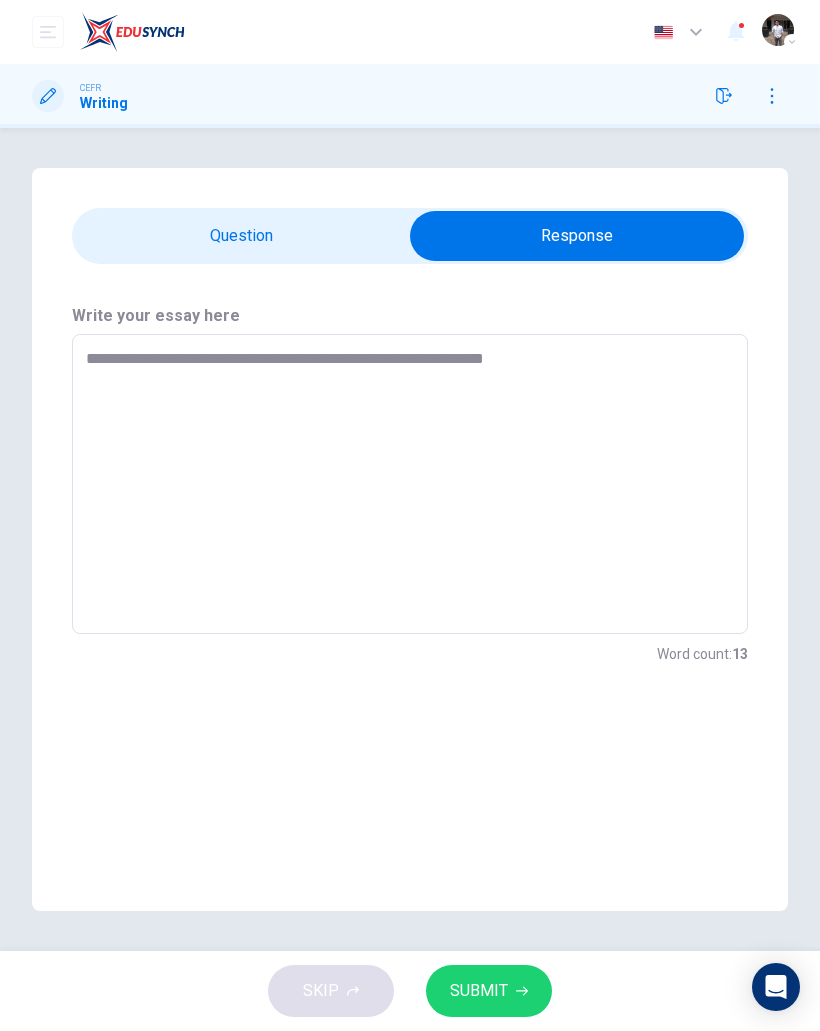 type on "**********" 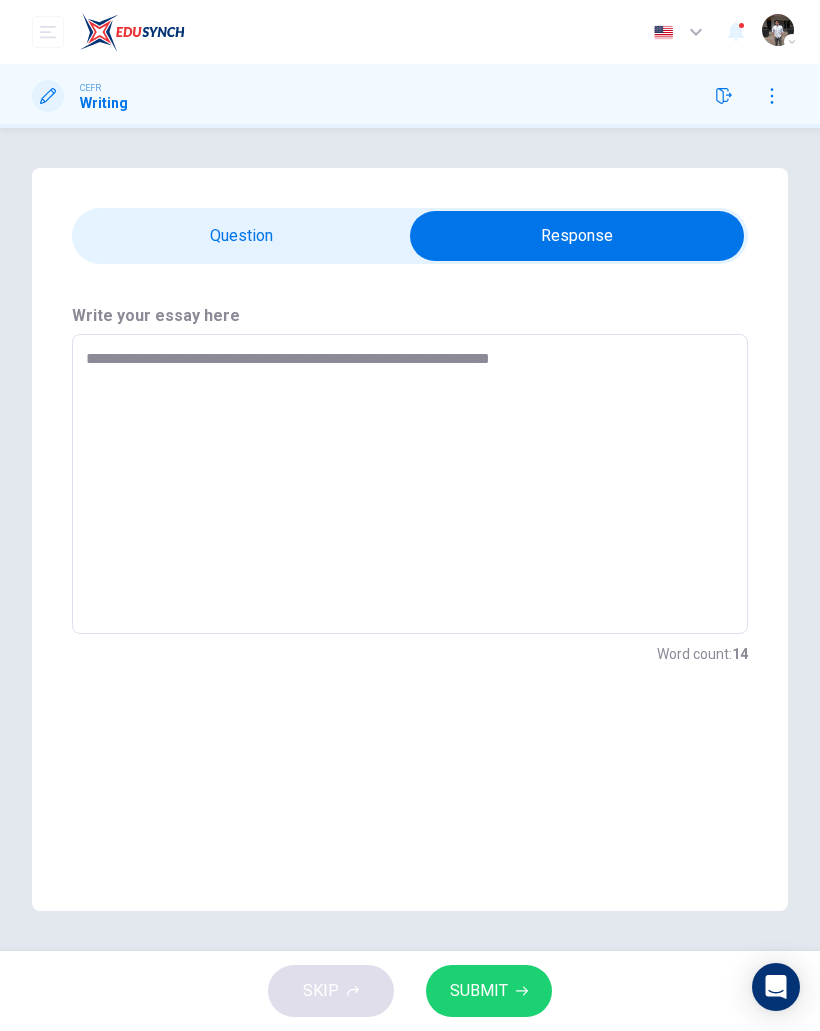 type on "*" 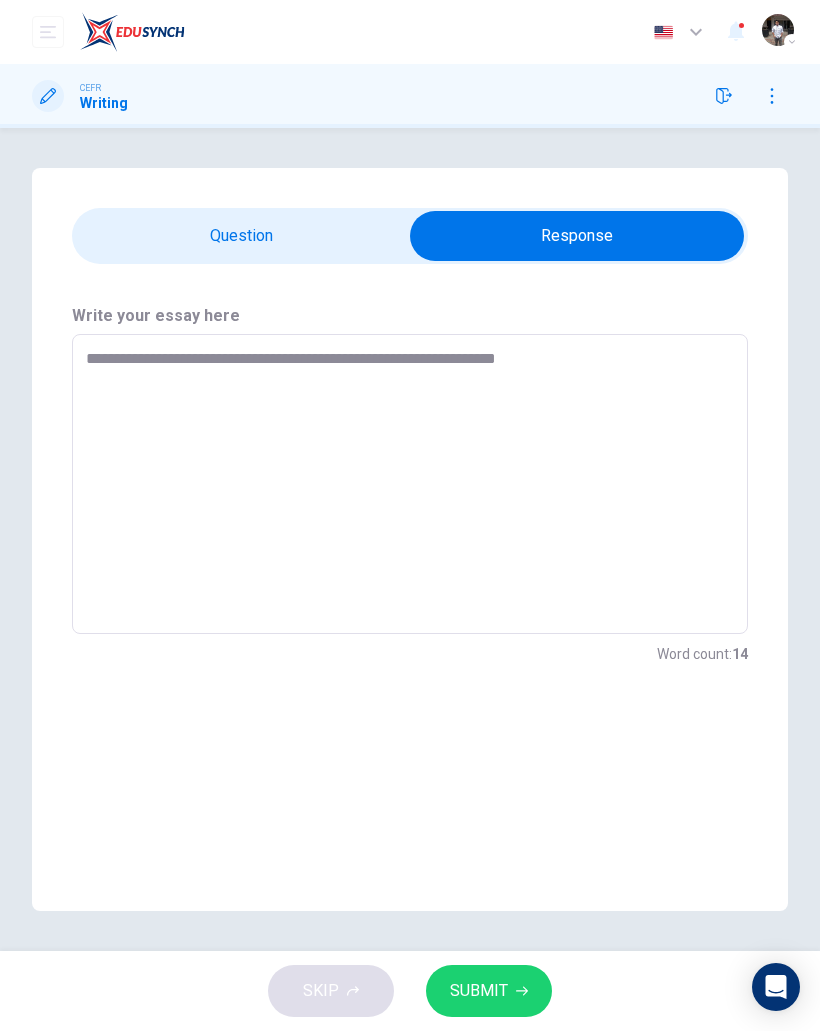 type on "*" 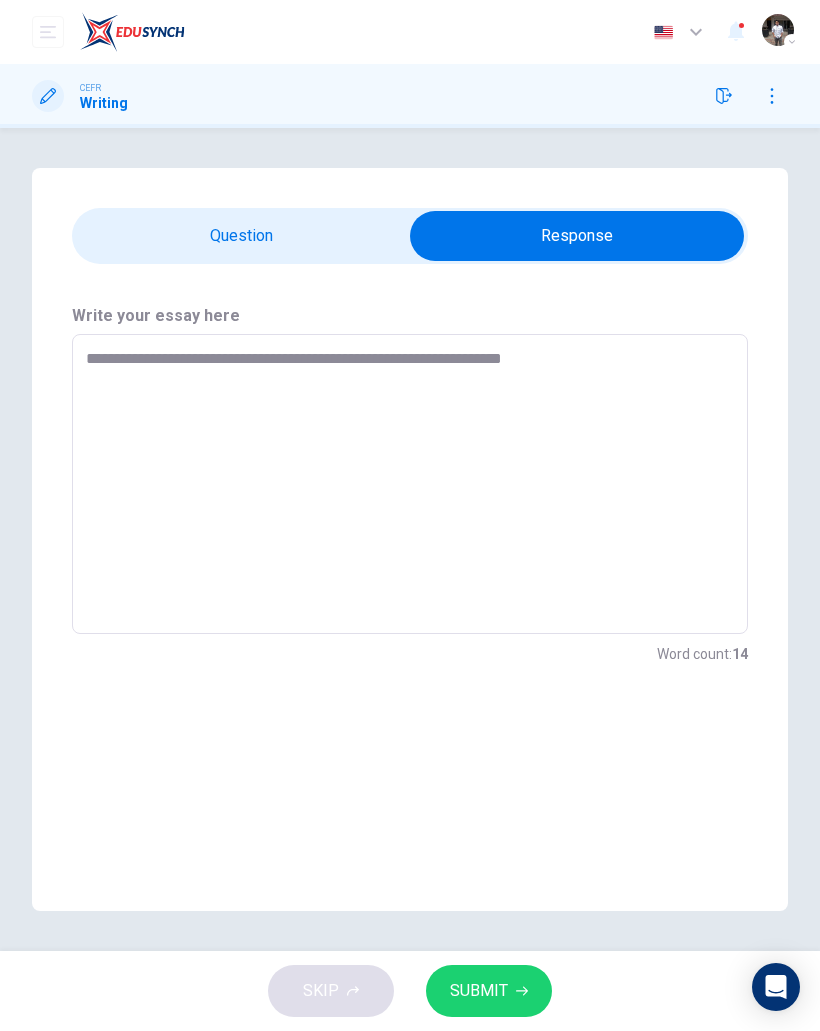 type on "*" 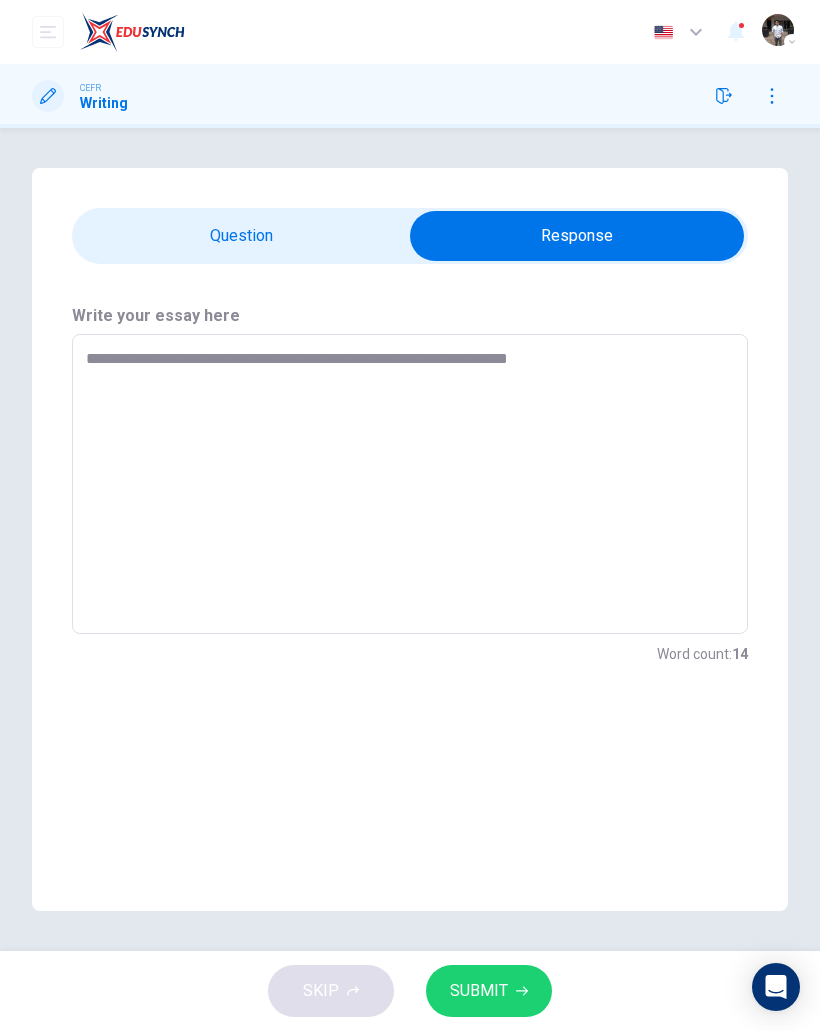 type on "*" 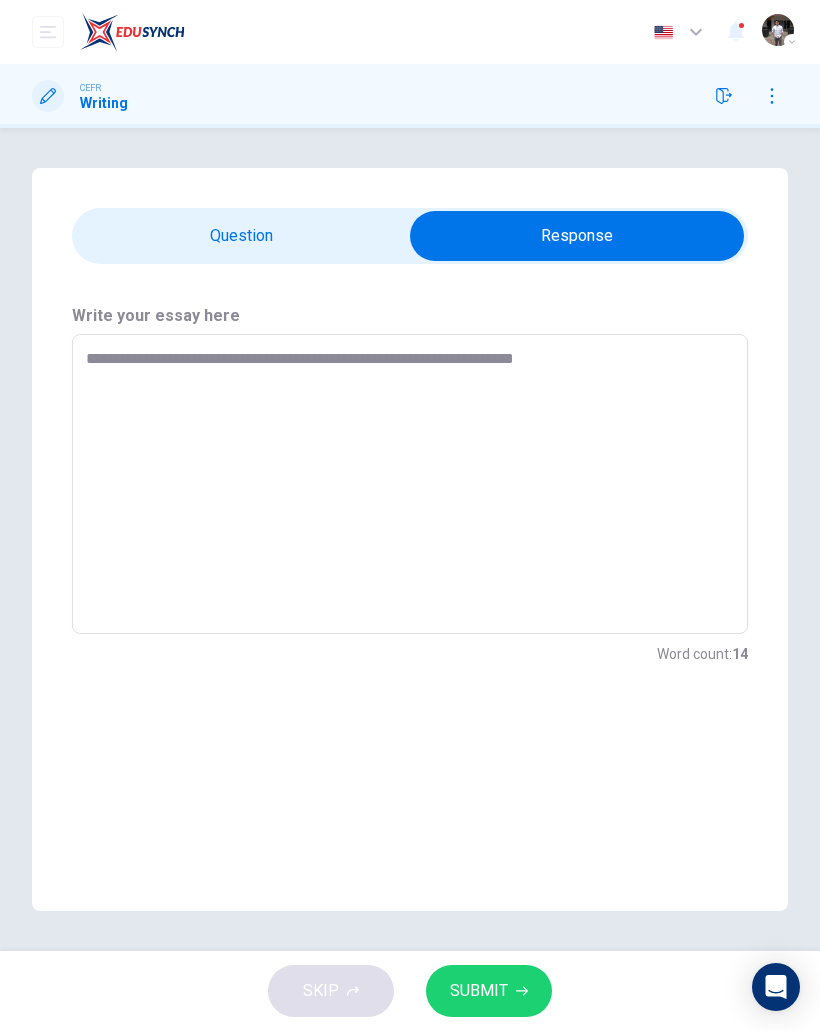 type on "*" 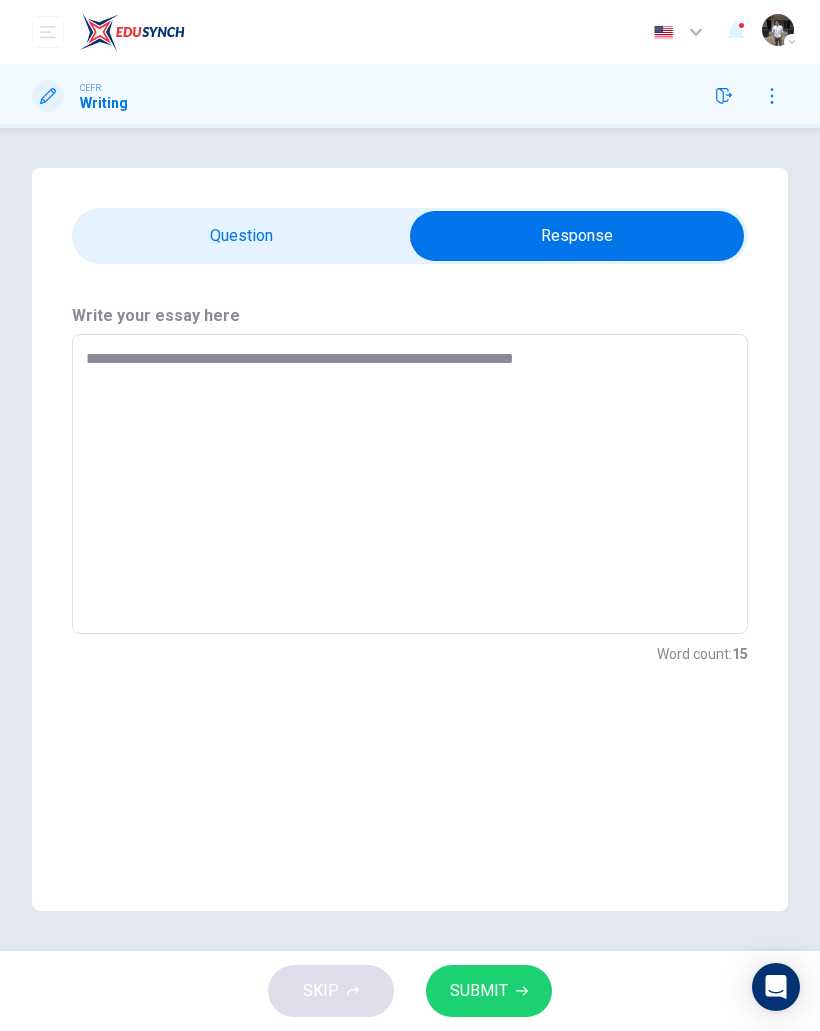 type on "**********" 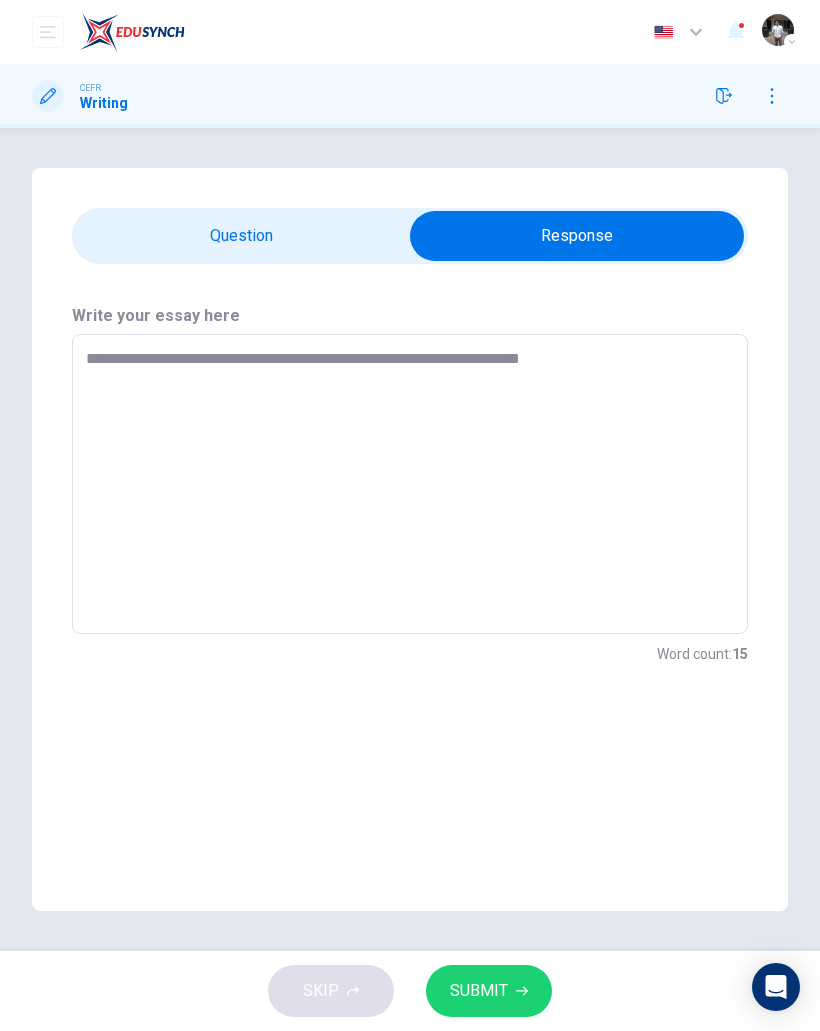 type on "*" 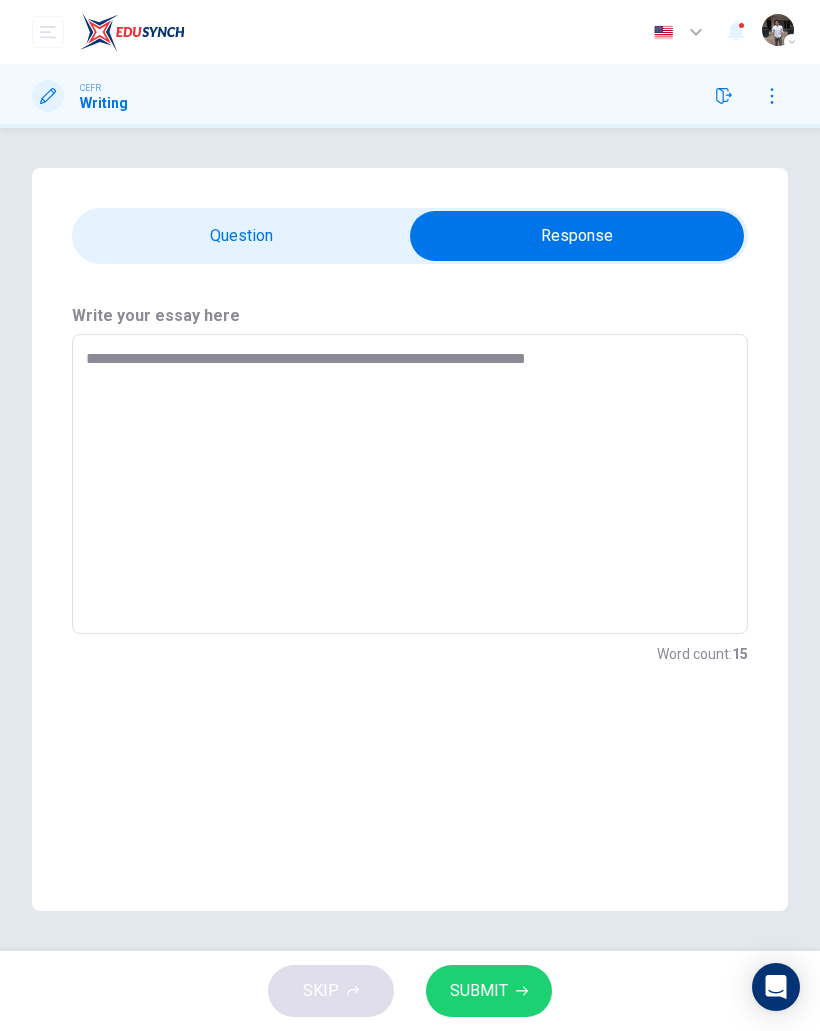 type on "*" 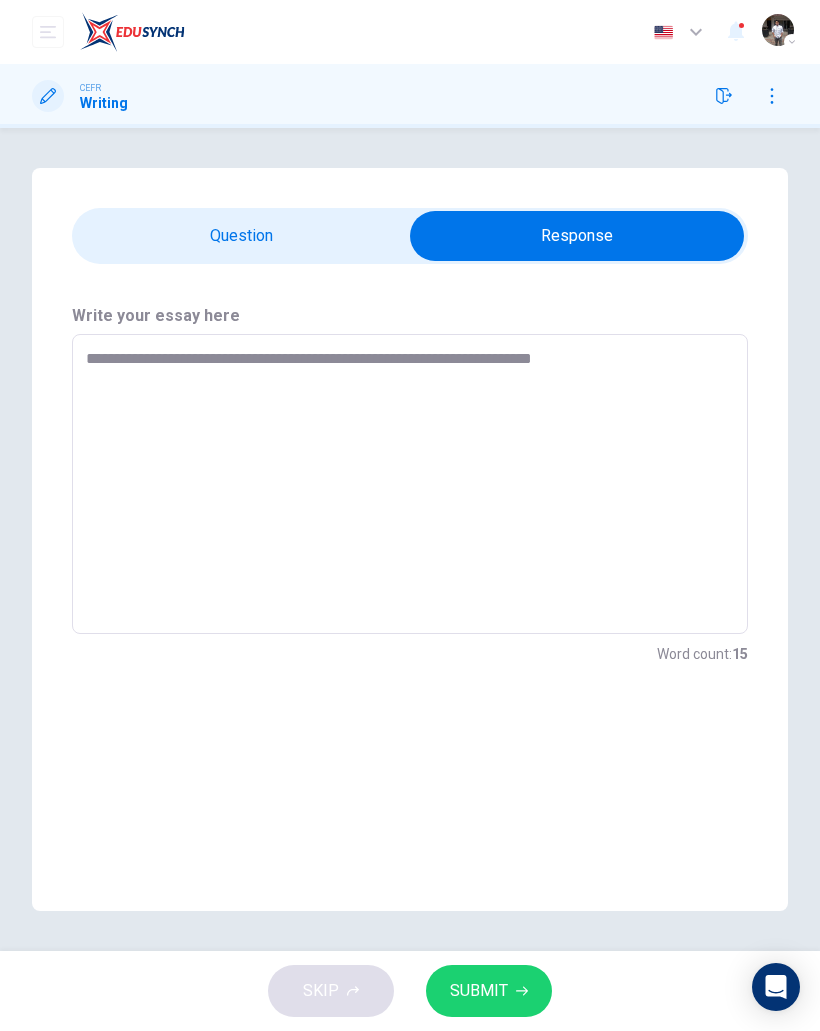 type on "*" 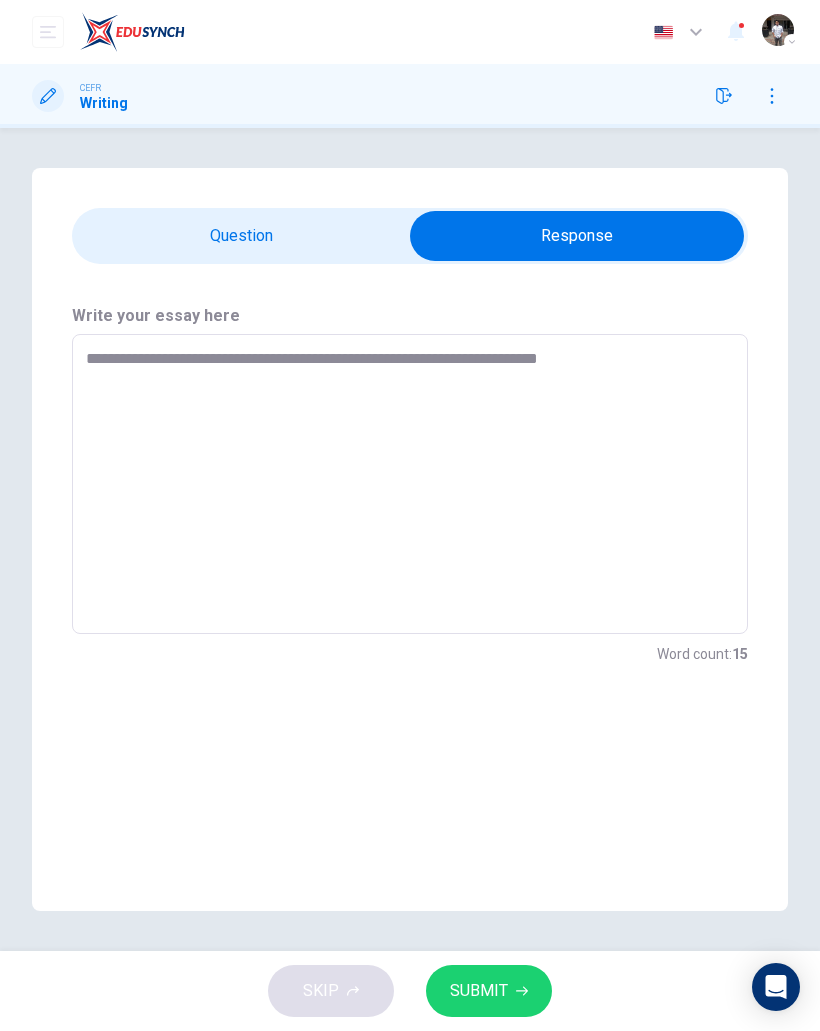 type on "*" 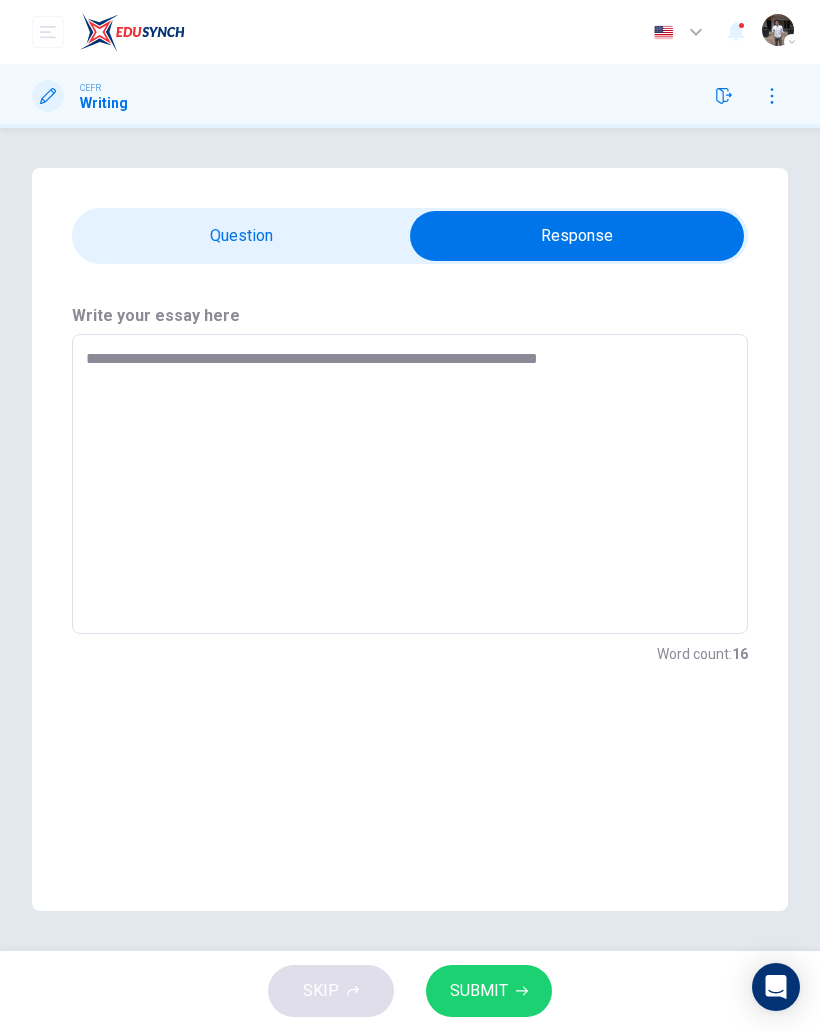 type on "**********" 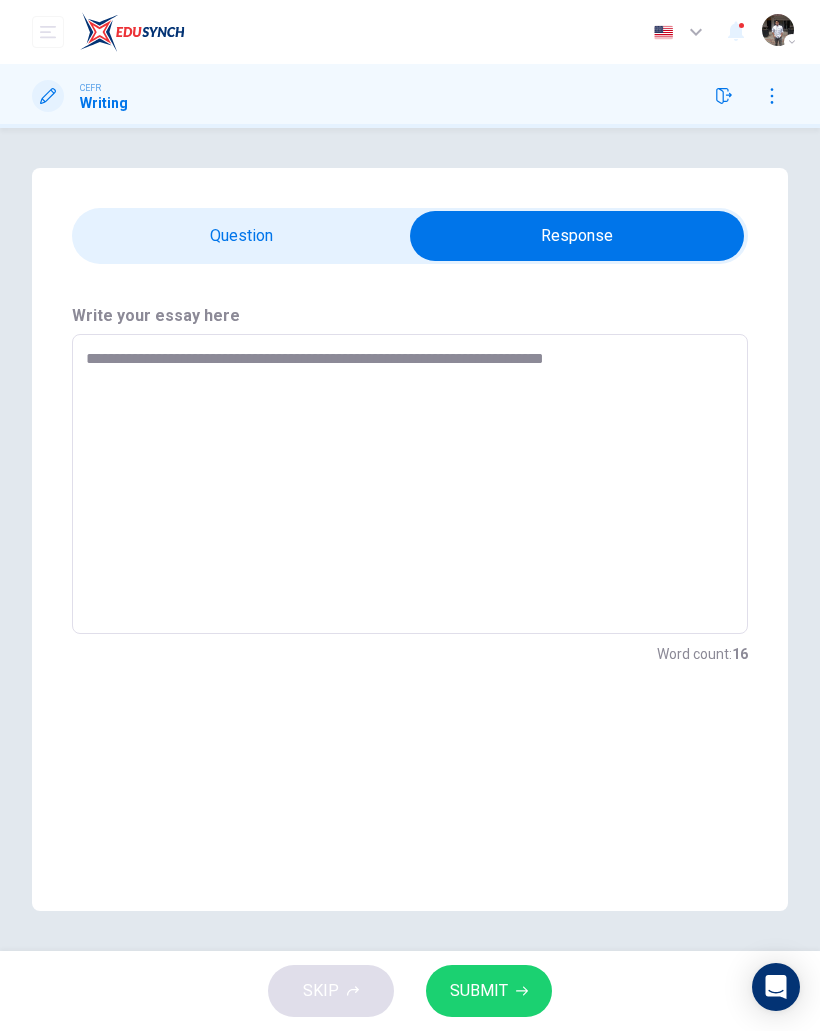 type on "*" 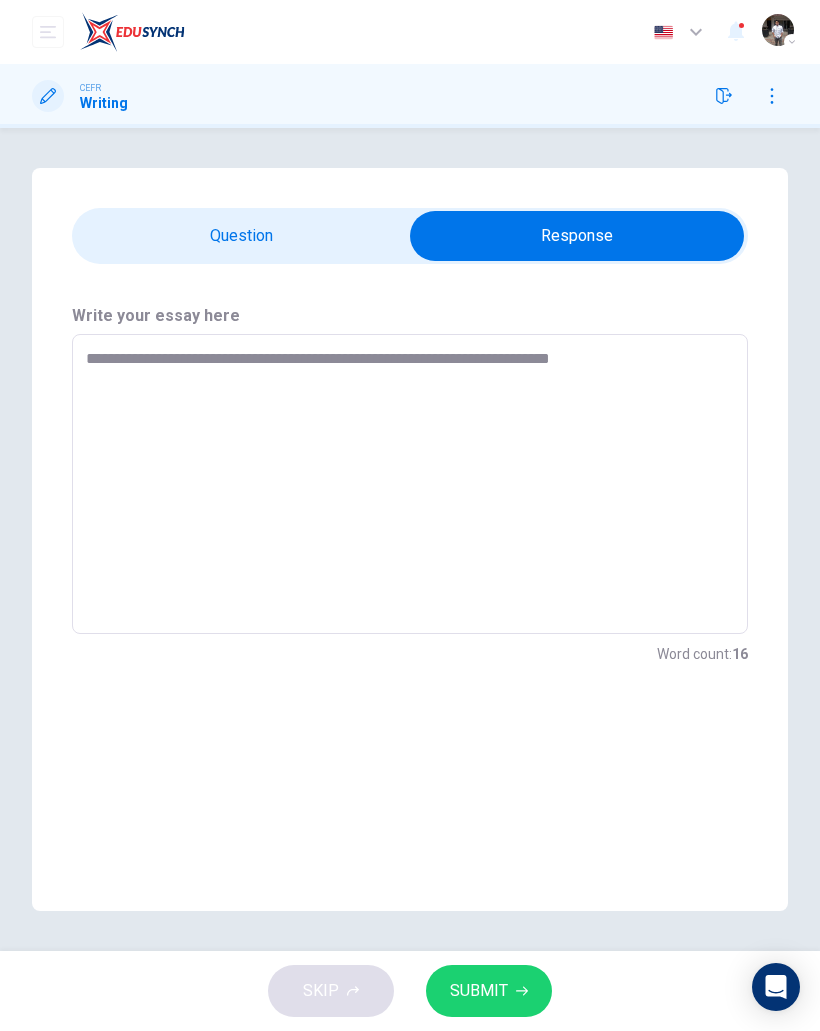 type on "*" 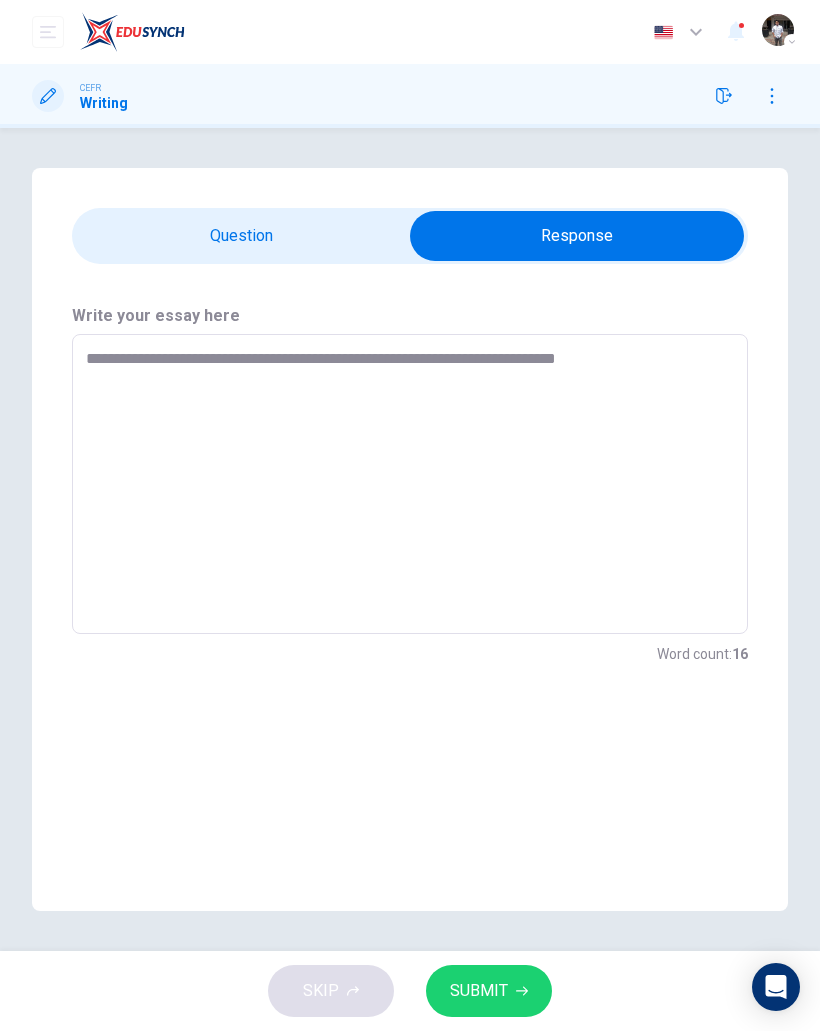 type on "*" 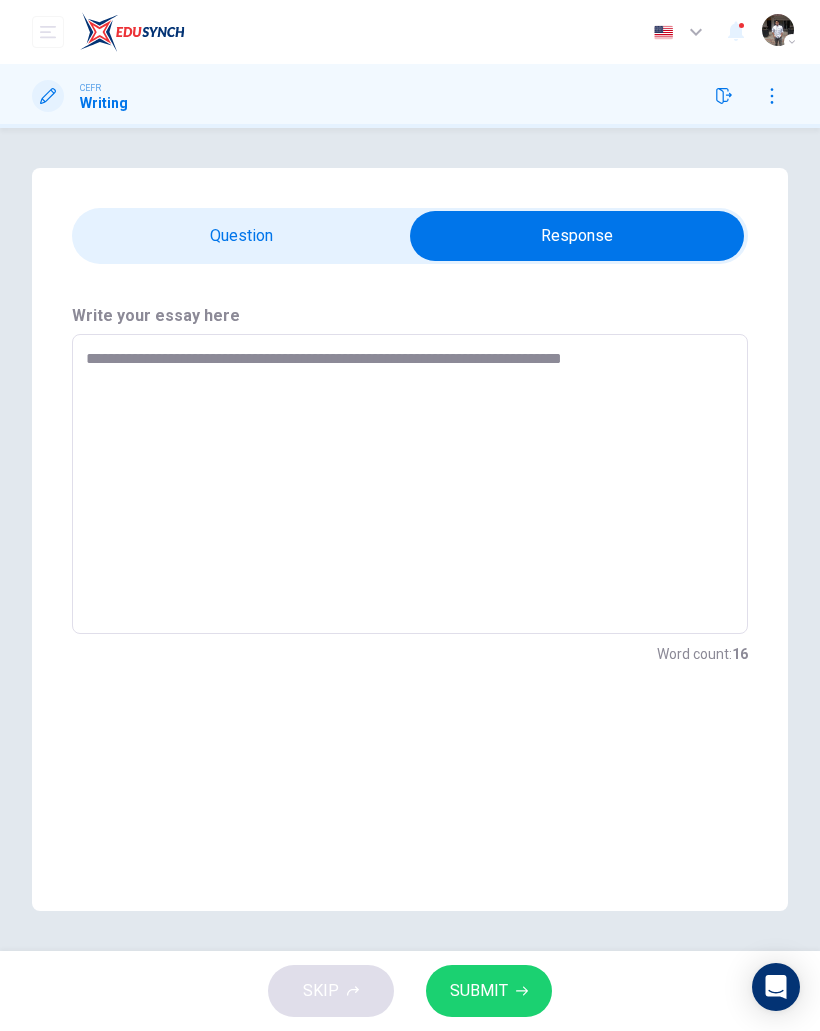 type on "*" 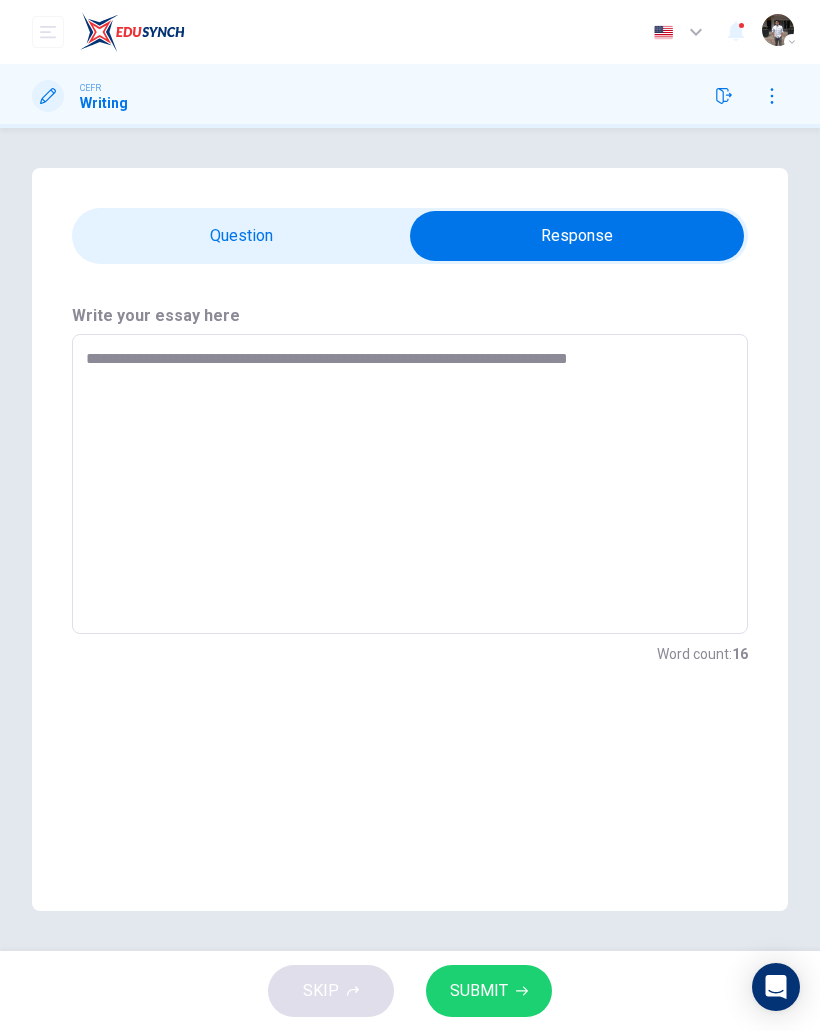 type on "*" 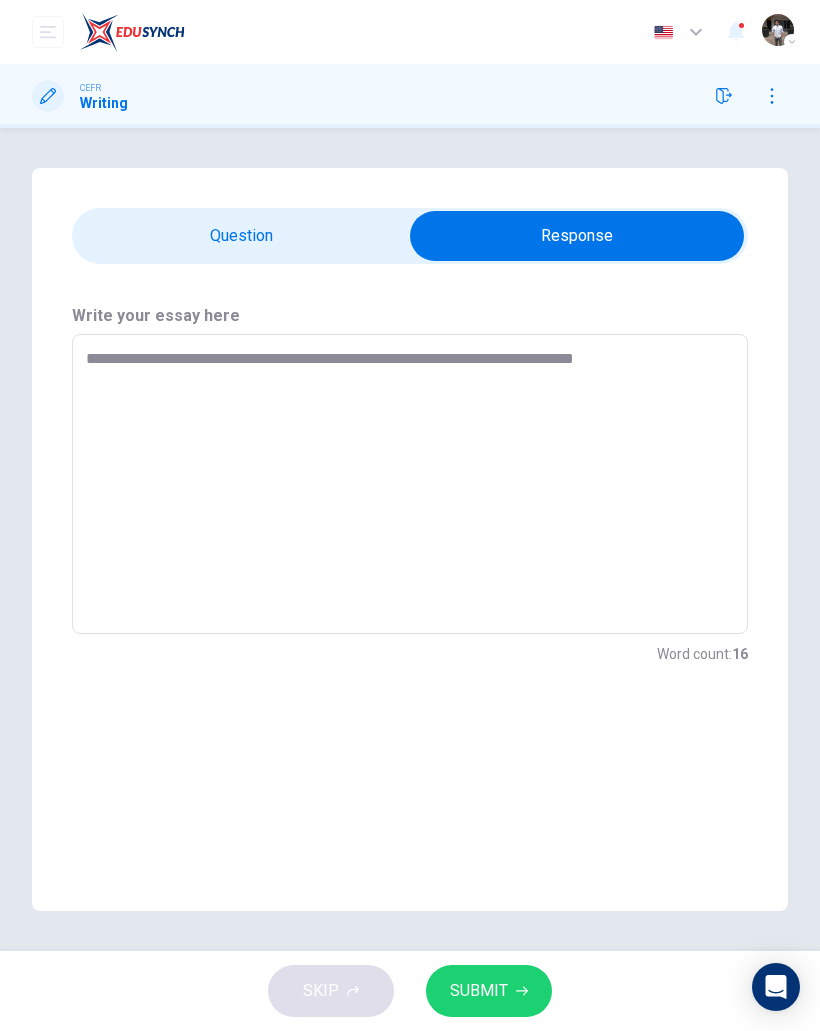 type on "*" 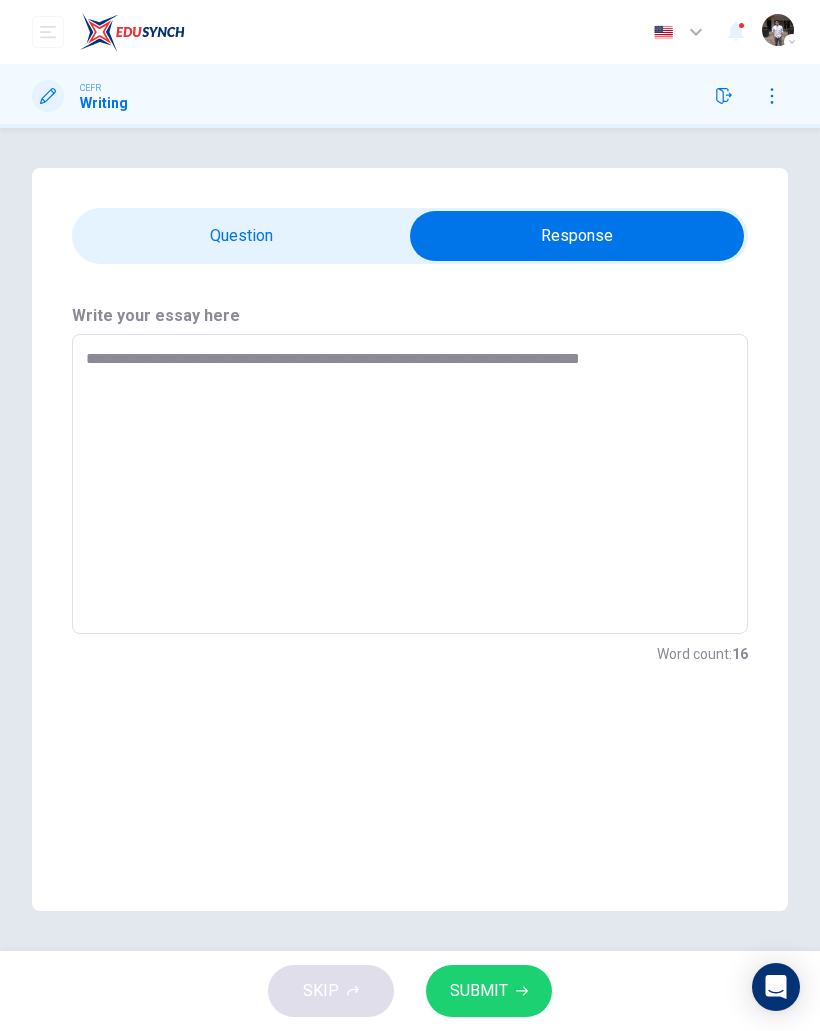 type on "*" 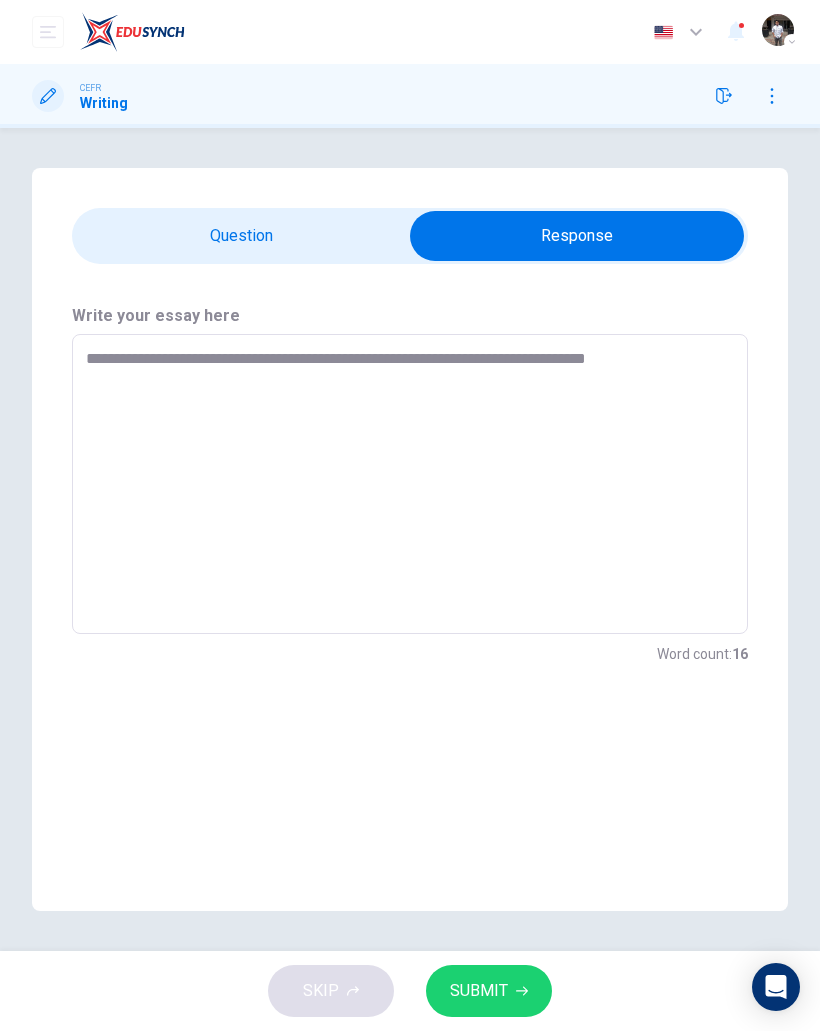 type on "*" 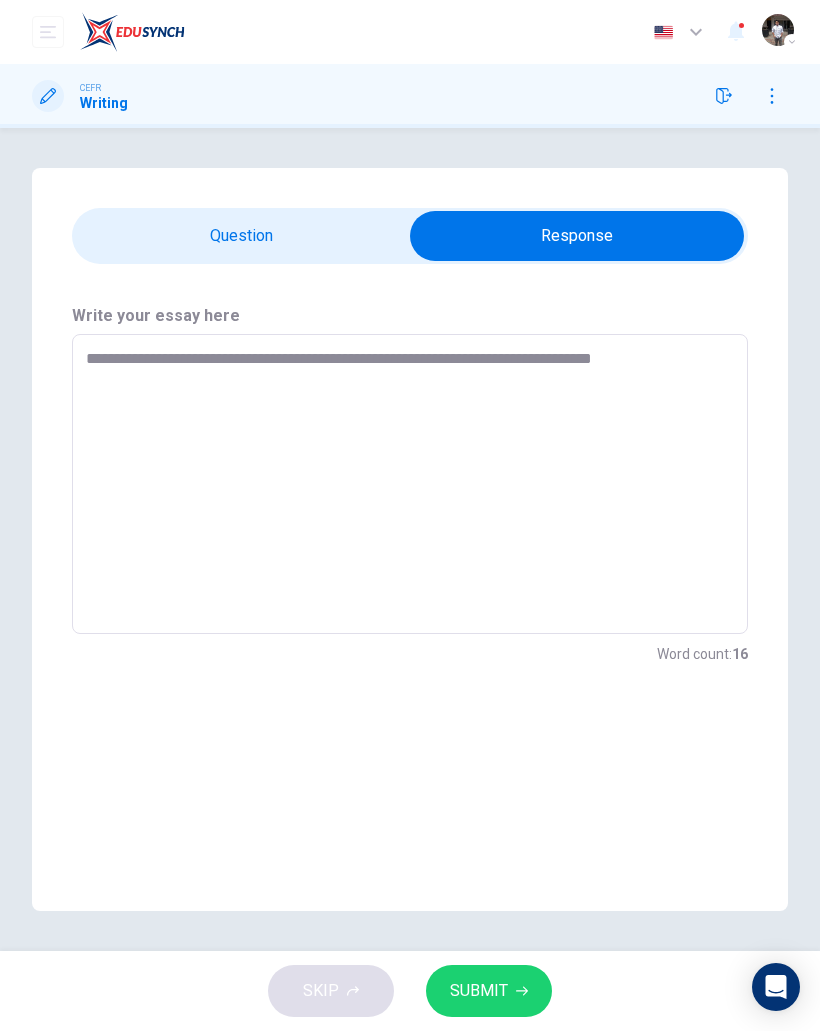 type on "*" 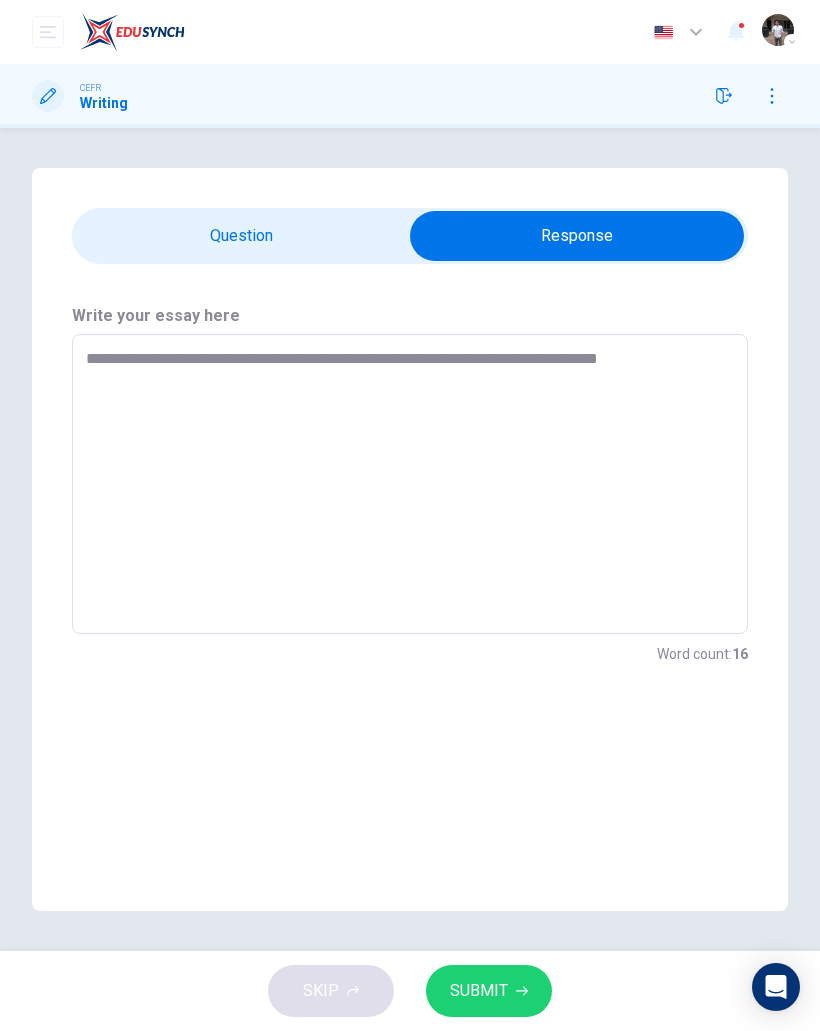 type on "*" 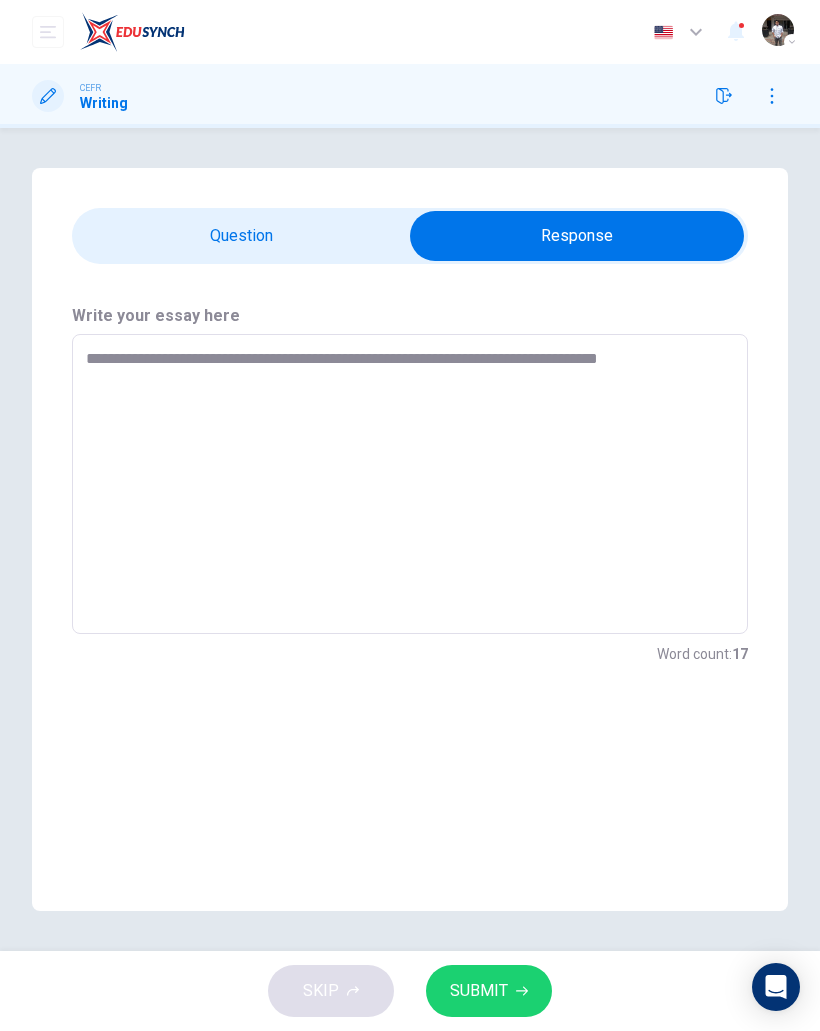 type on "**********" 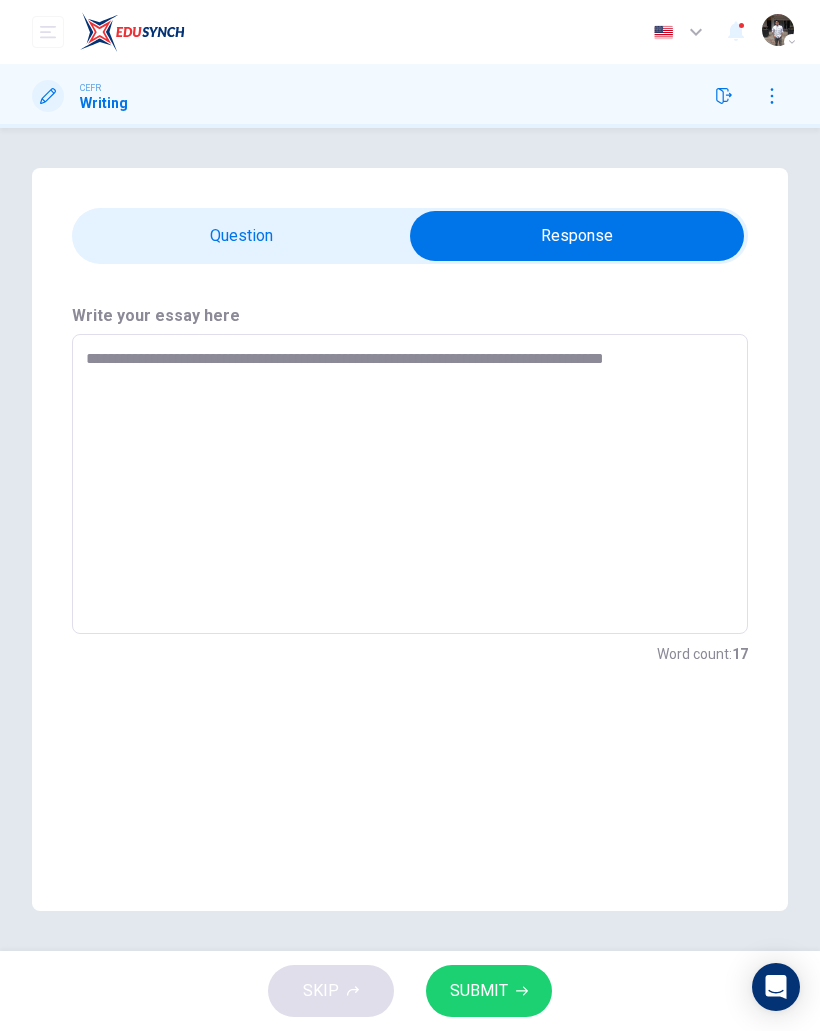 type on "*" 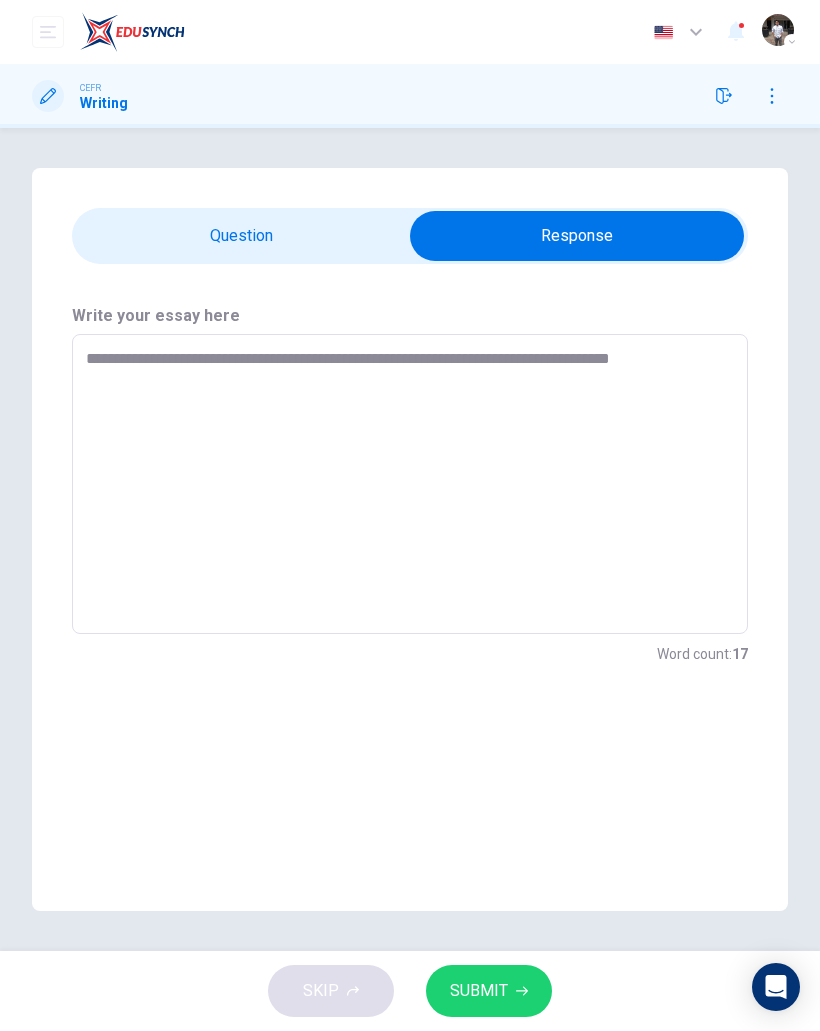 type on "*" 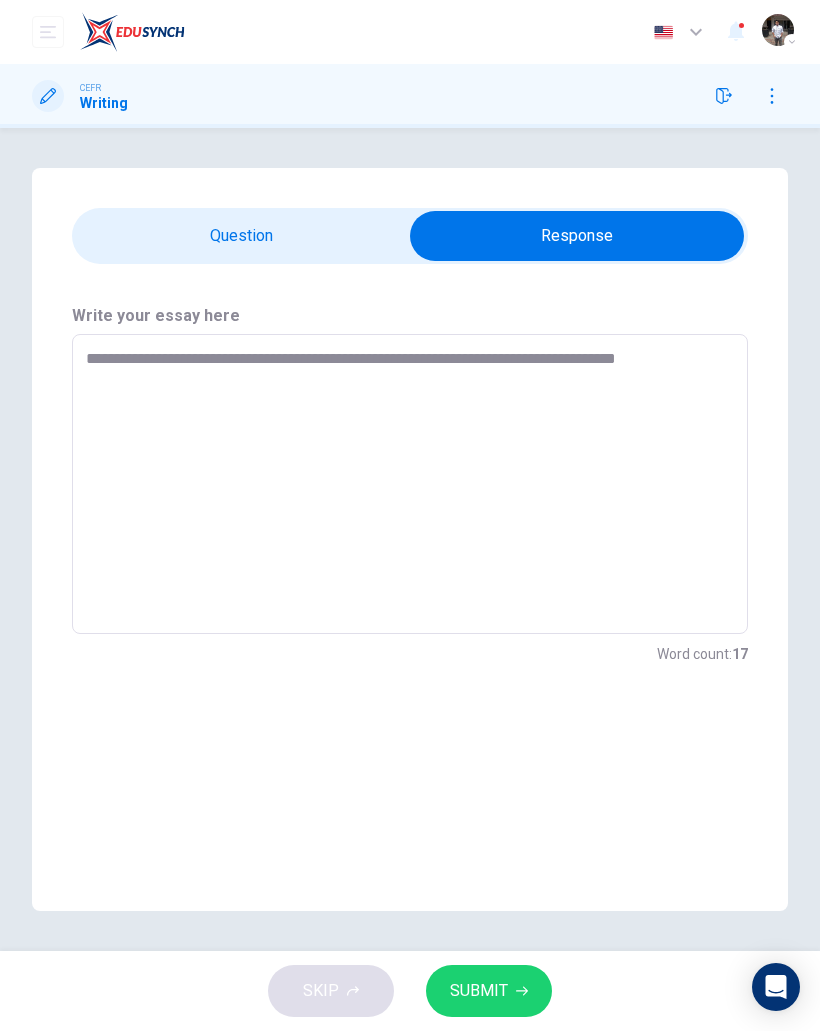 type on "*" 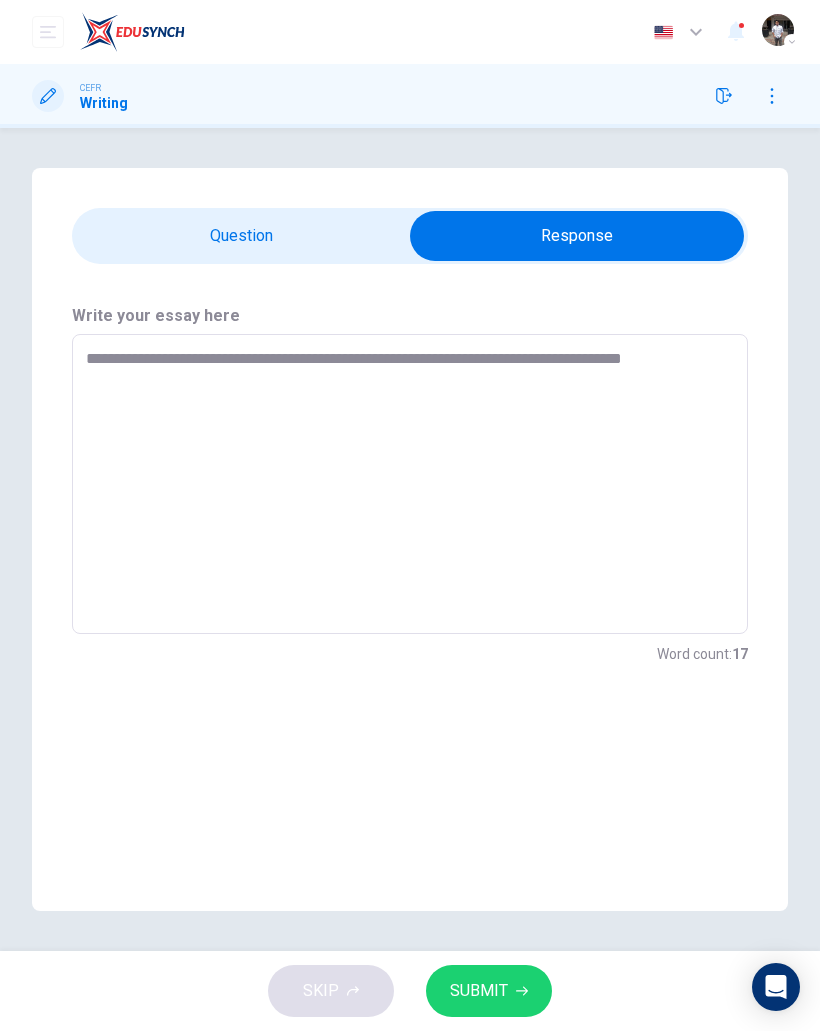 type on "*" 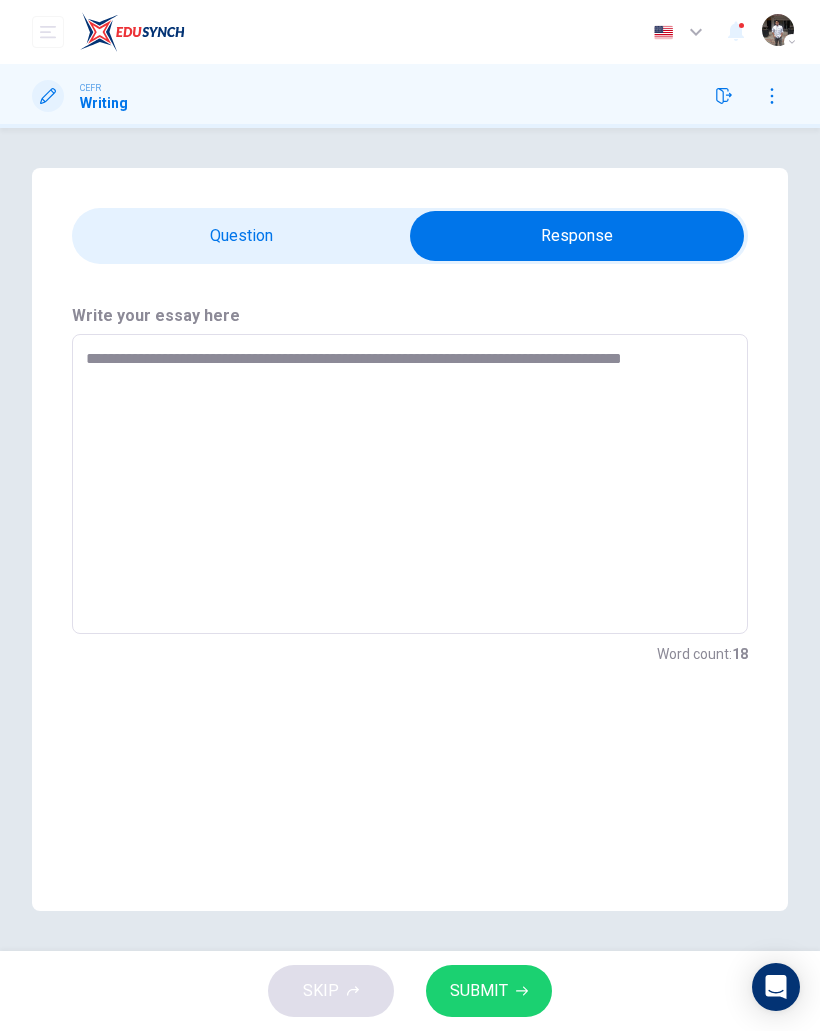 type on "**********" 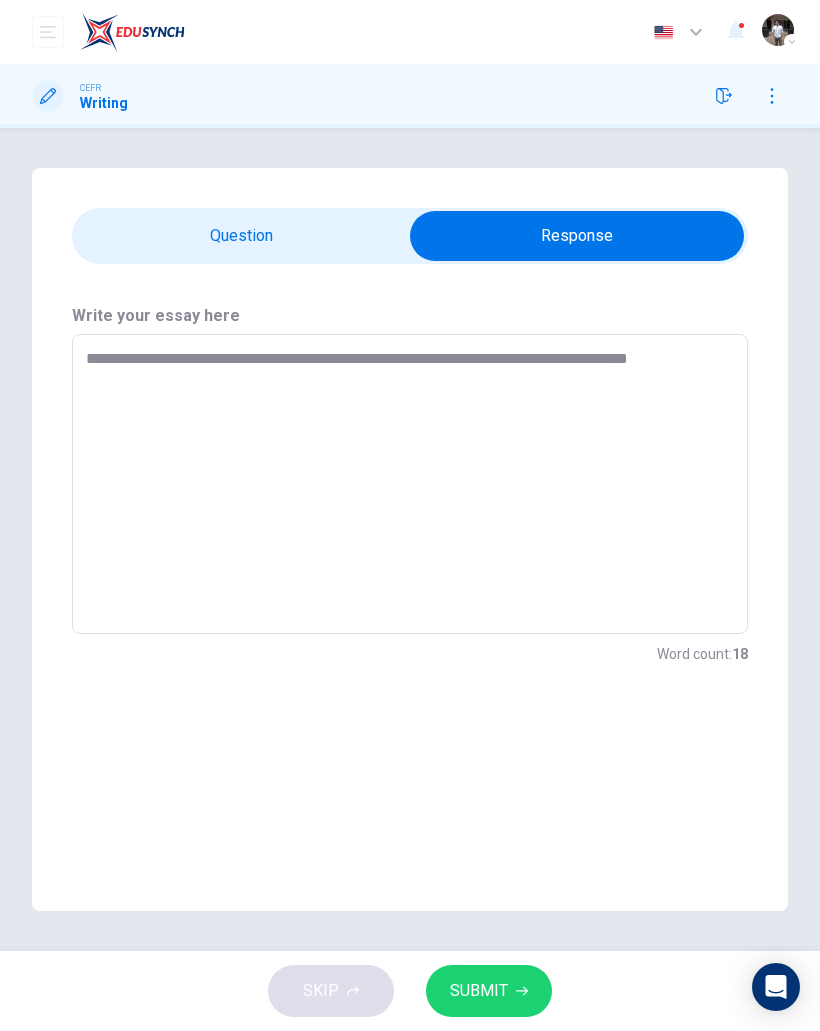 type on "*" 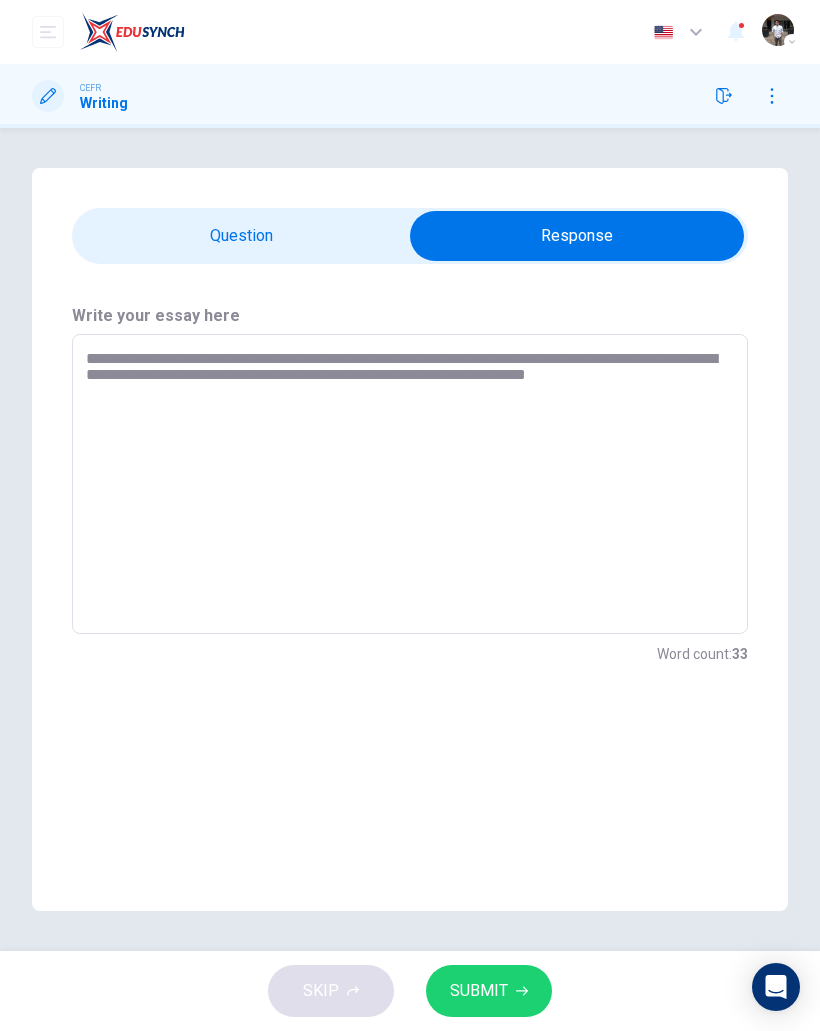 click on "**********" at bounding box center [410, 484] 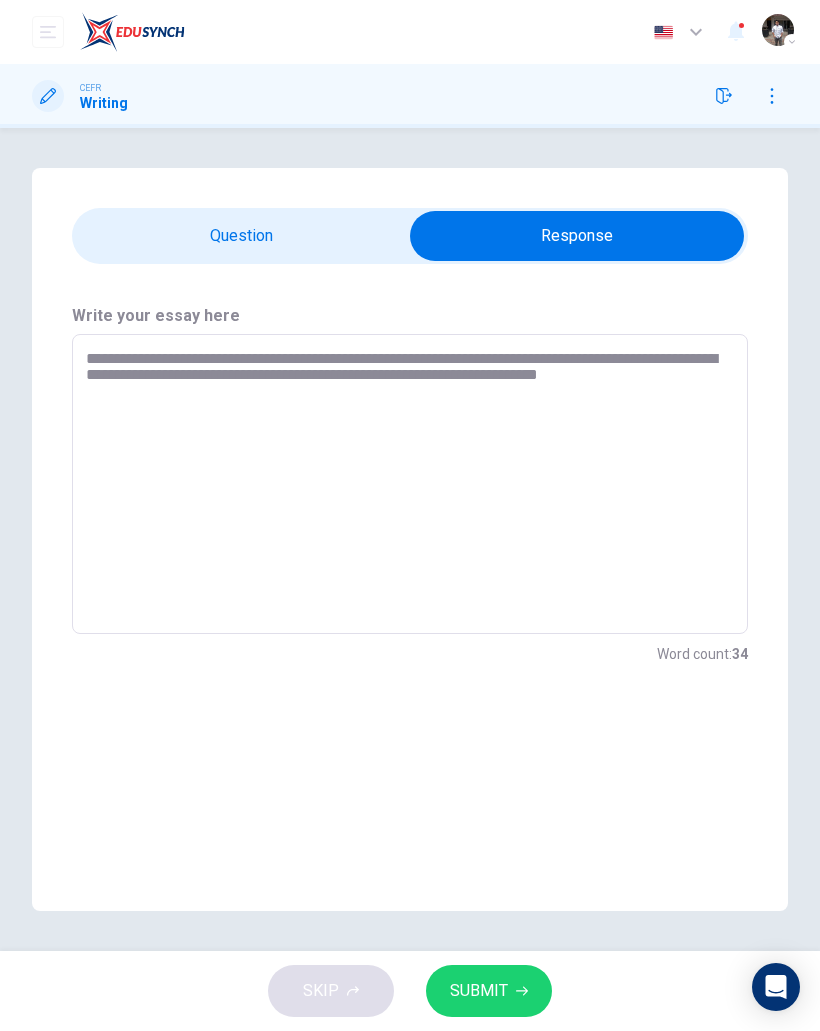 click on "**********" at bounding box center [410, 484] 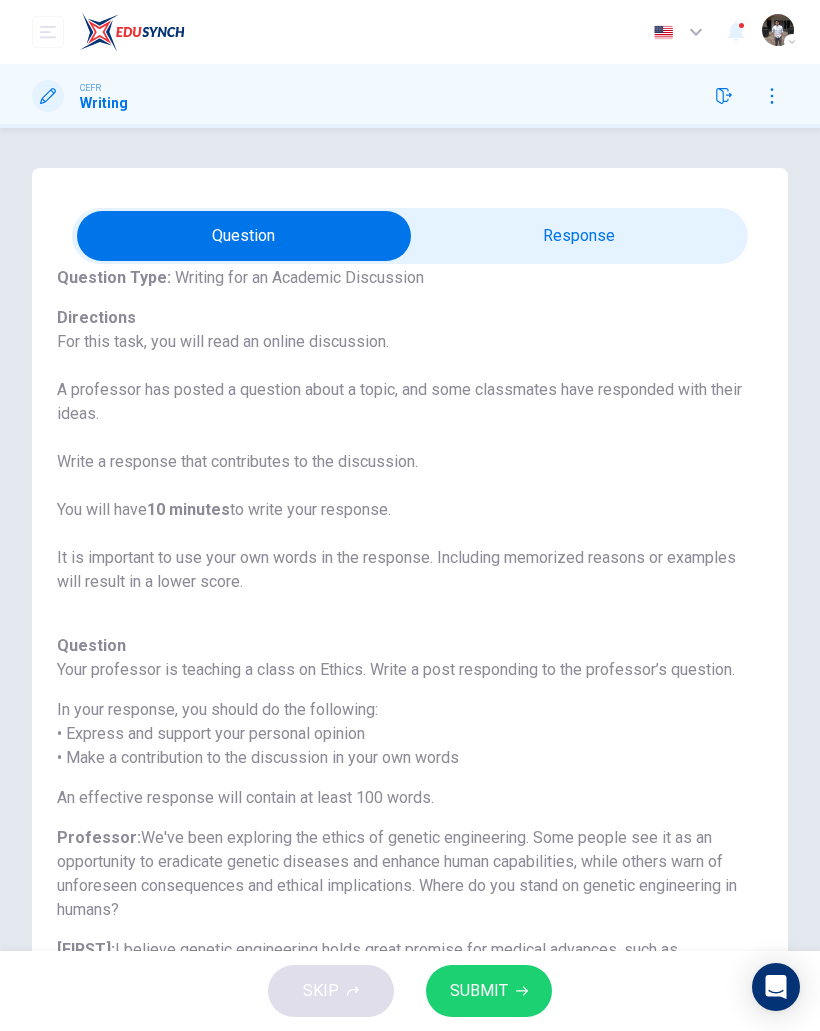 scroll, scrollTop: 0, scrollLeft: 0, axis: both 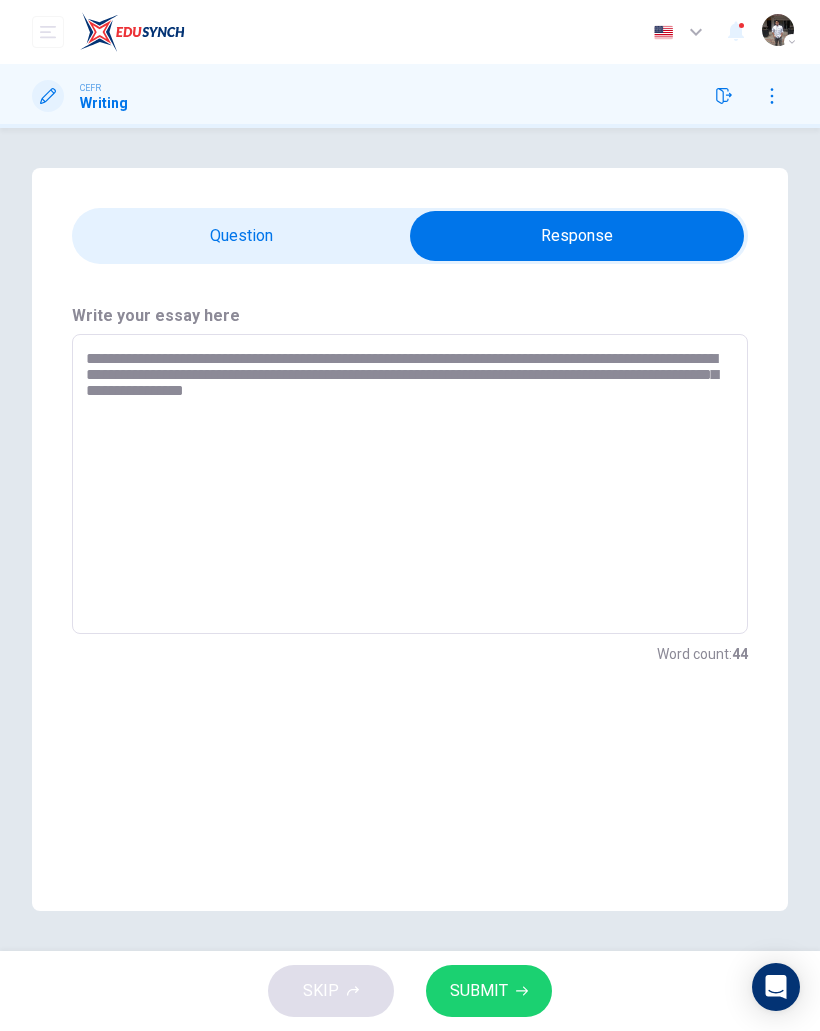 click on "**********" at bounding box center (410, 484) 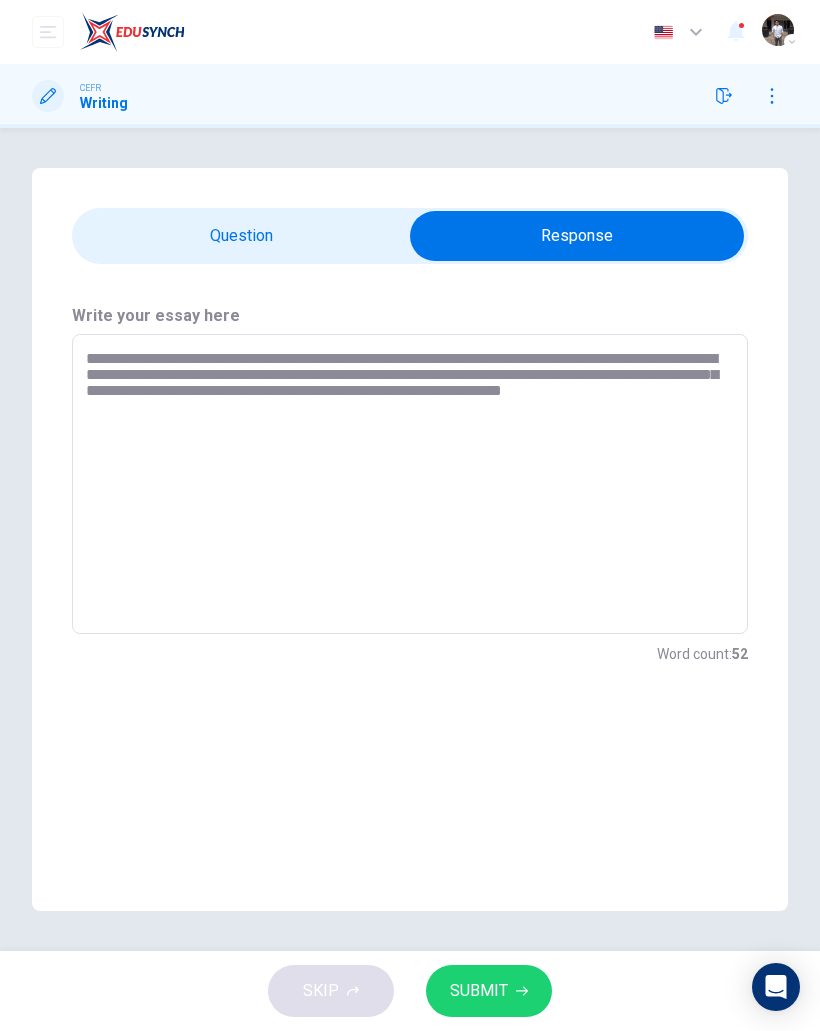 click on "**********" at bounding box center (410, 484) 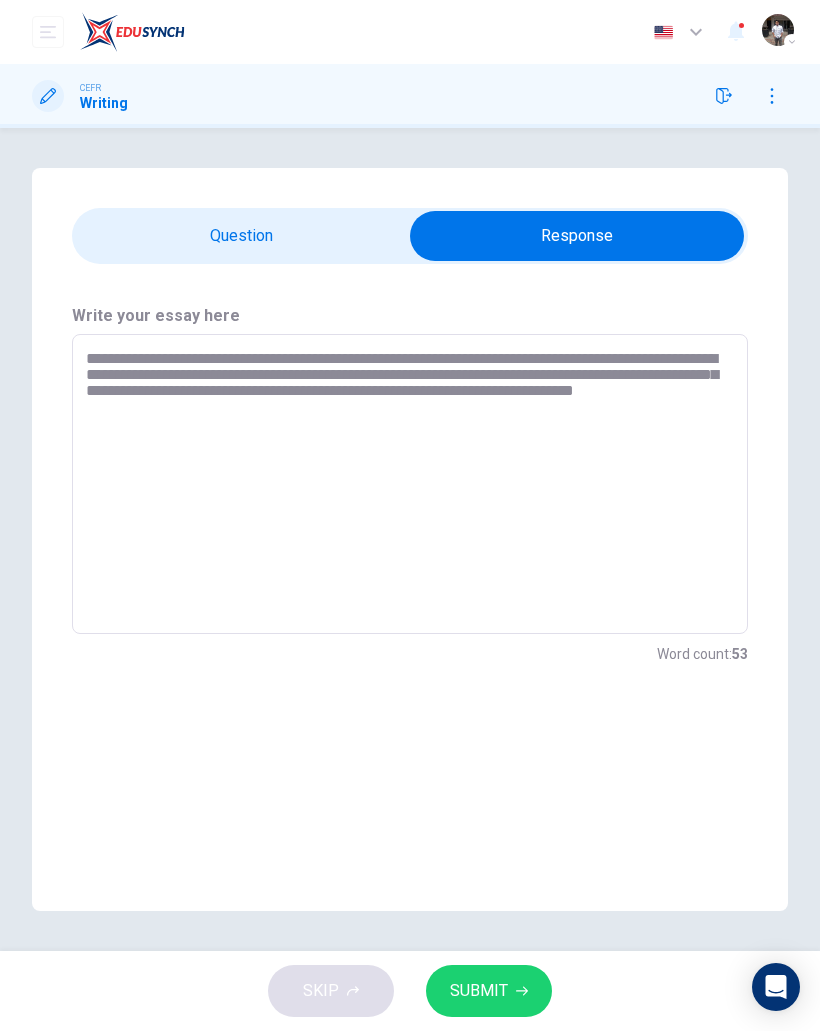 click on "**********" at bounding box center (410, 484) 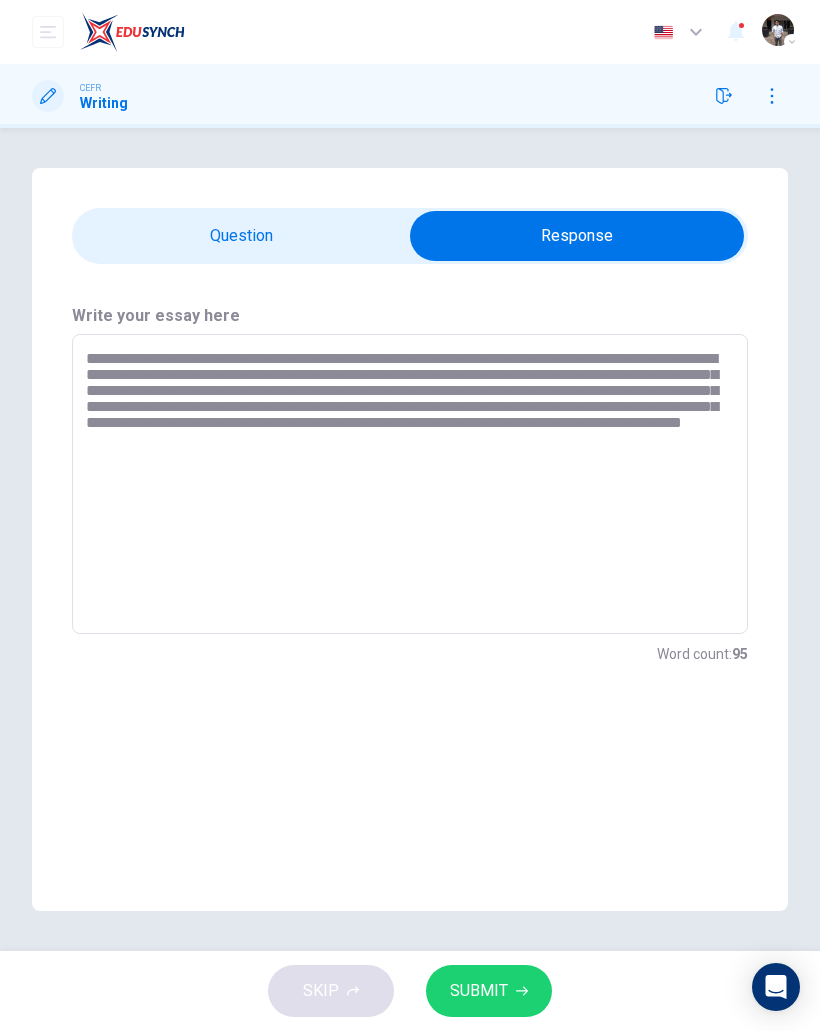 click on "**********" at bounding box center (410, 484) 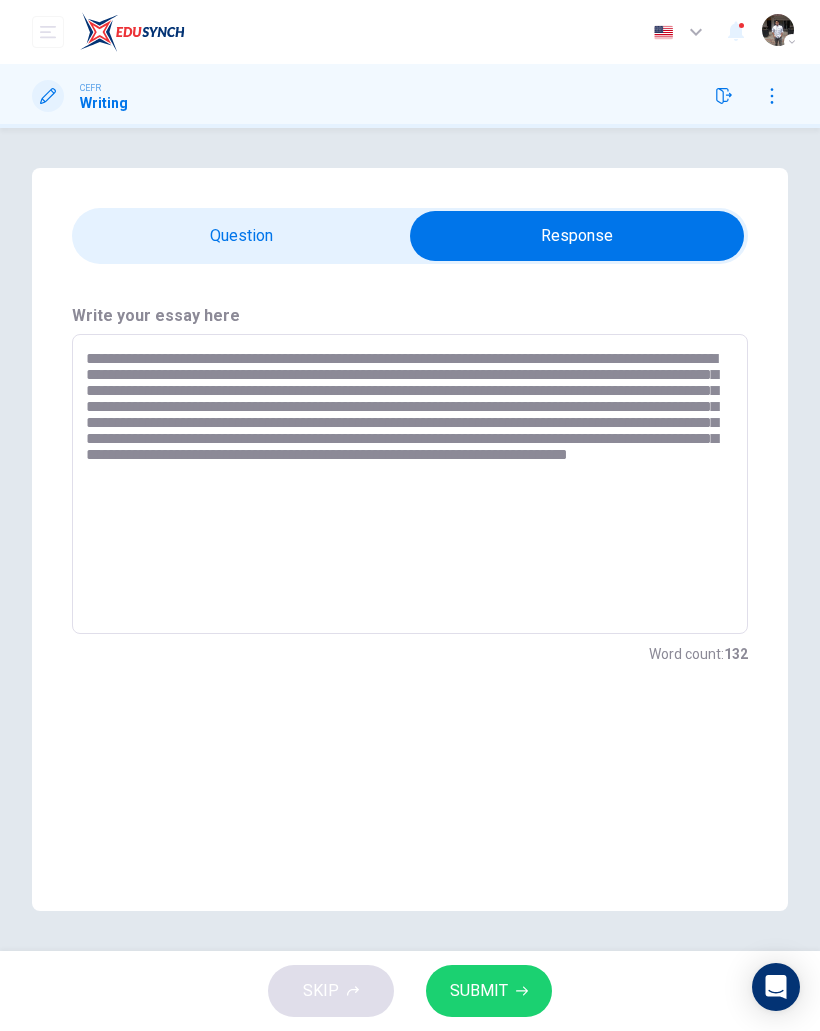 click on "**********" at bounding box center (410, 484) 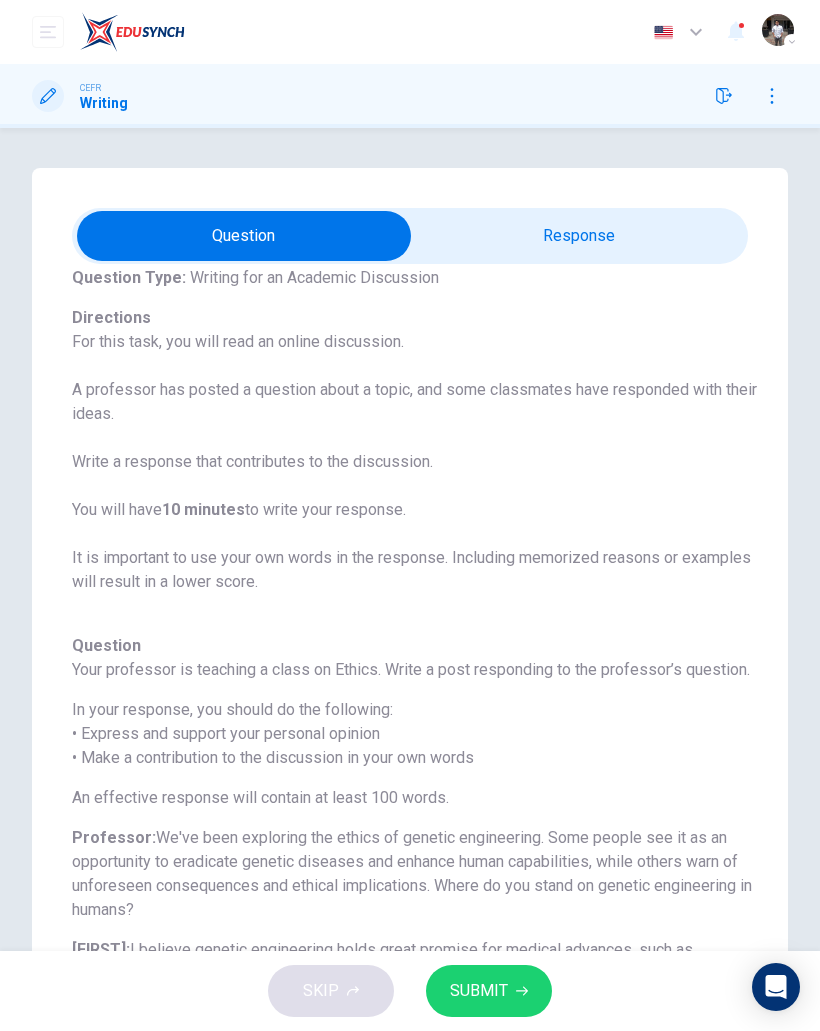 scroll, scrollTop: 94, scrollLeft: 0, axis: vertical 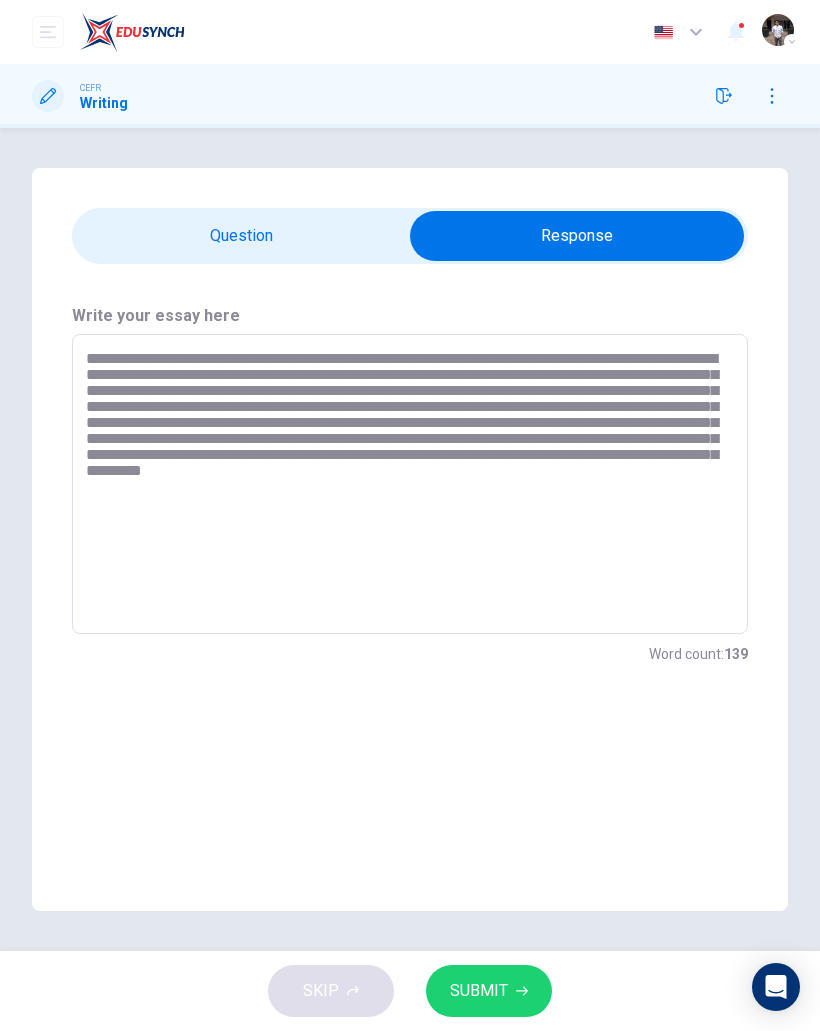 click on "**********" at bounding box center [410, 484] 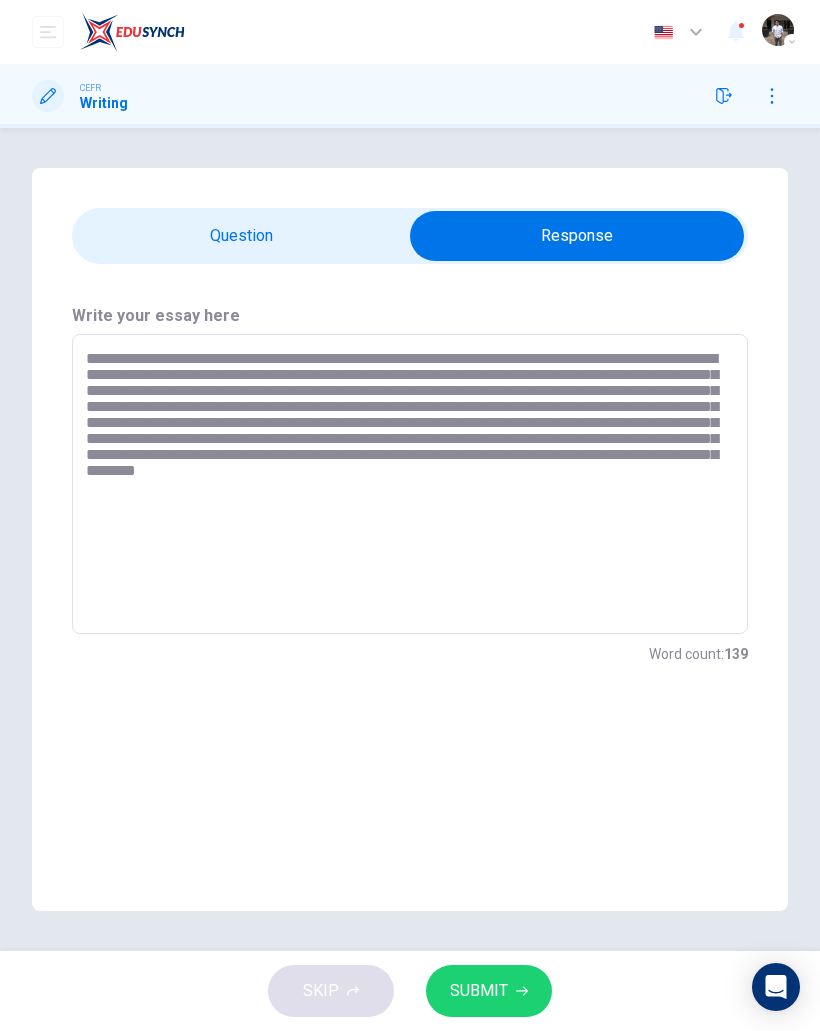 click on "**********" at bounding box center [410, 484] 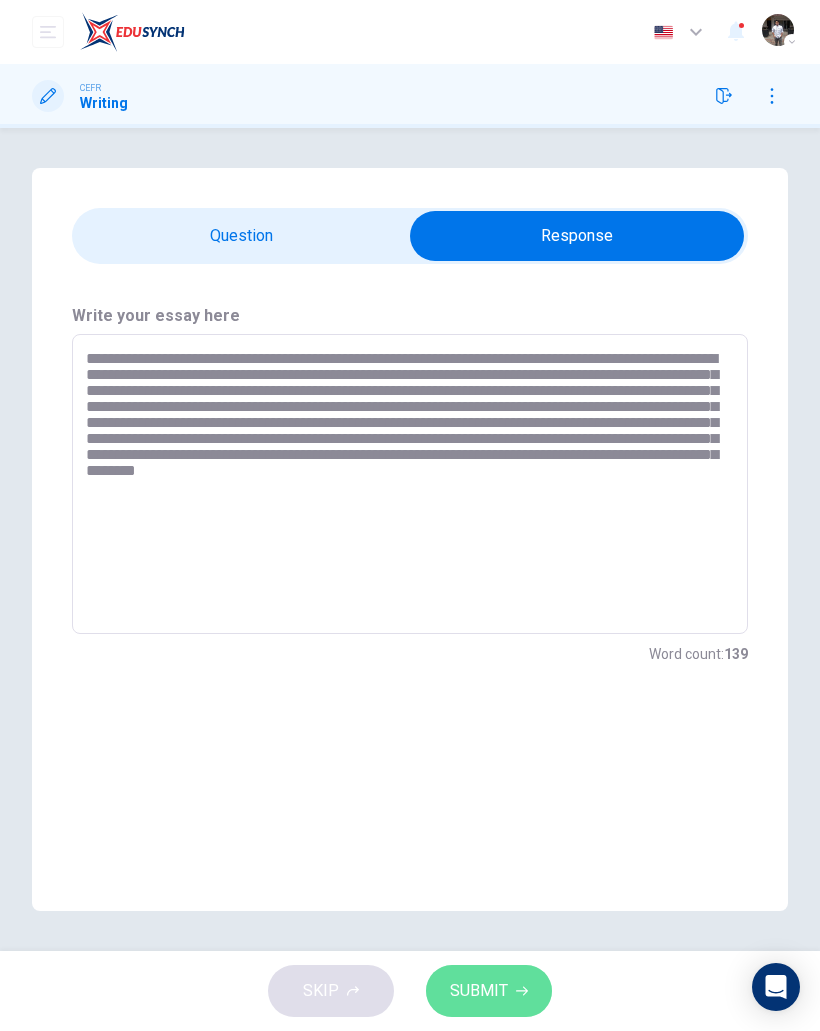 click on "SUBMIT" at bounding box center (479, 991) 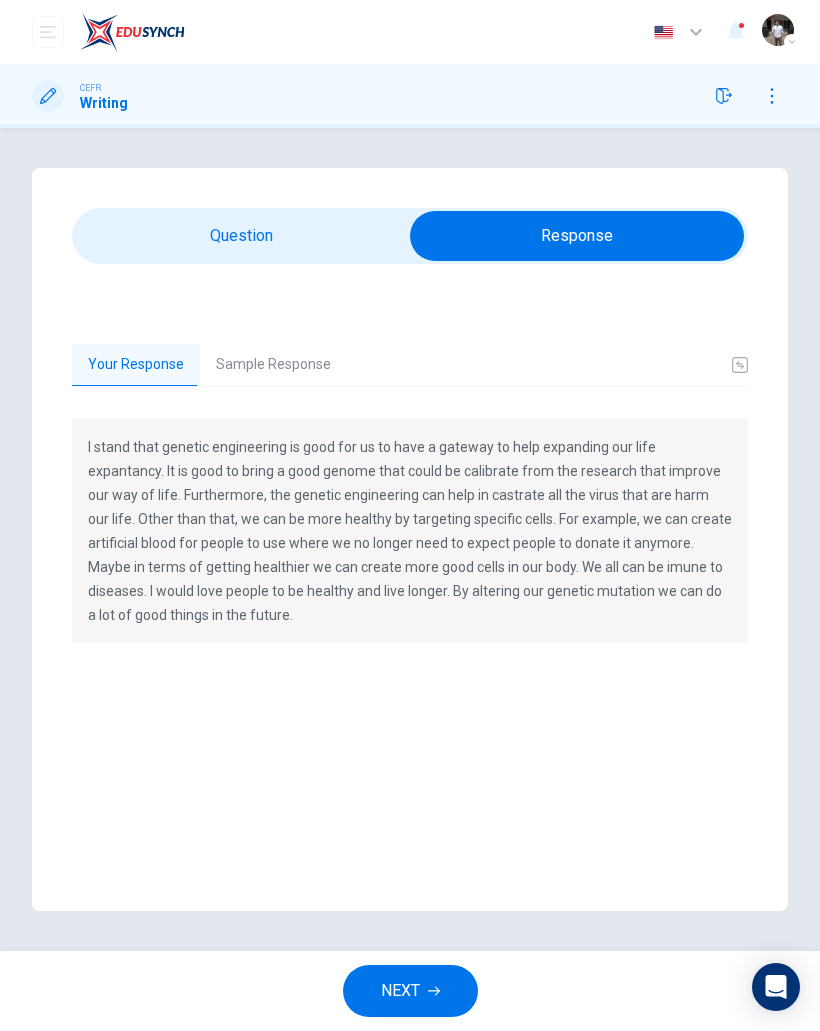 click on "Sample Response" at bounding box center (273, 365) 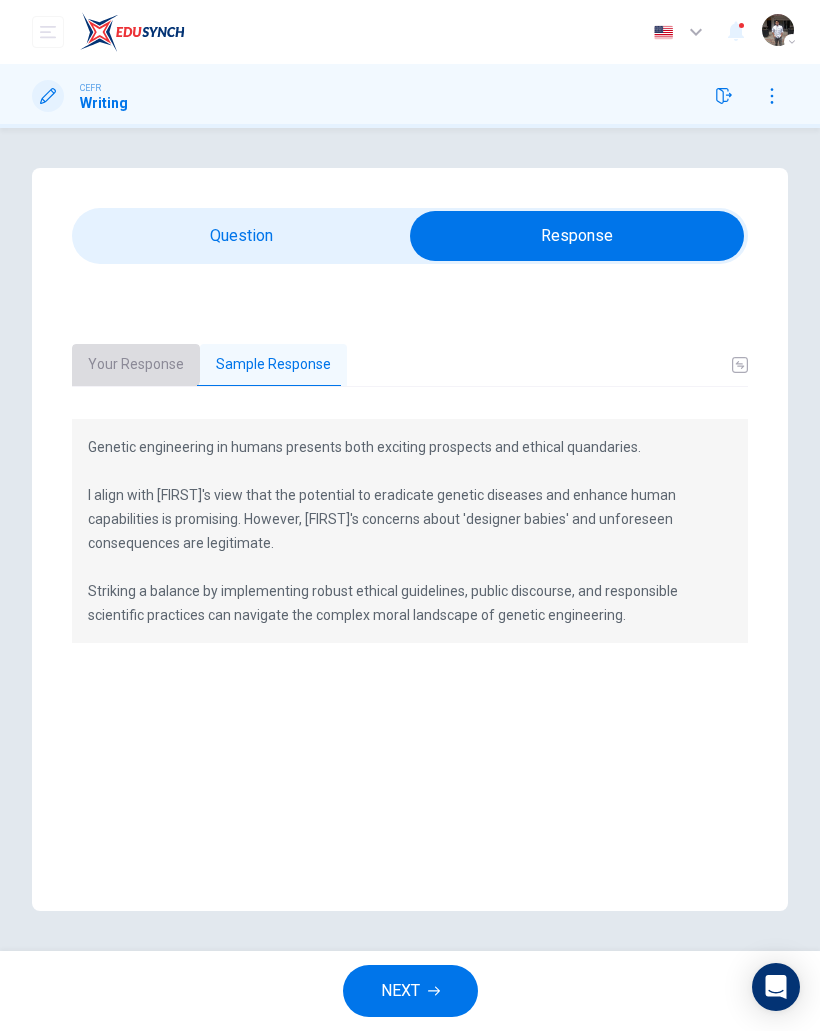 click on "Your Response" at bounding box center (136, 365) 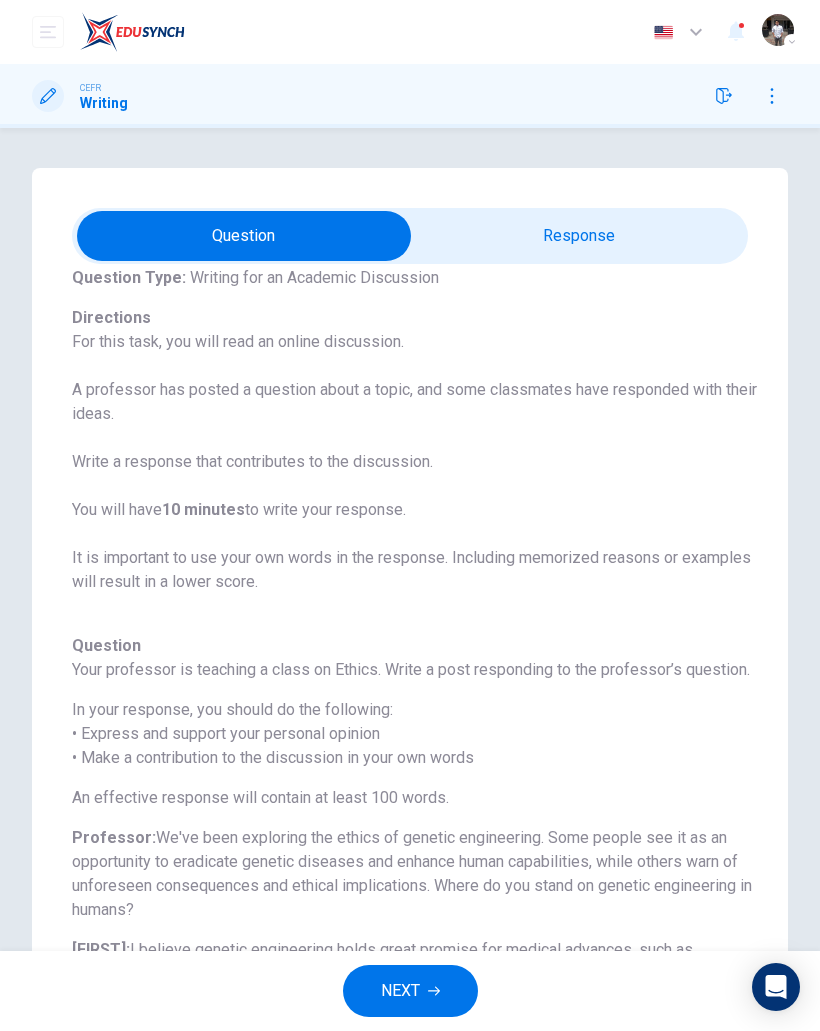 scroll, scrollTop: 94, scrollLeft: 0, axis: vertical 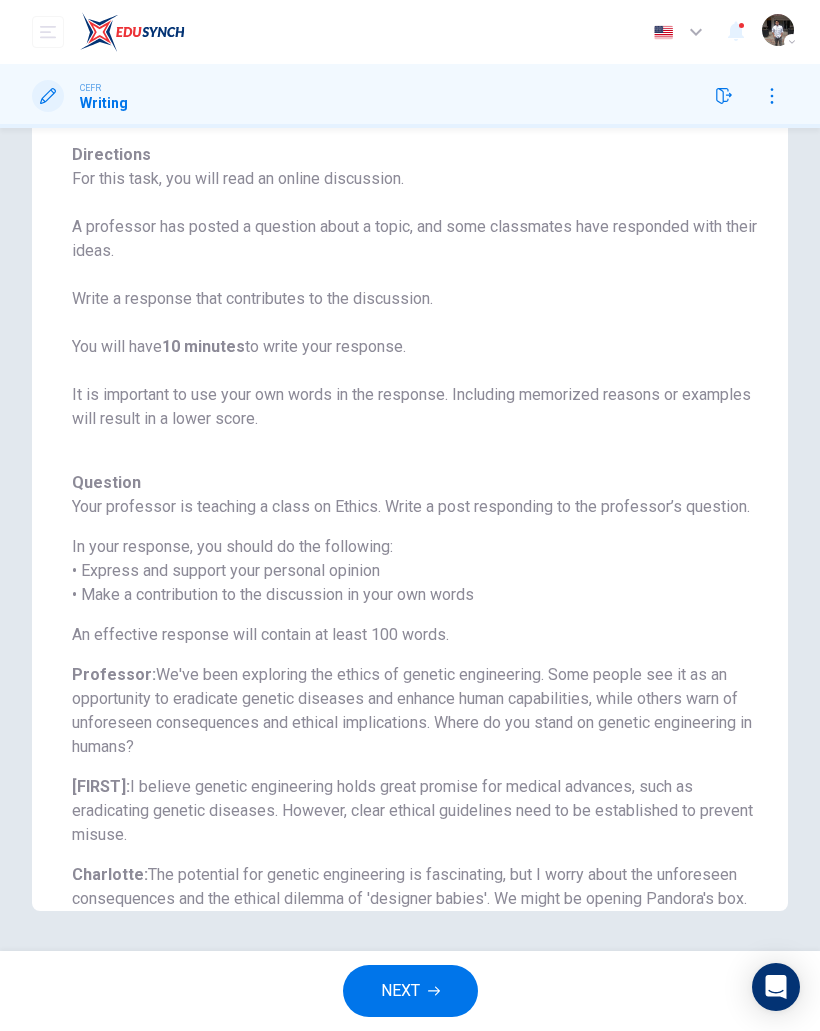 click on "NEXT" at bounding box center (410, 991) 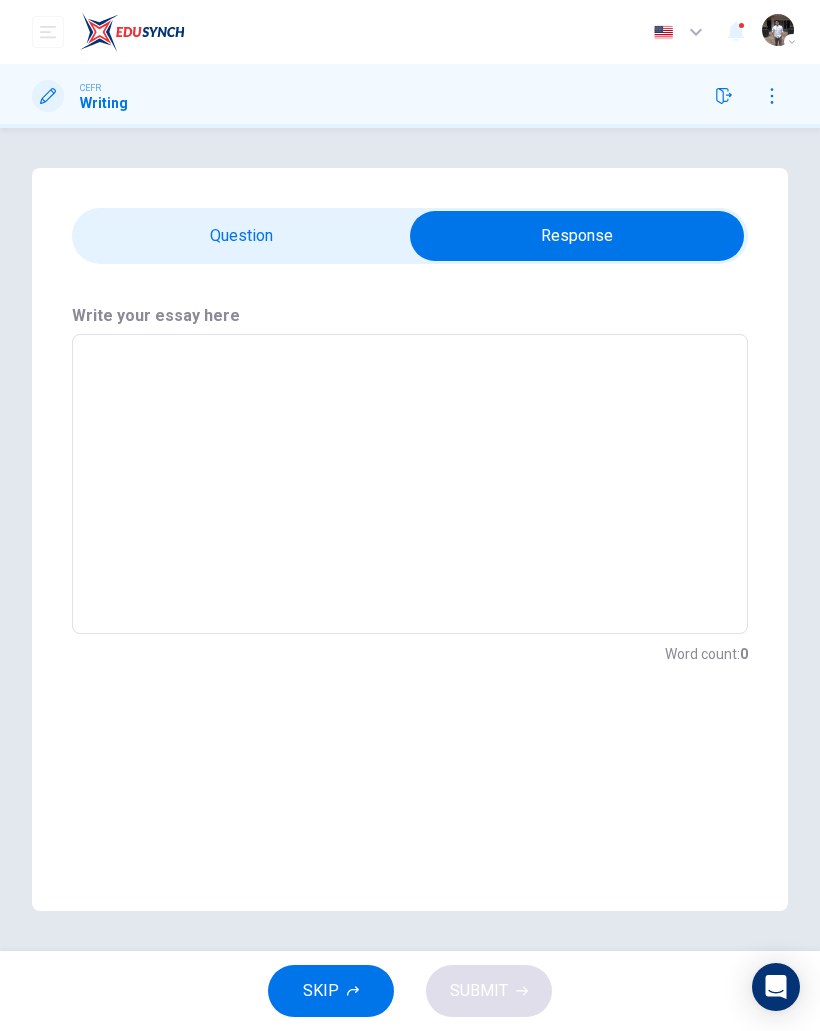 scroll, scrollTop: 0, scrollLeft: 0, axis: both 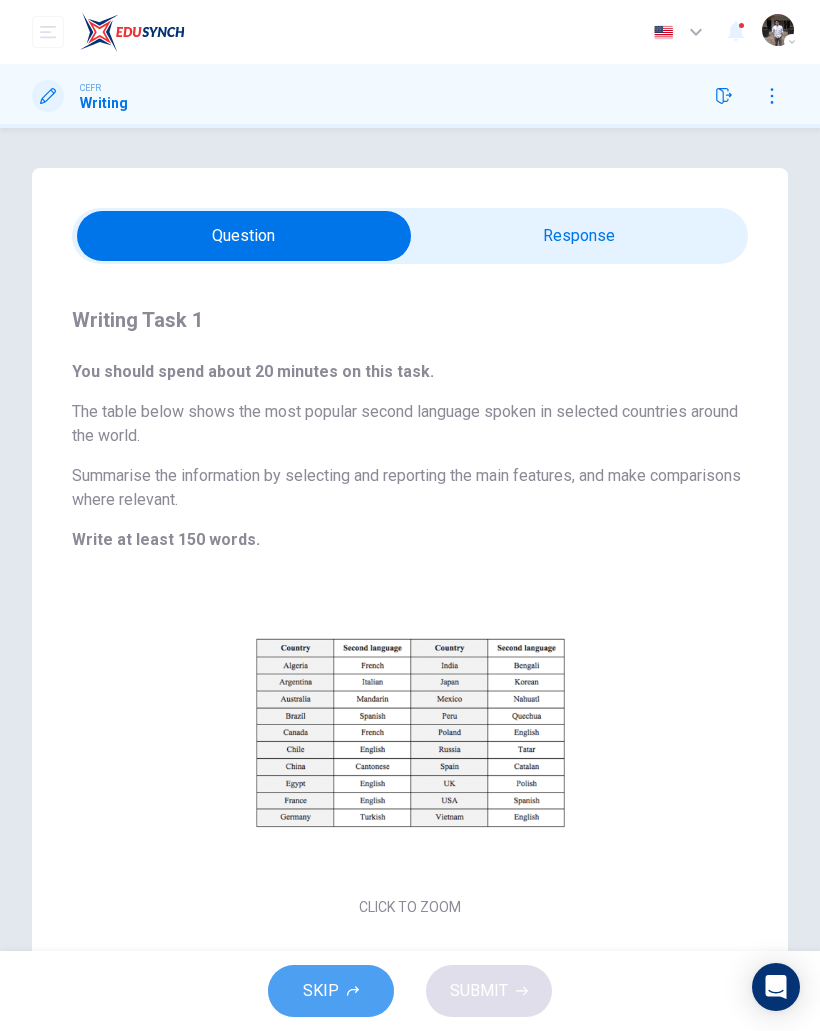 click 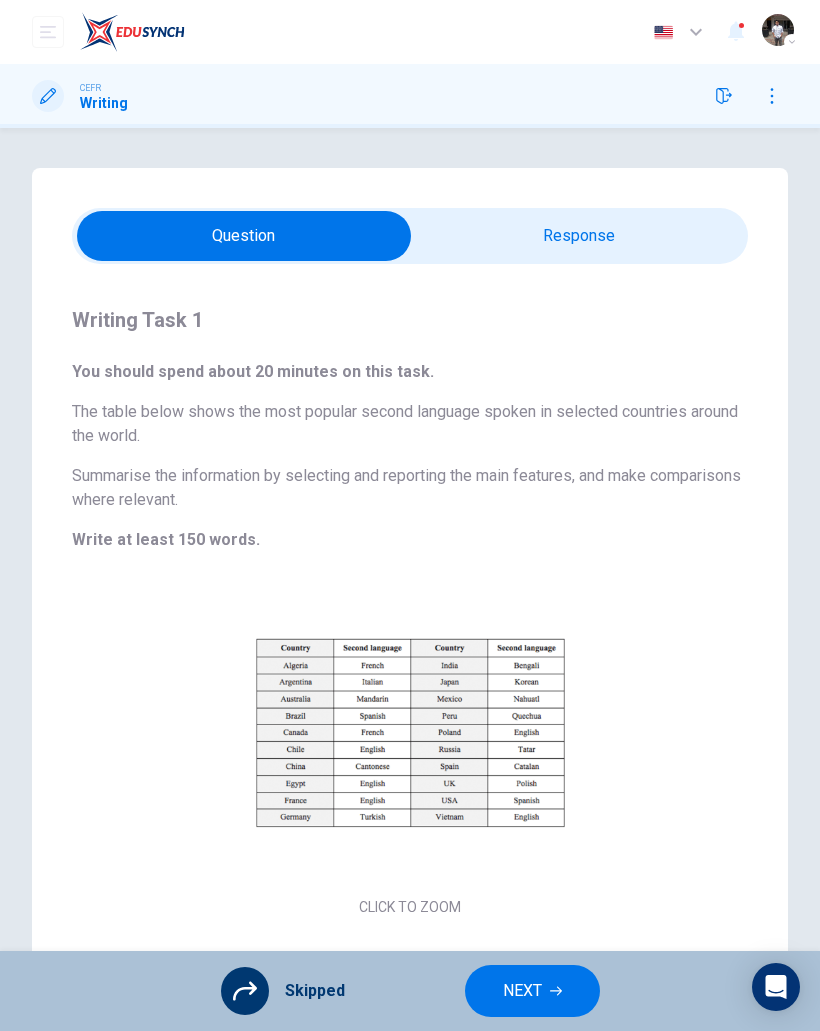 click 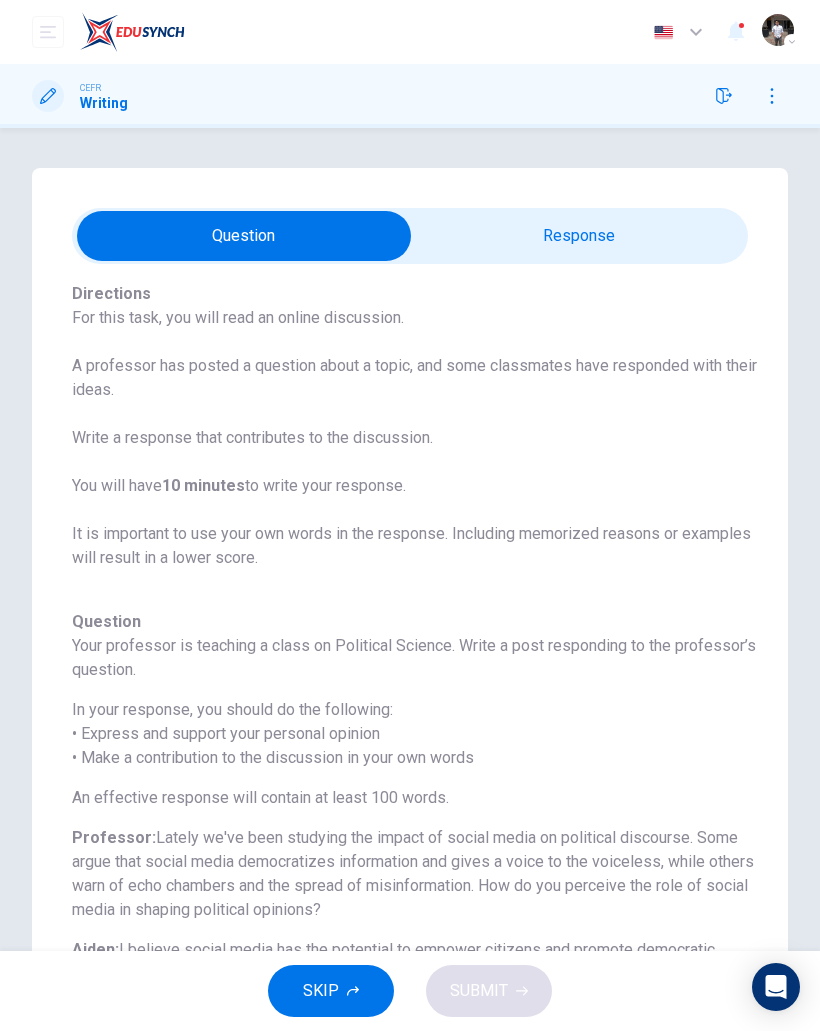 scroll, scrollTop: 118, scrollLeft: 0, axis: vertical 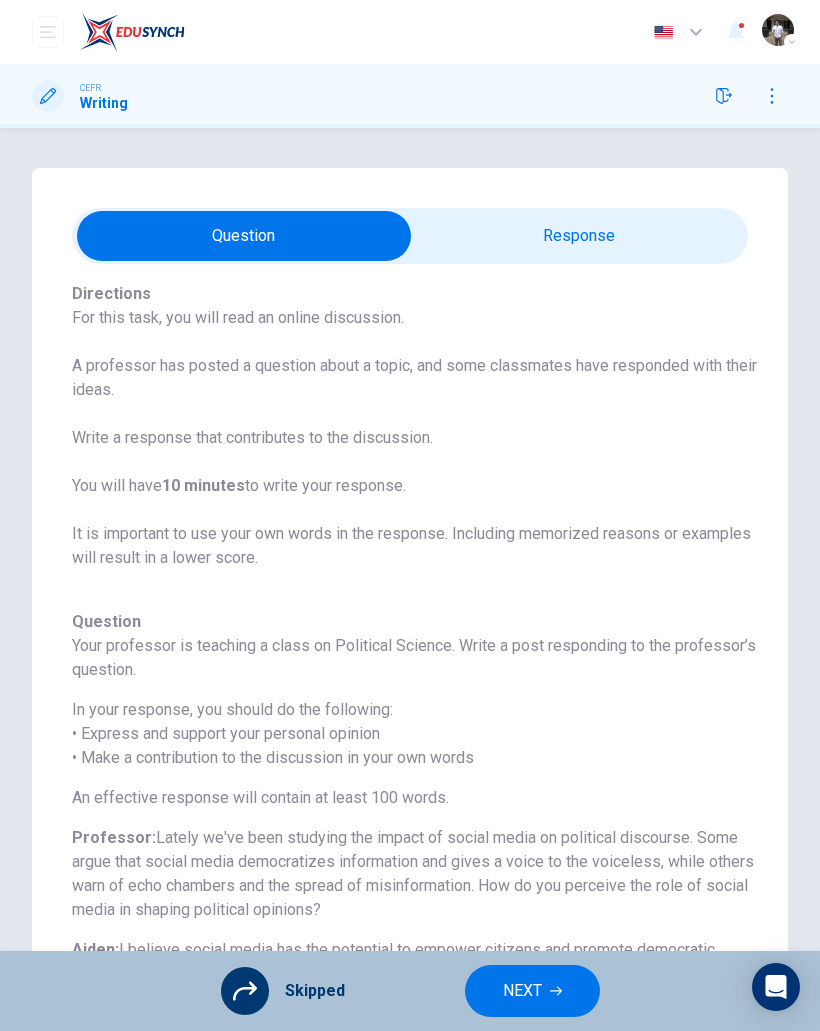 click on "NEXT" at bounding box center (522, 991) 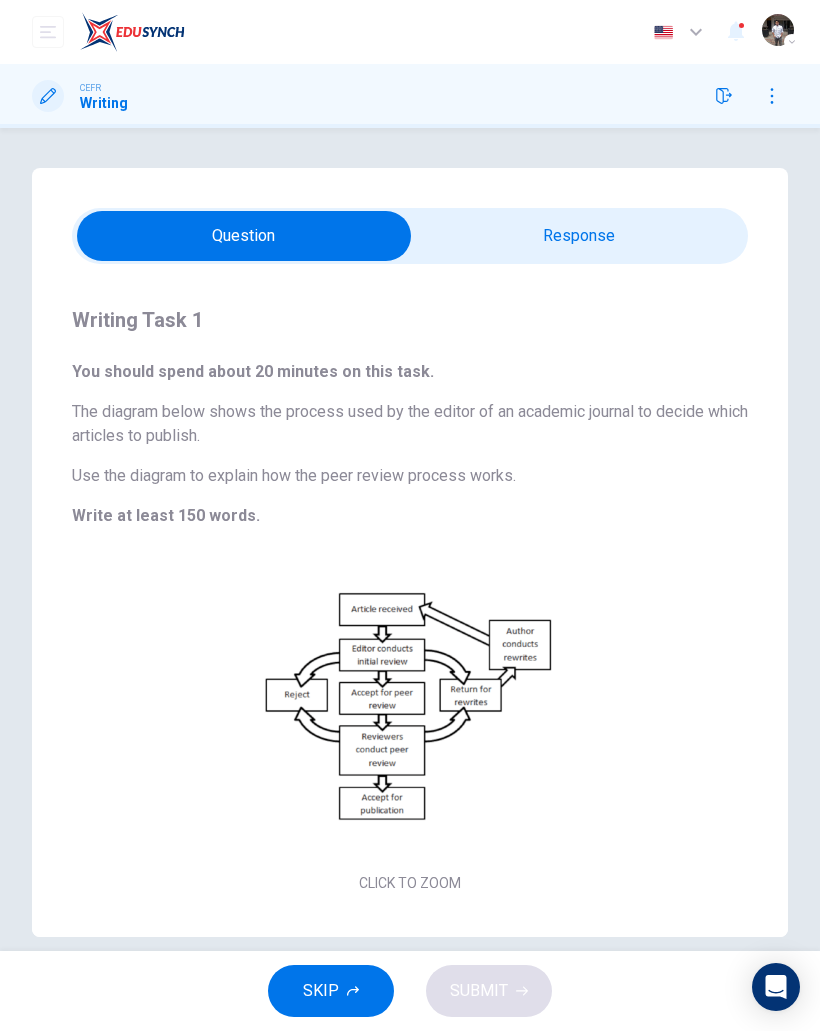 click 